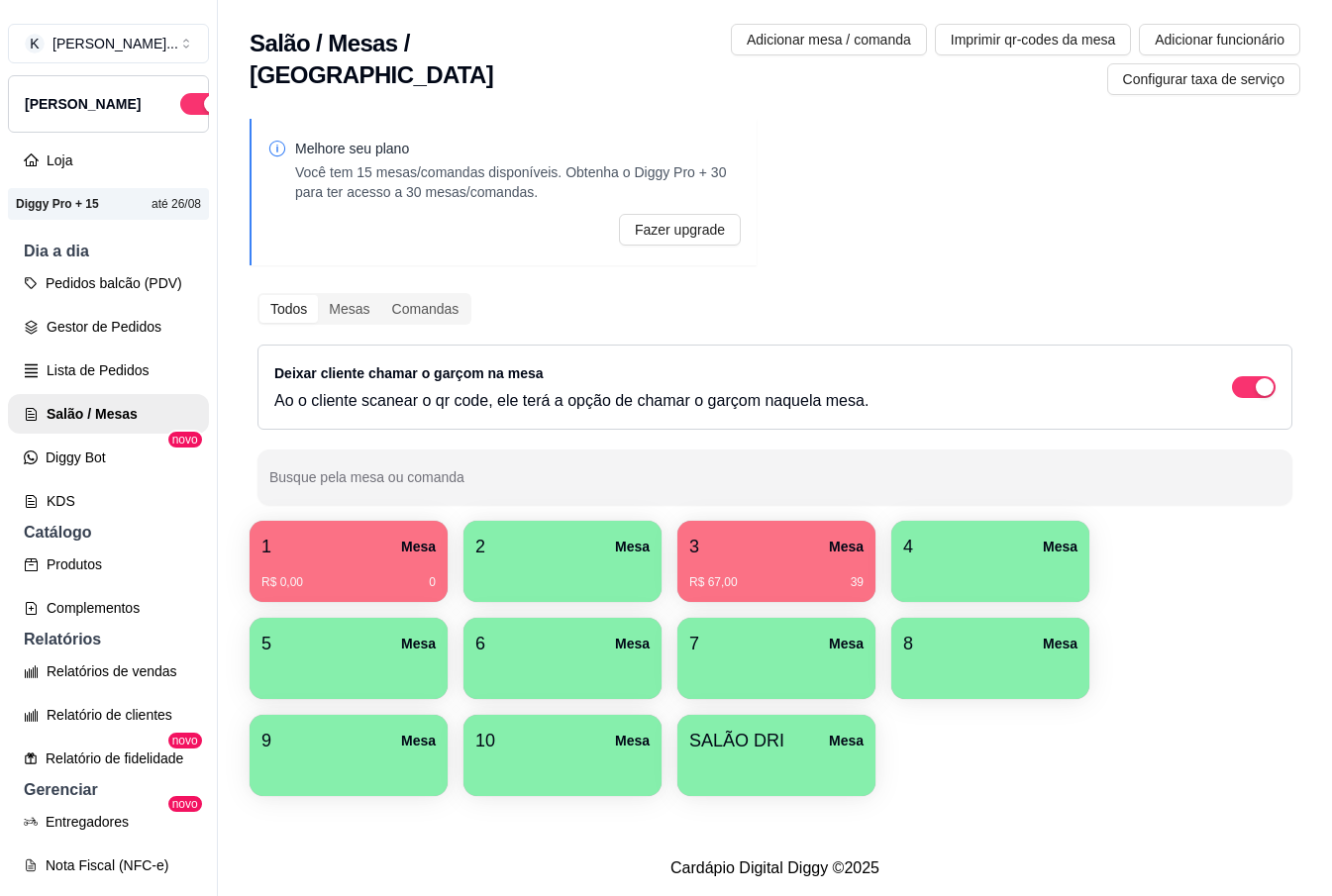 scroll, scrollTop: 0, scrollLeft: 0, axis: both 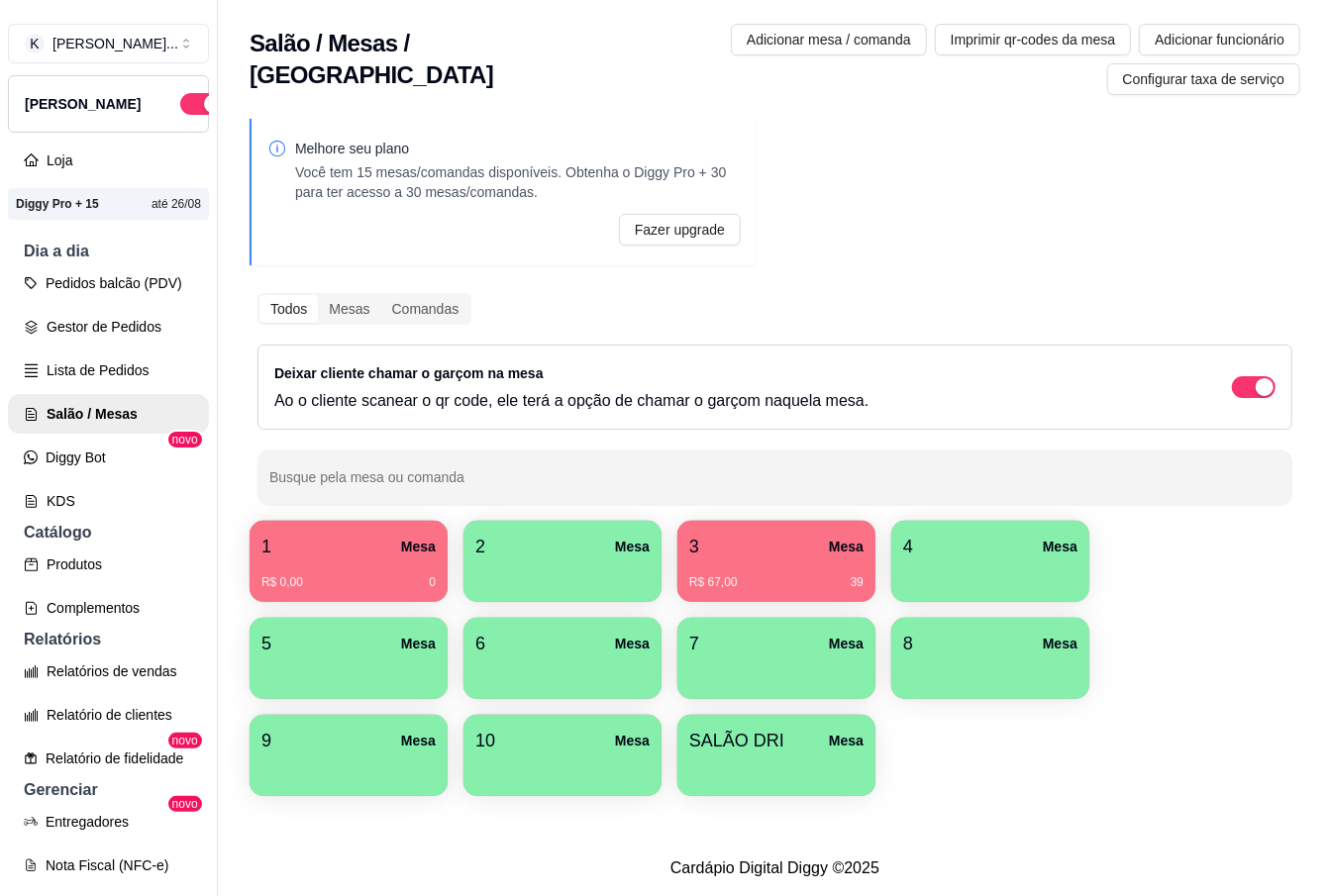 click on "3 Mesa" at bounding box center (776, 547) 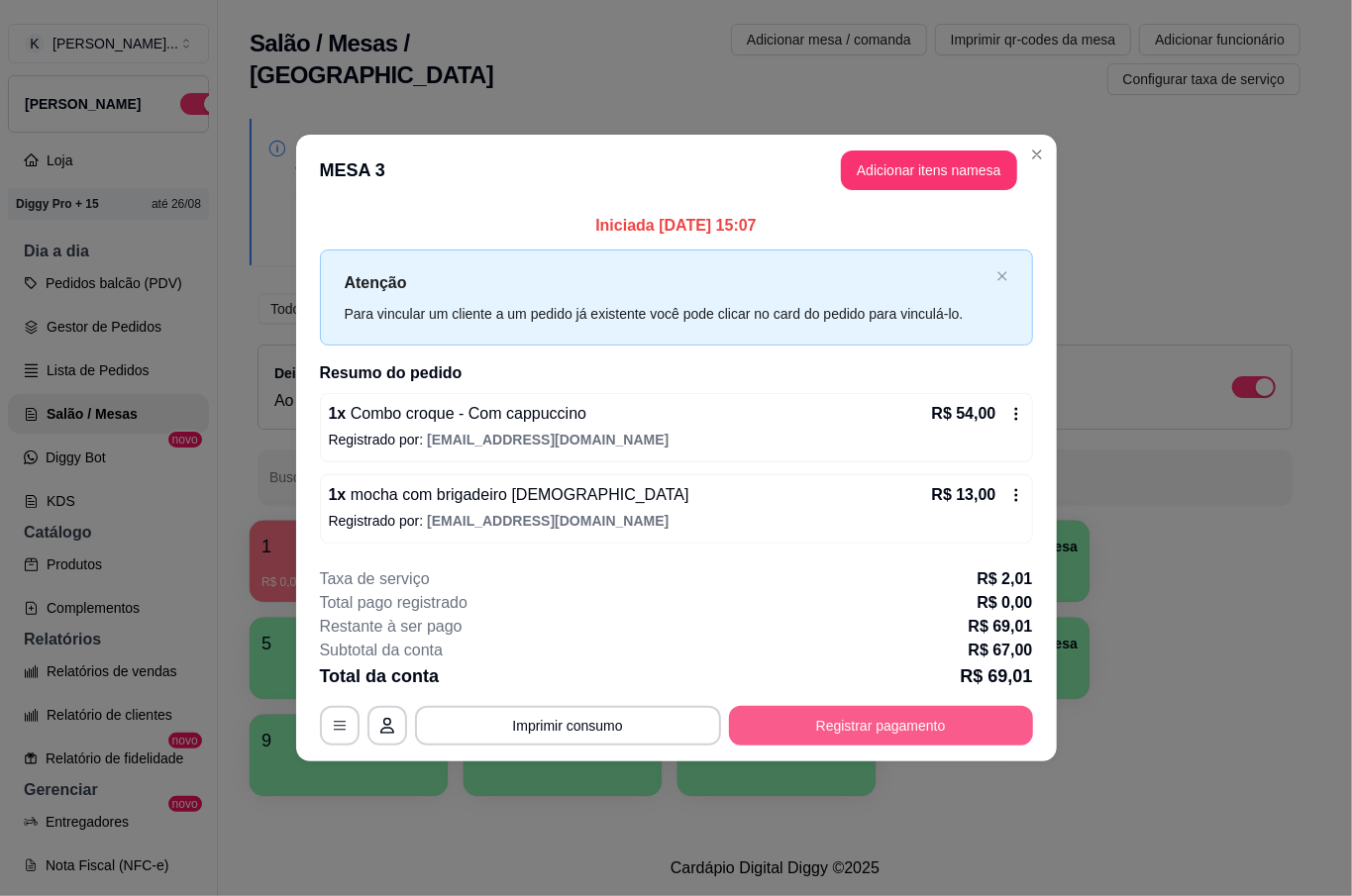 click on "Registrar pagamento" at bounding box center (881, 726) 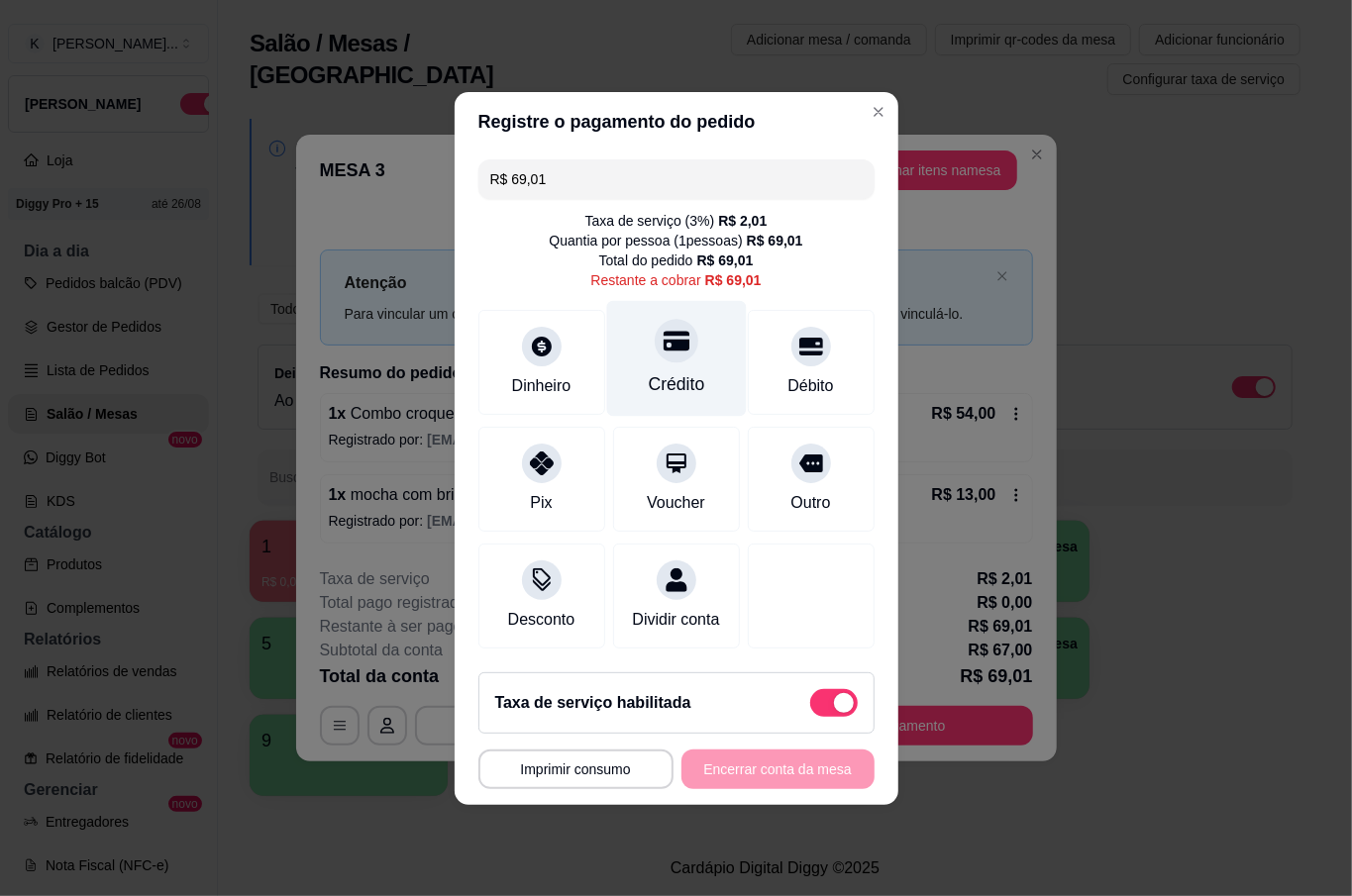 click on "Crédito" at bounding box center [676, 384] 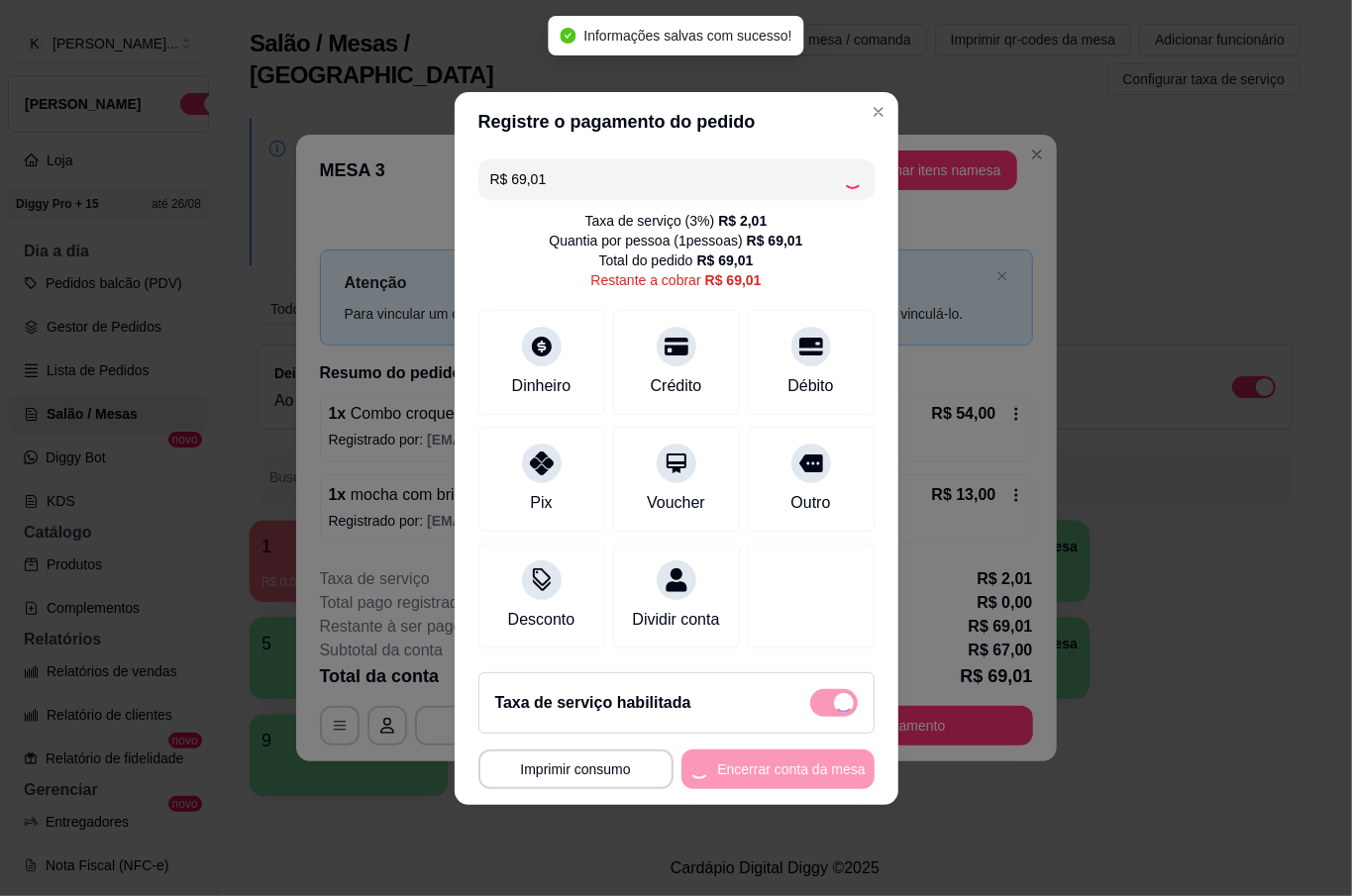 type on "R$ 0,00" 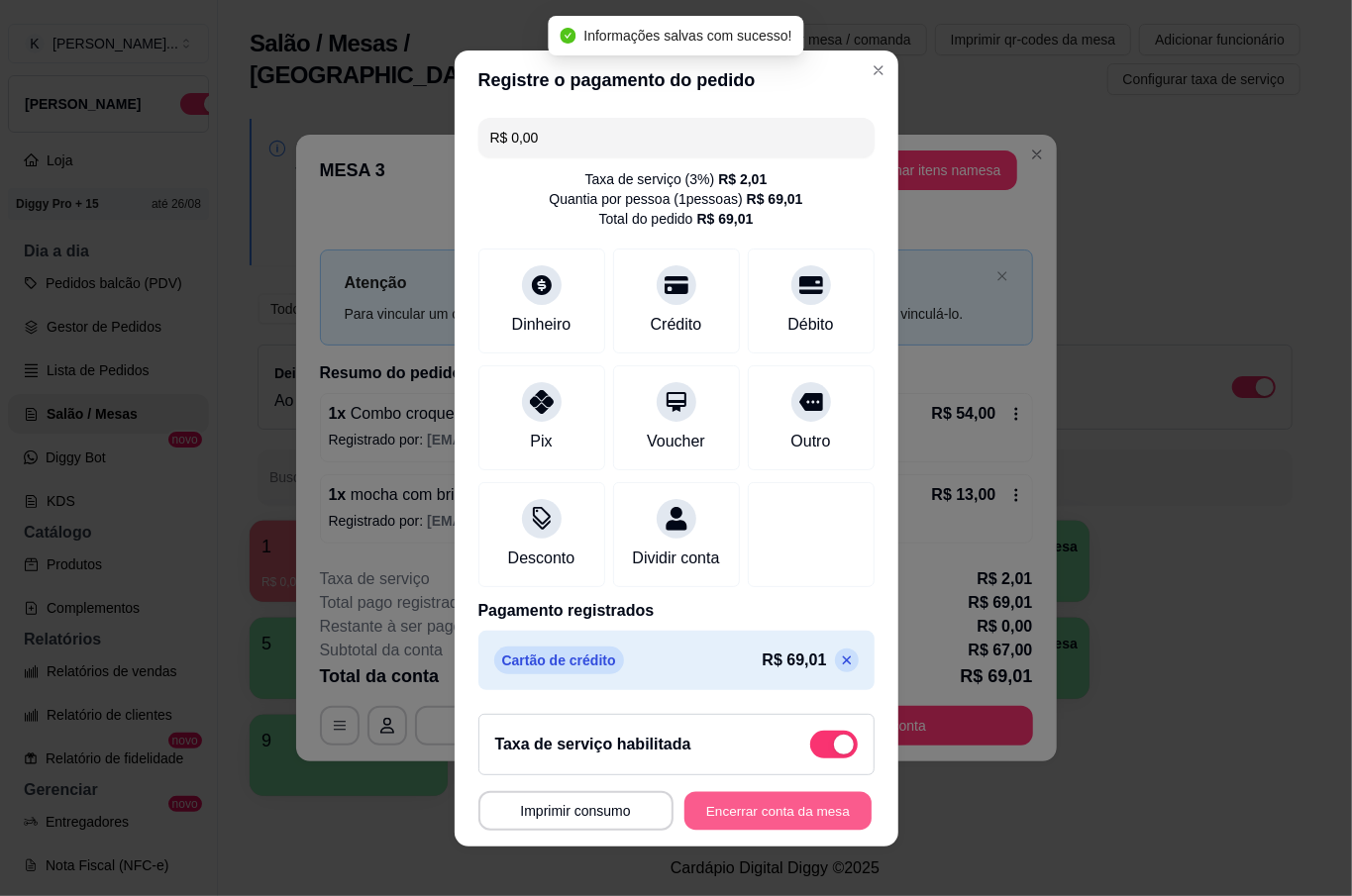 click on "Encerrar conta da mesa" at bounding box center [778, 810] 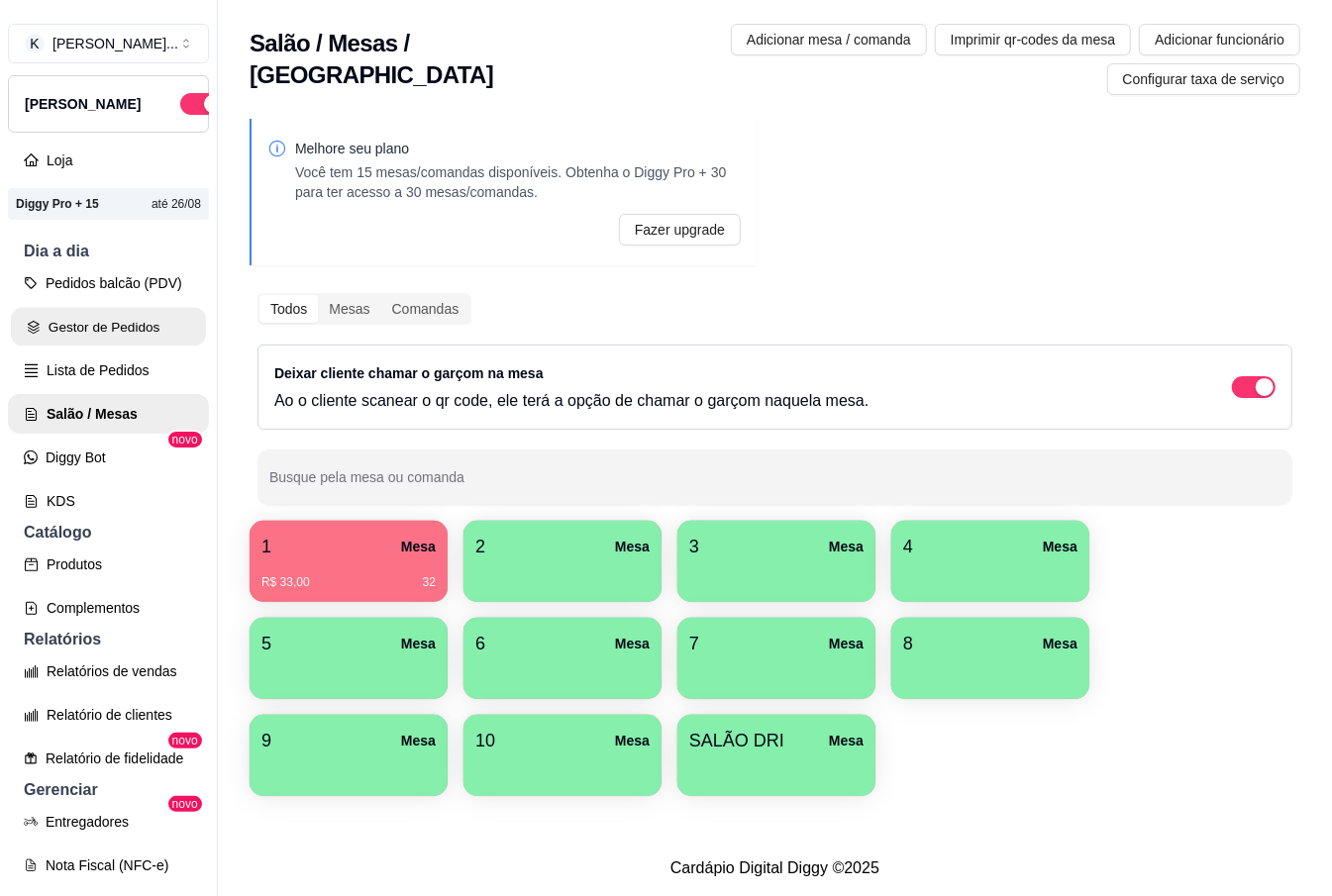 click on "Gestor de Pedidos" at bounding box center (108, 327) 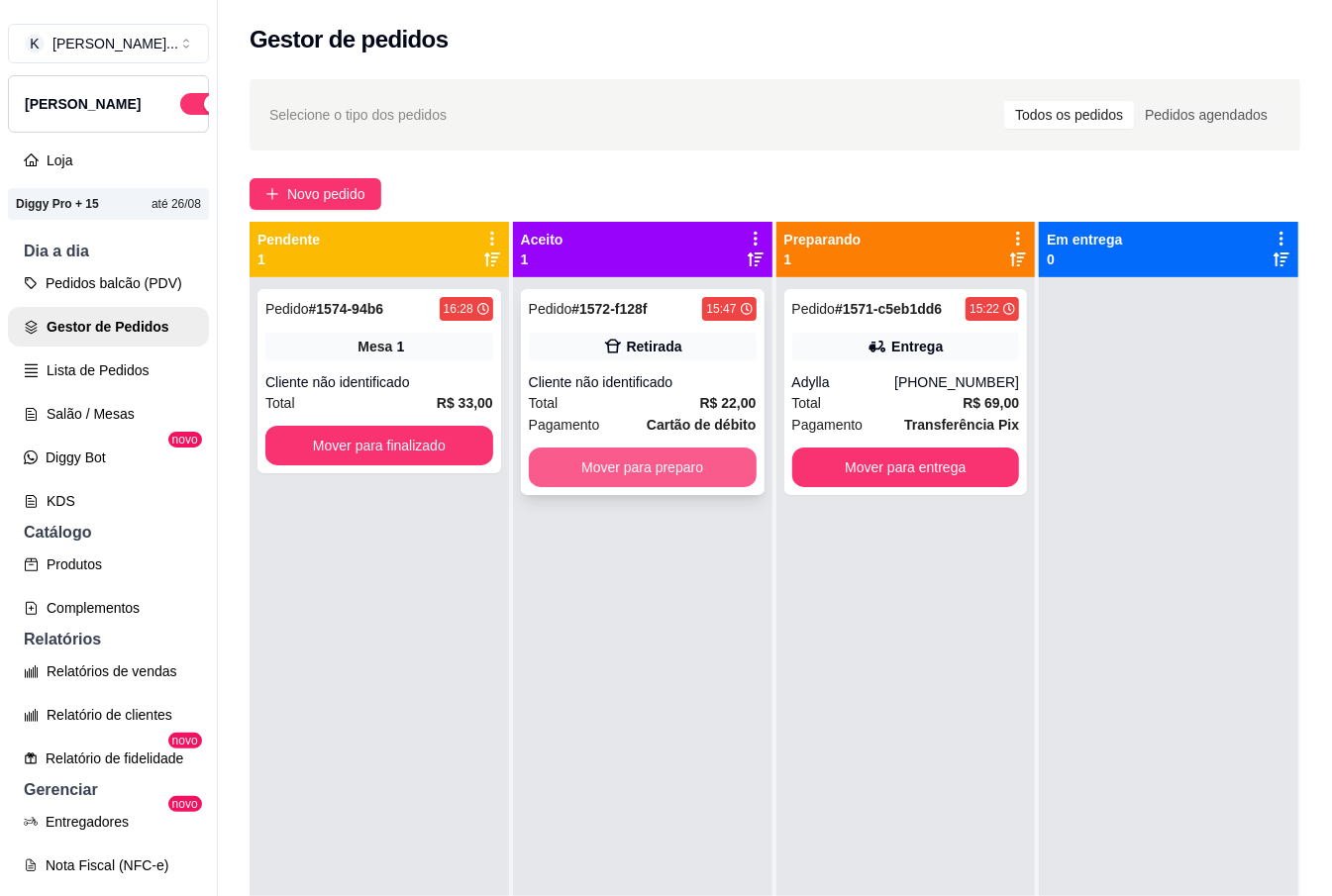 click on "Mover para preparo" at bounding box center (643, 467) 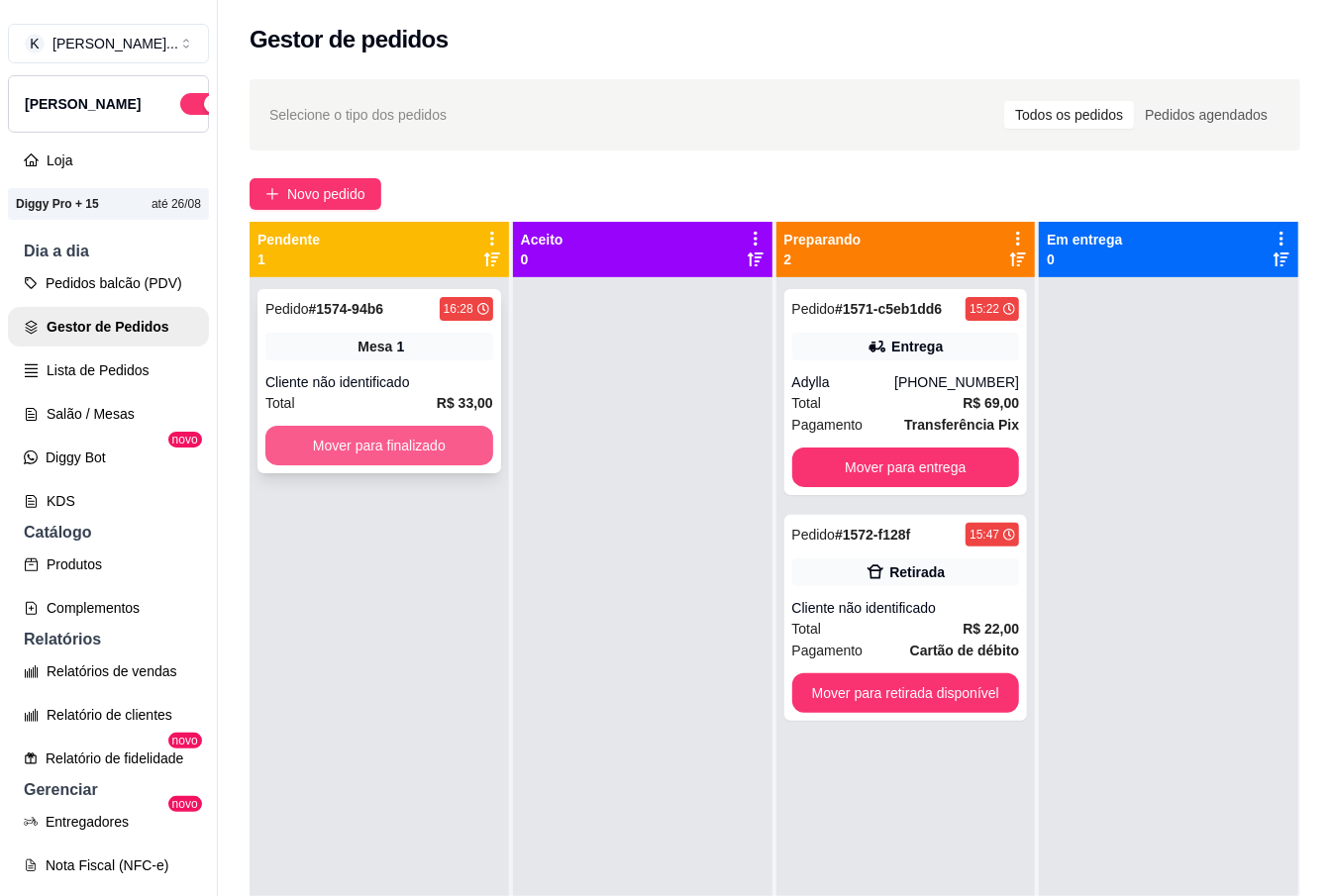 click on "Mover para finalizado" at bounding box center (379, 446) 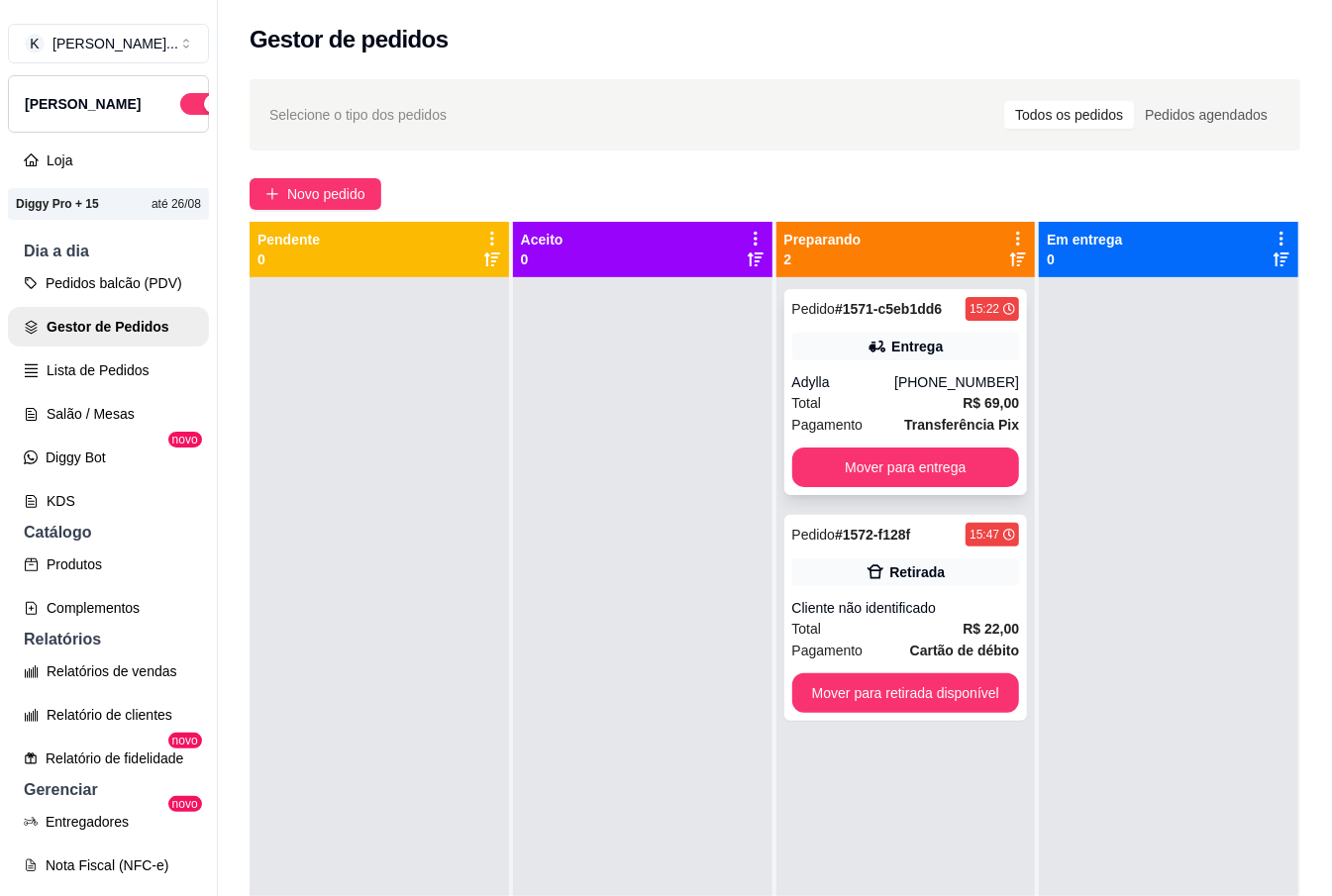 click on "Mover para entrega" at bounding box center (906, 467) 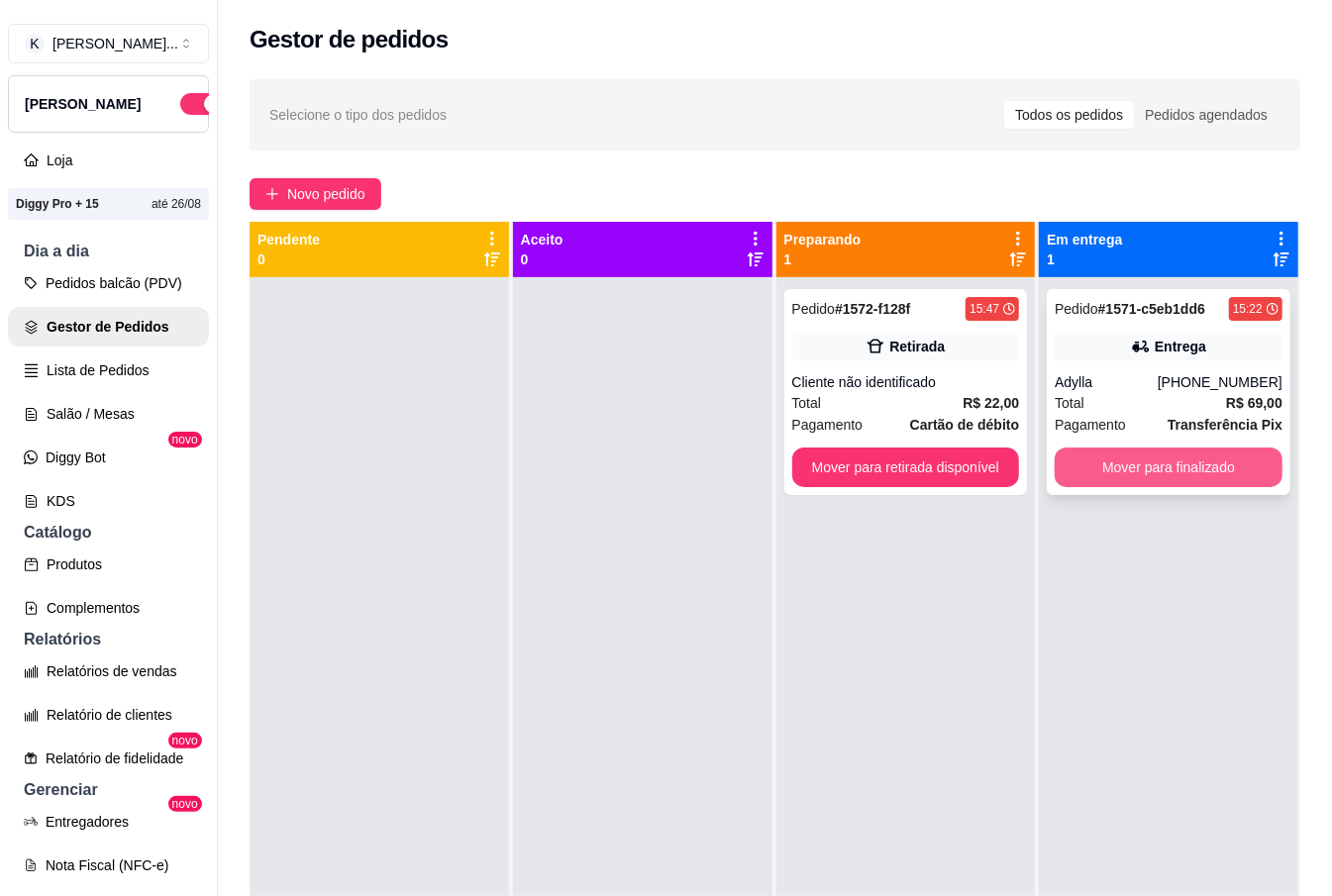 click on "Mover para finalizado" at bounding box center (1169, 467) 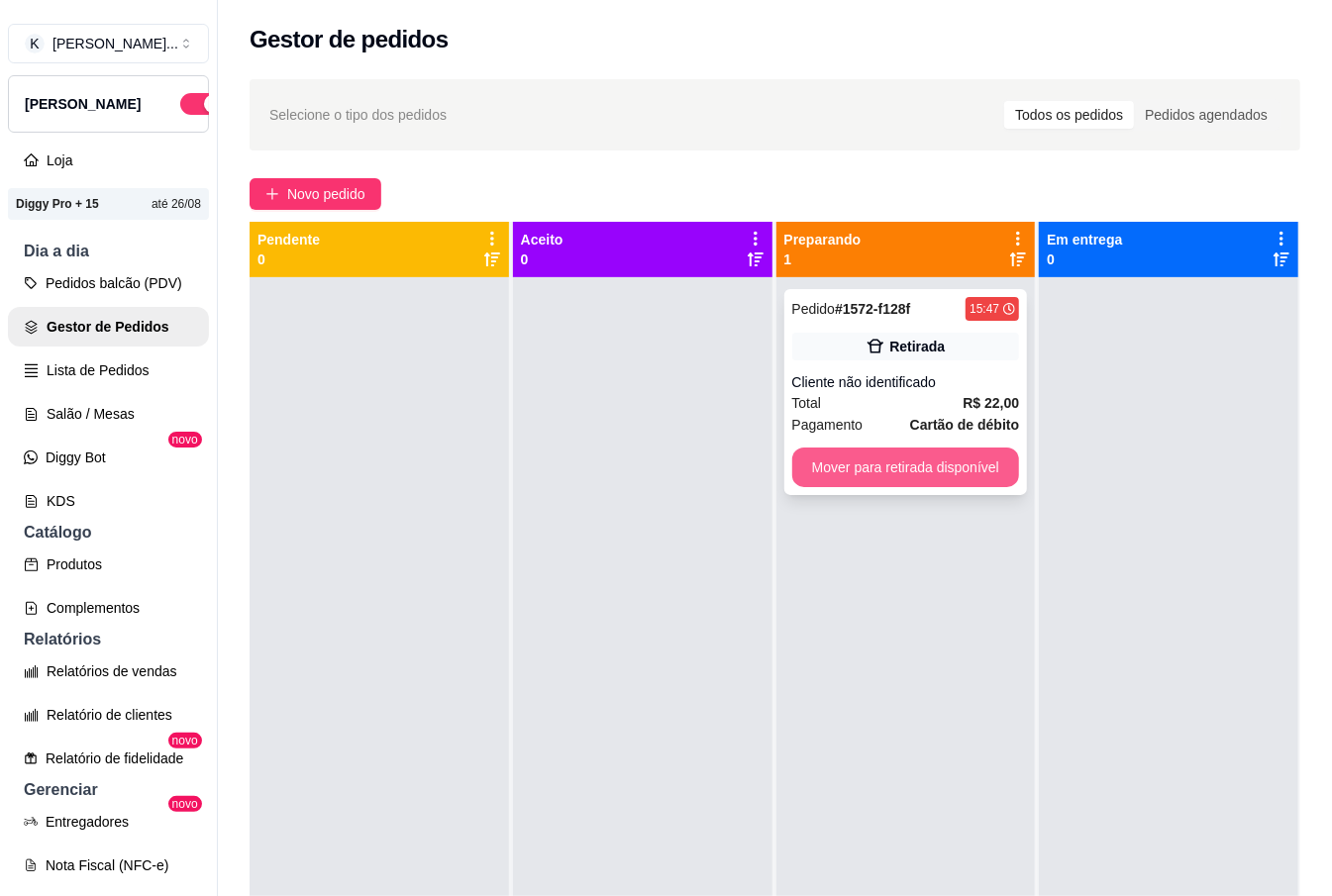 click on "Mover para retirada disponível" at bounding box center (906, 467) 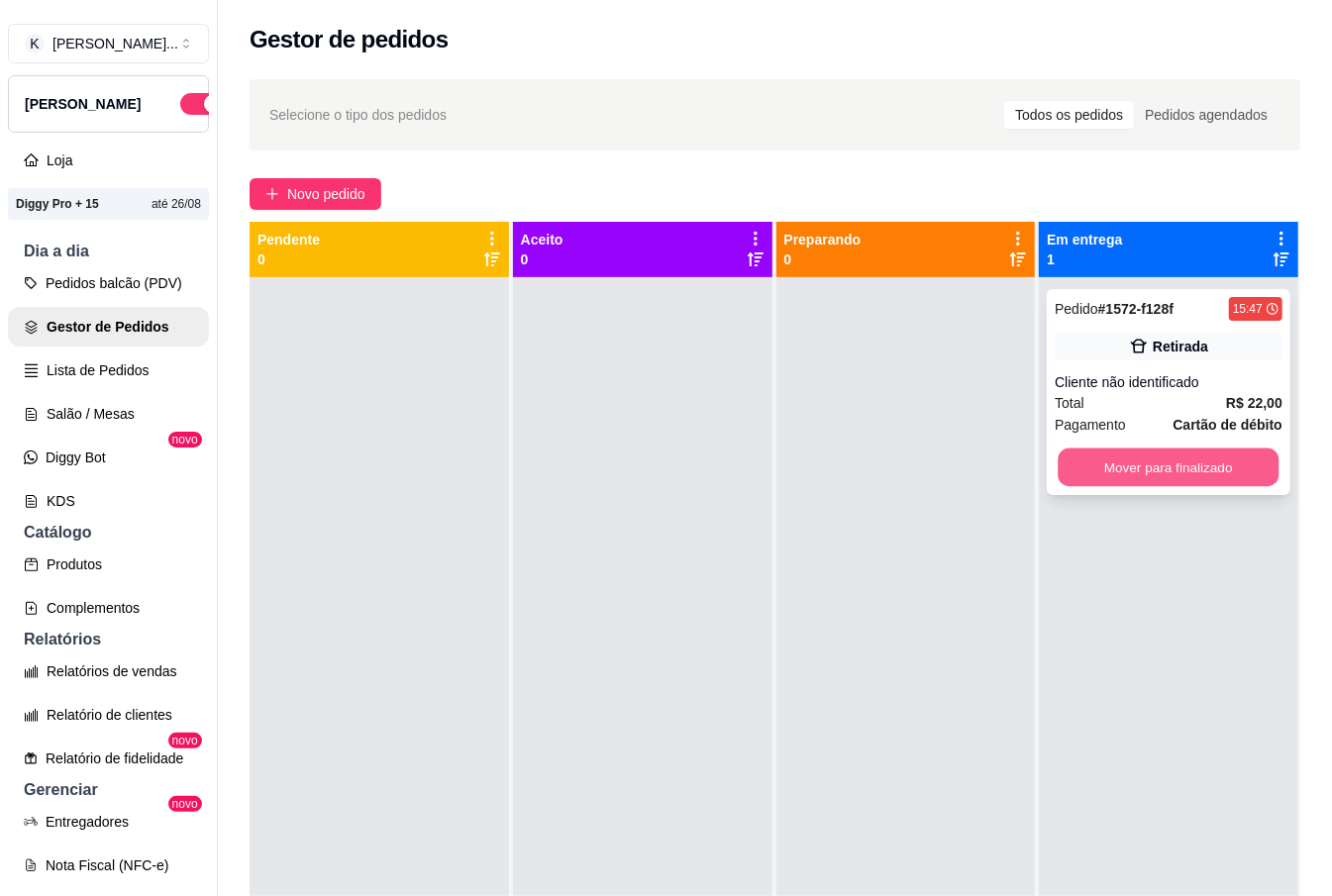click on "Mover para finalizado" at bounding box center [1169, 467] 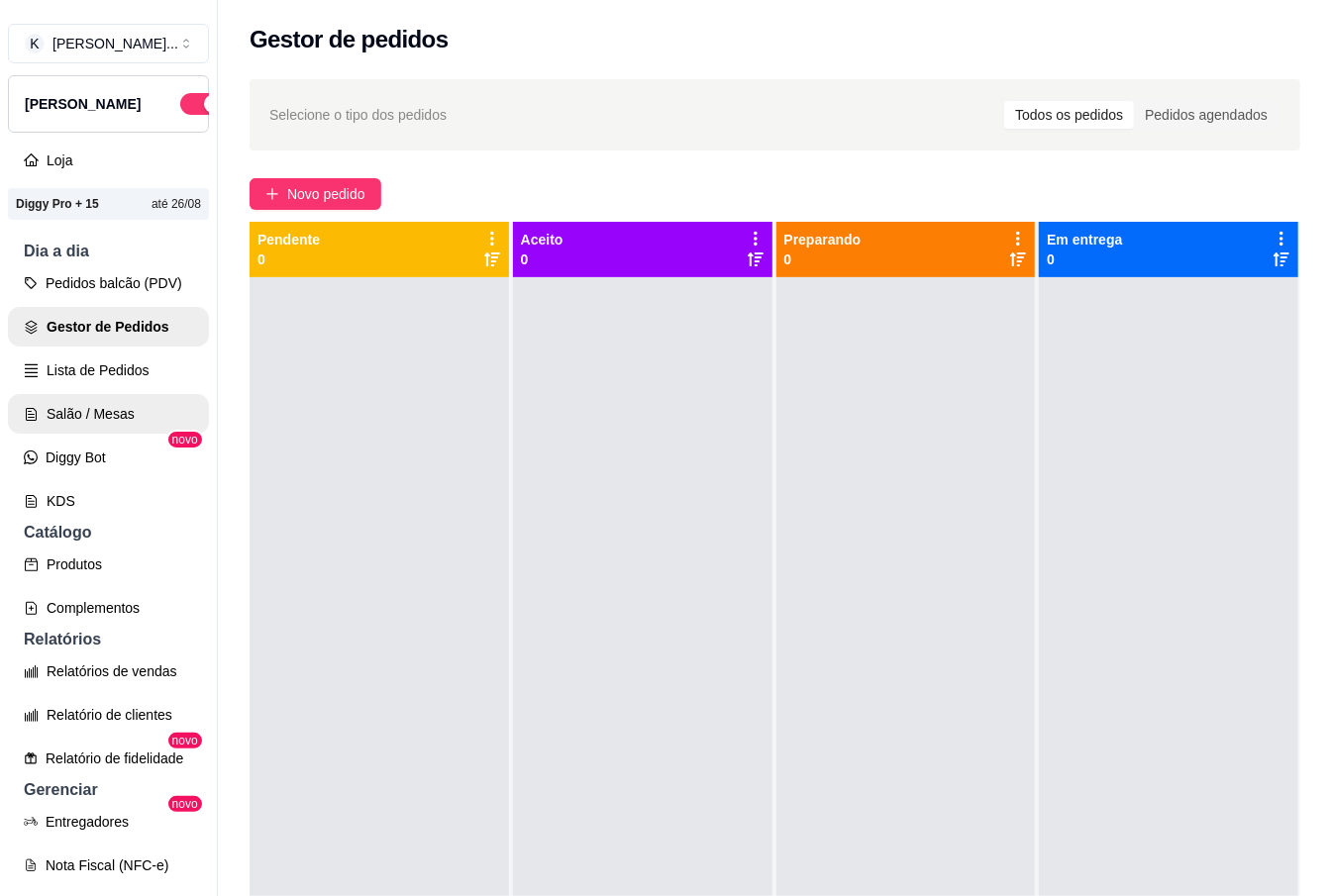 click on "Salão / Mesas" at bounding box center [108, 414] 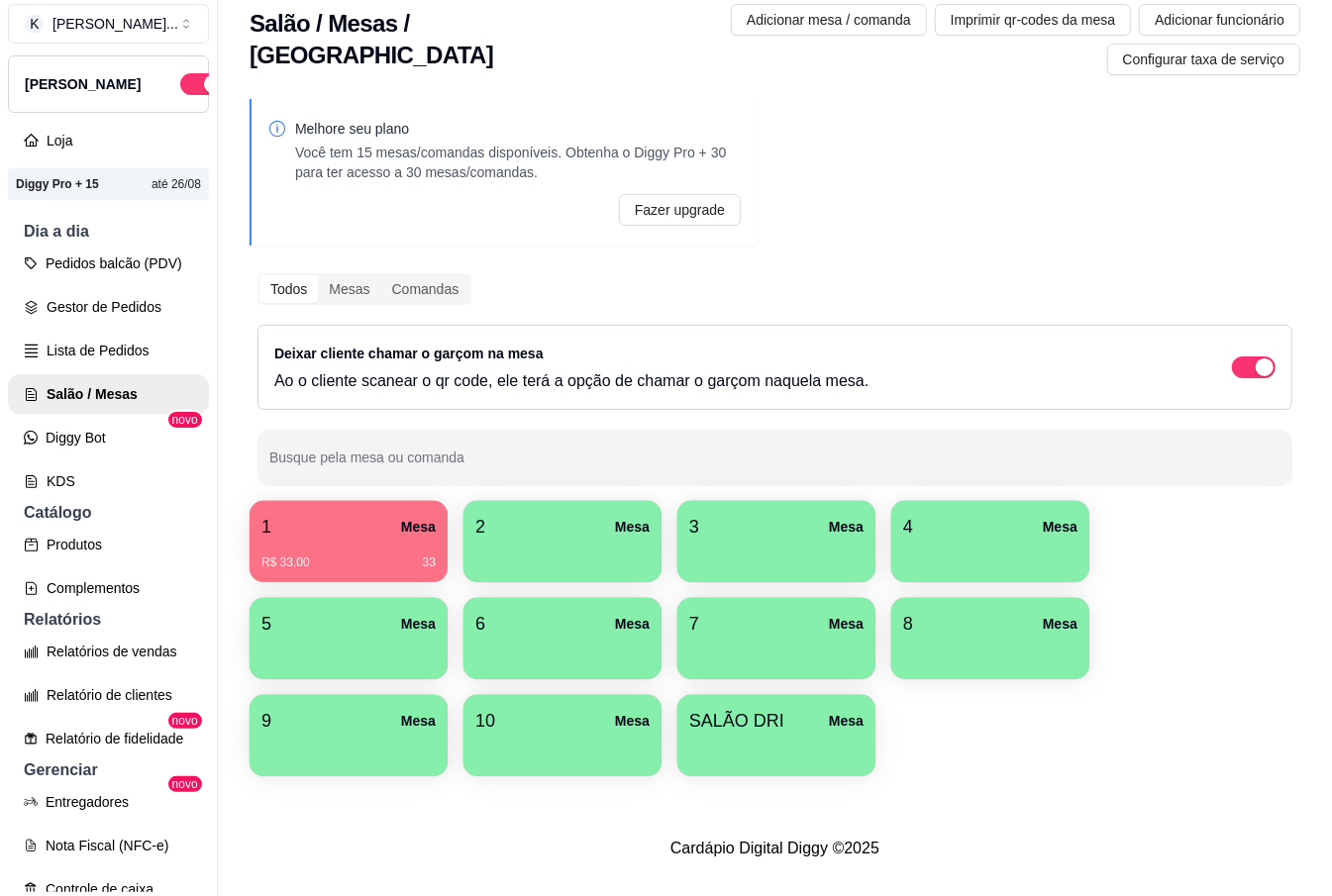 scroll, scrollTop: 32, scrollLeft: 0, axis: vertical 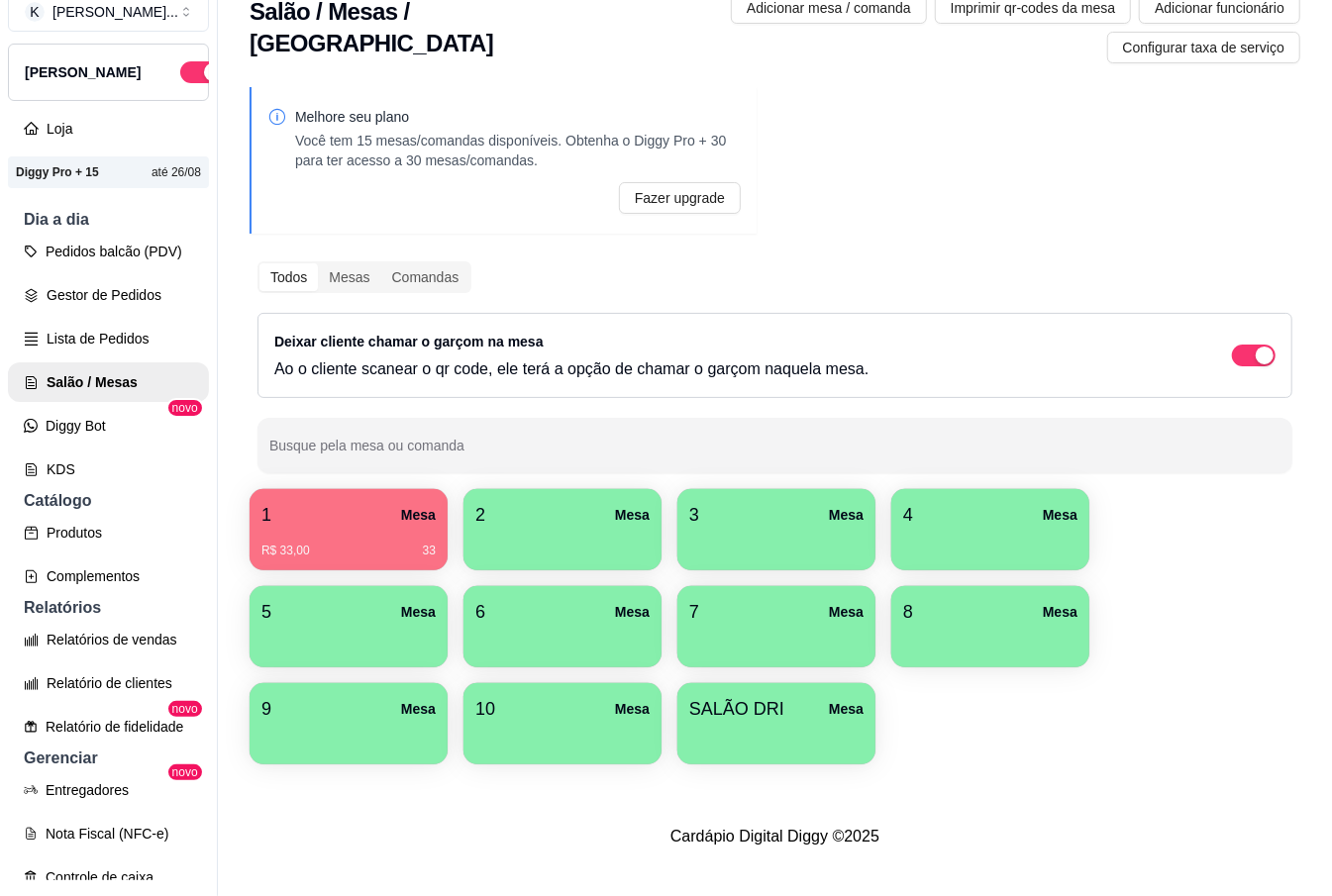 click on "R$ 33,00 33" at bounding box center (349, 550) 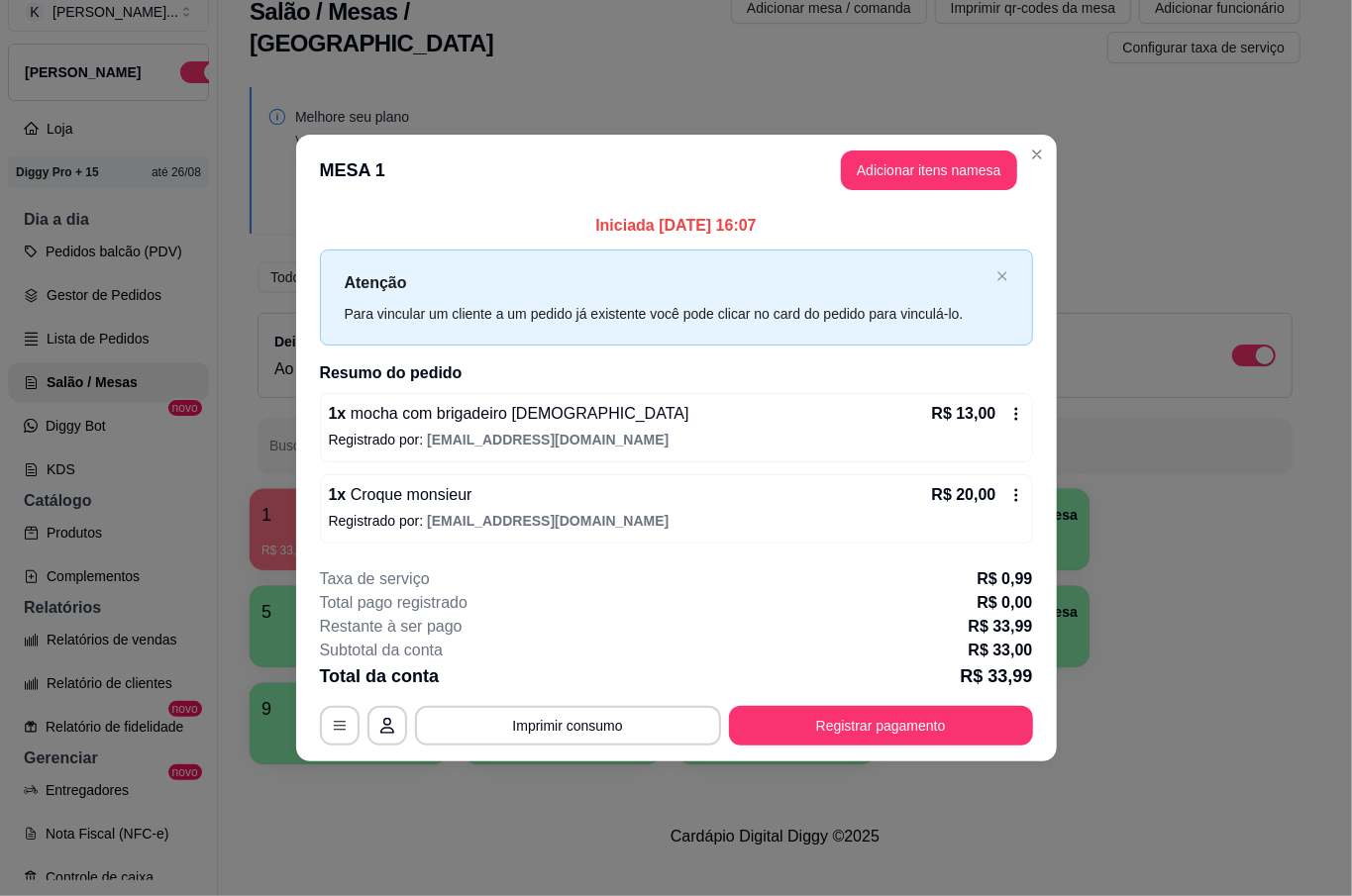 click on "1 x   Croque monsieur R$ 20,00 Registrado por:   [EMAIL_ADDRESS][DOMAIN_NAME]" at bounding box center [676, 509] 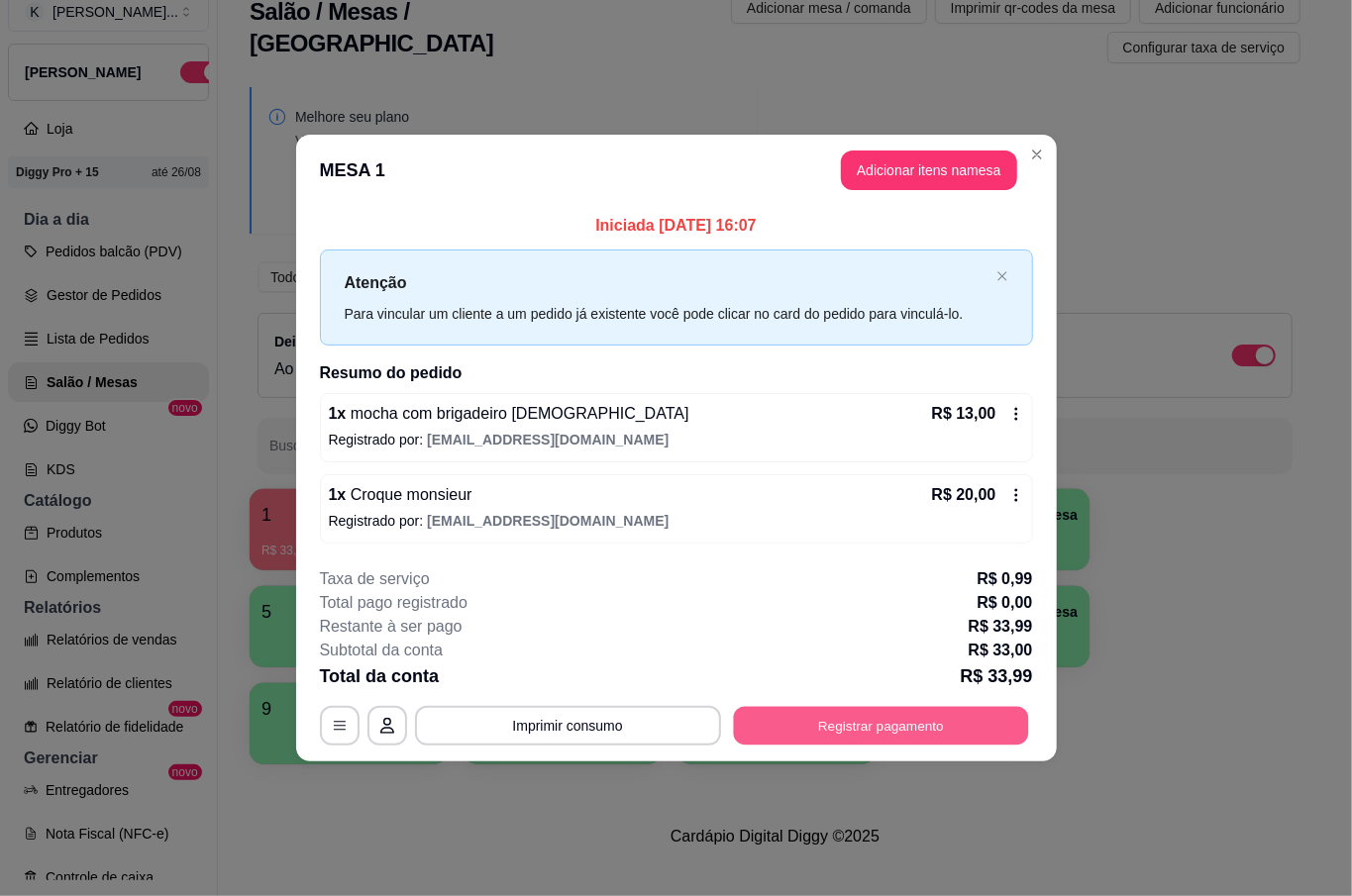 click on "Registrar pagamento" at bounding box center (881, 726) 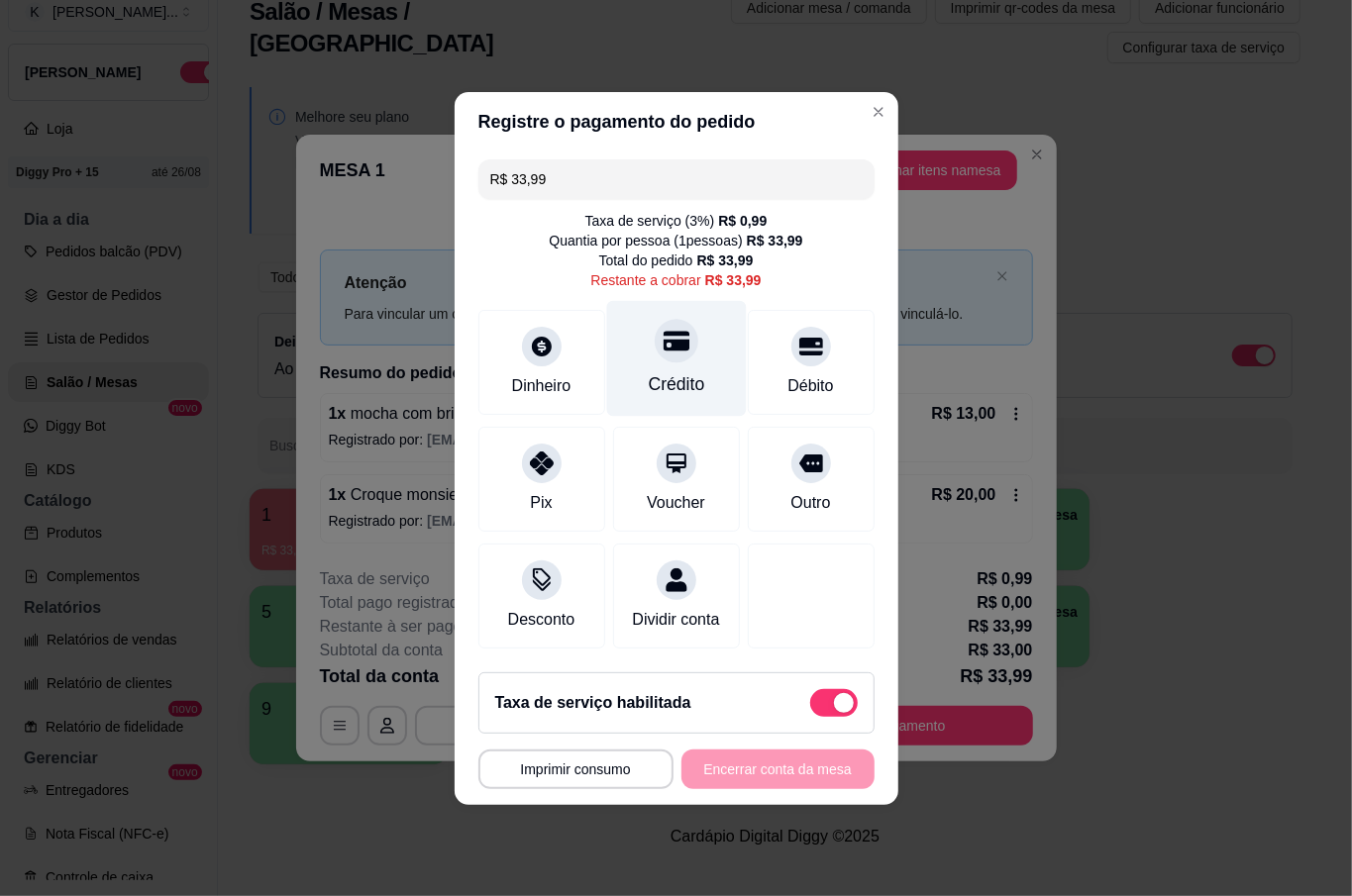 click on "Crédito" at bounding box center [676, 384] 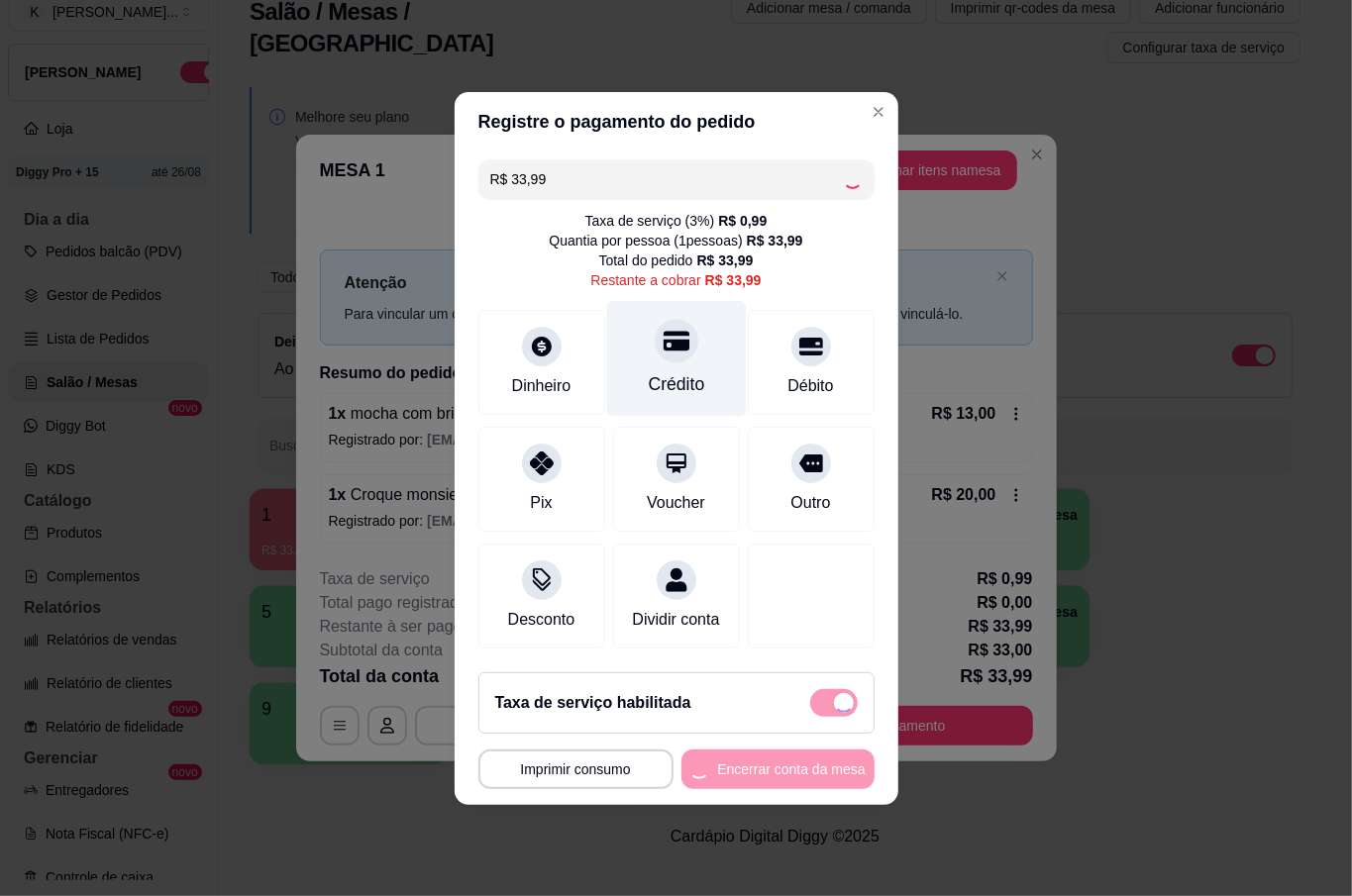 type on "R$ 0,00" 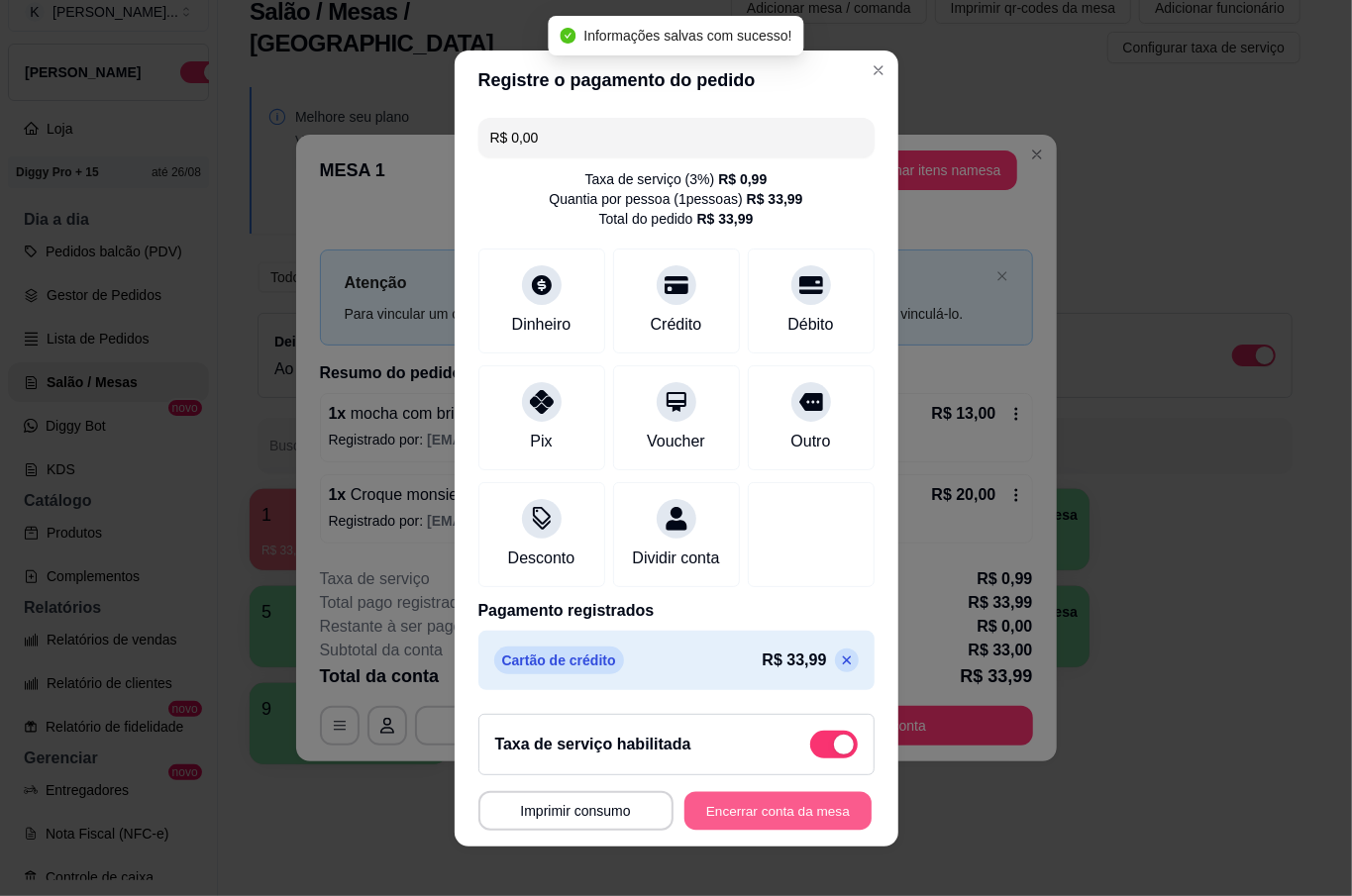 click on "Encerrar conta da mesa" at bounding box center [778, 810] 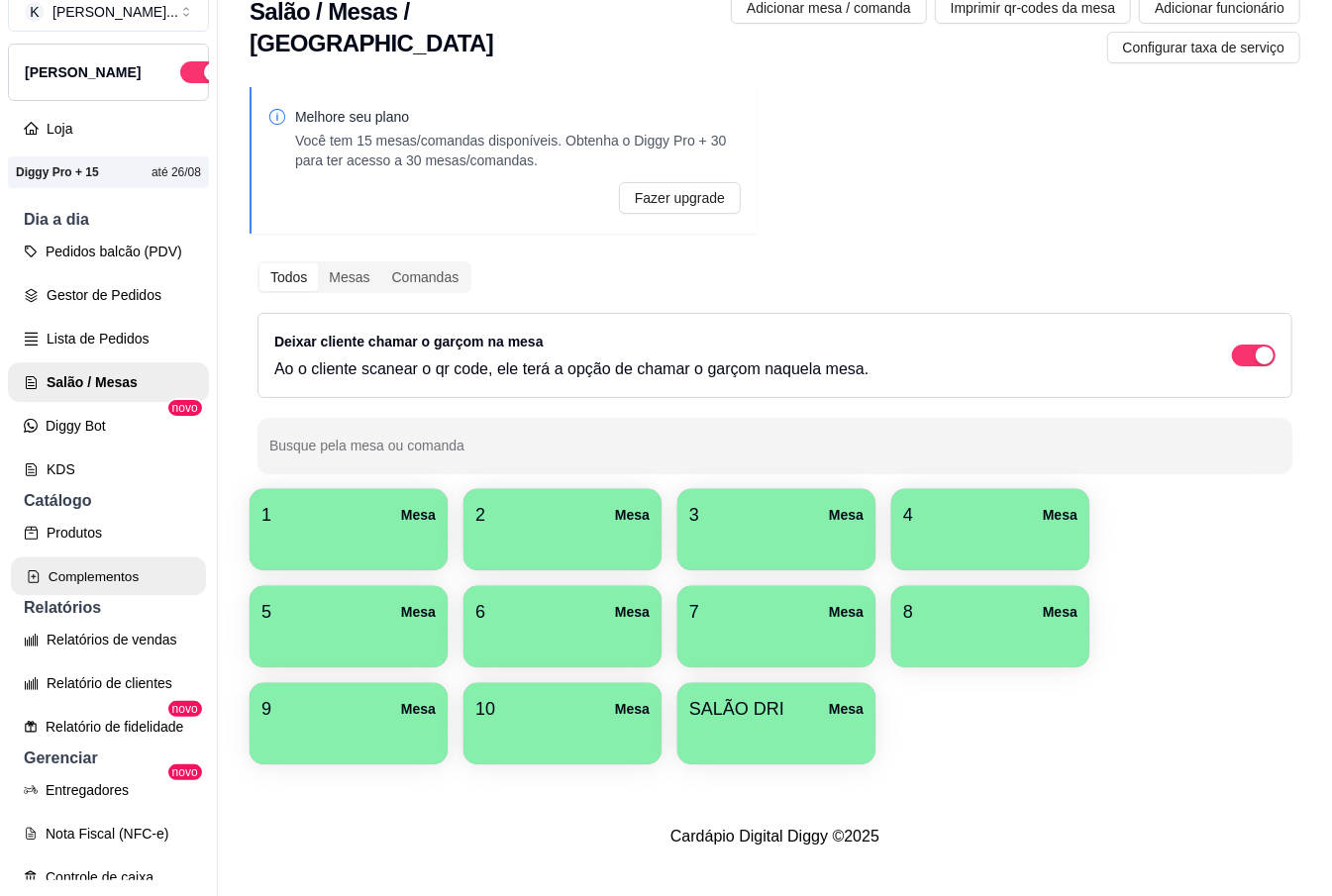 click on "Complementos" at bounding box center (108, 576) 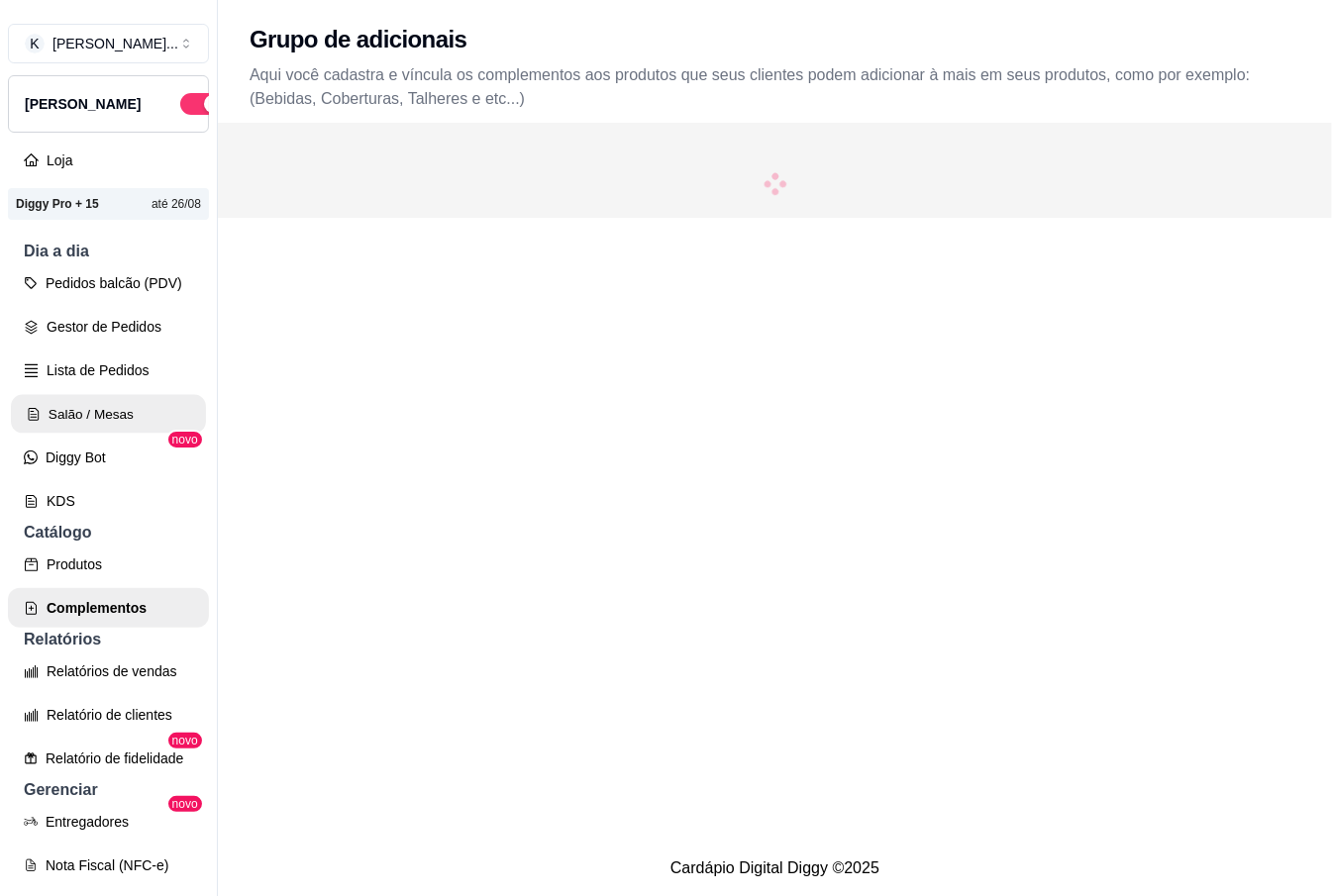 click on "Salão / Mesas" at bounding box center [108, 414] 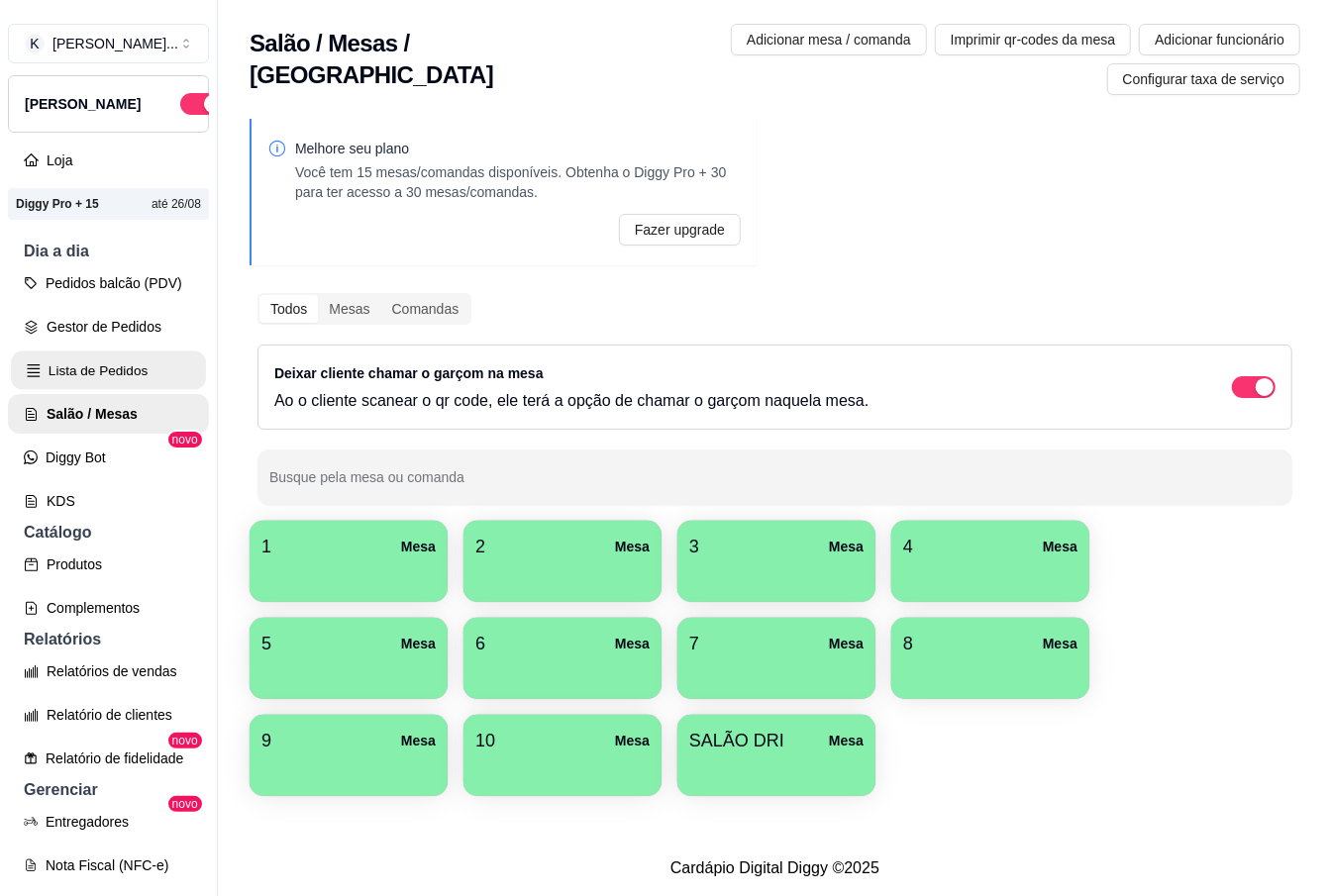 click on "Lista de Pedidos" at bounding box center [108, 370] 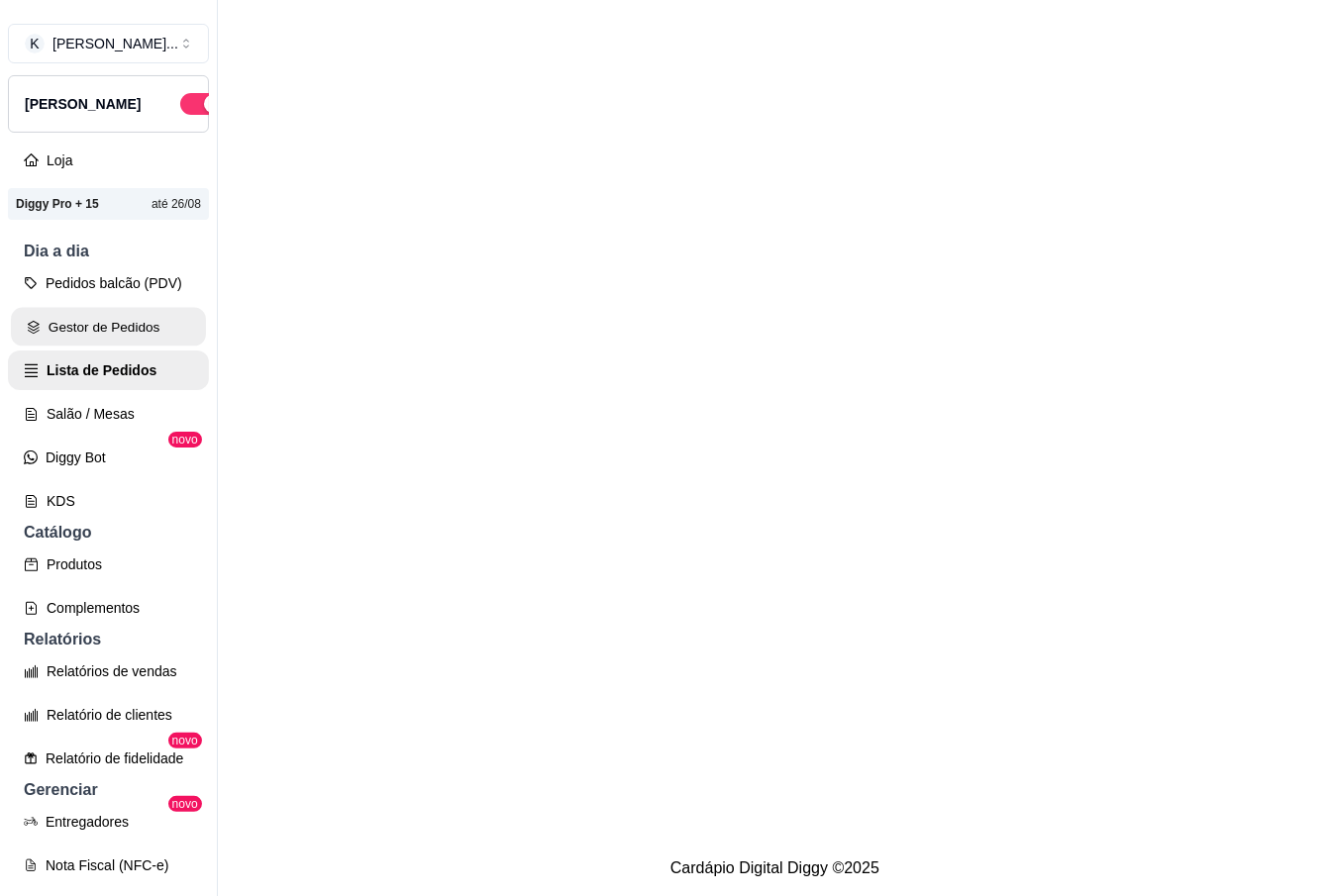 click on "Gestor de Pedidos" at bounding box center [108, 327] 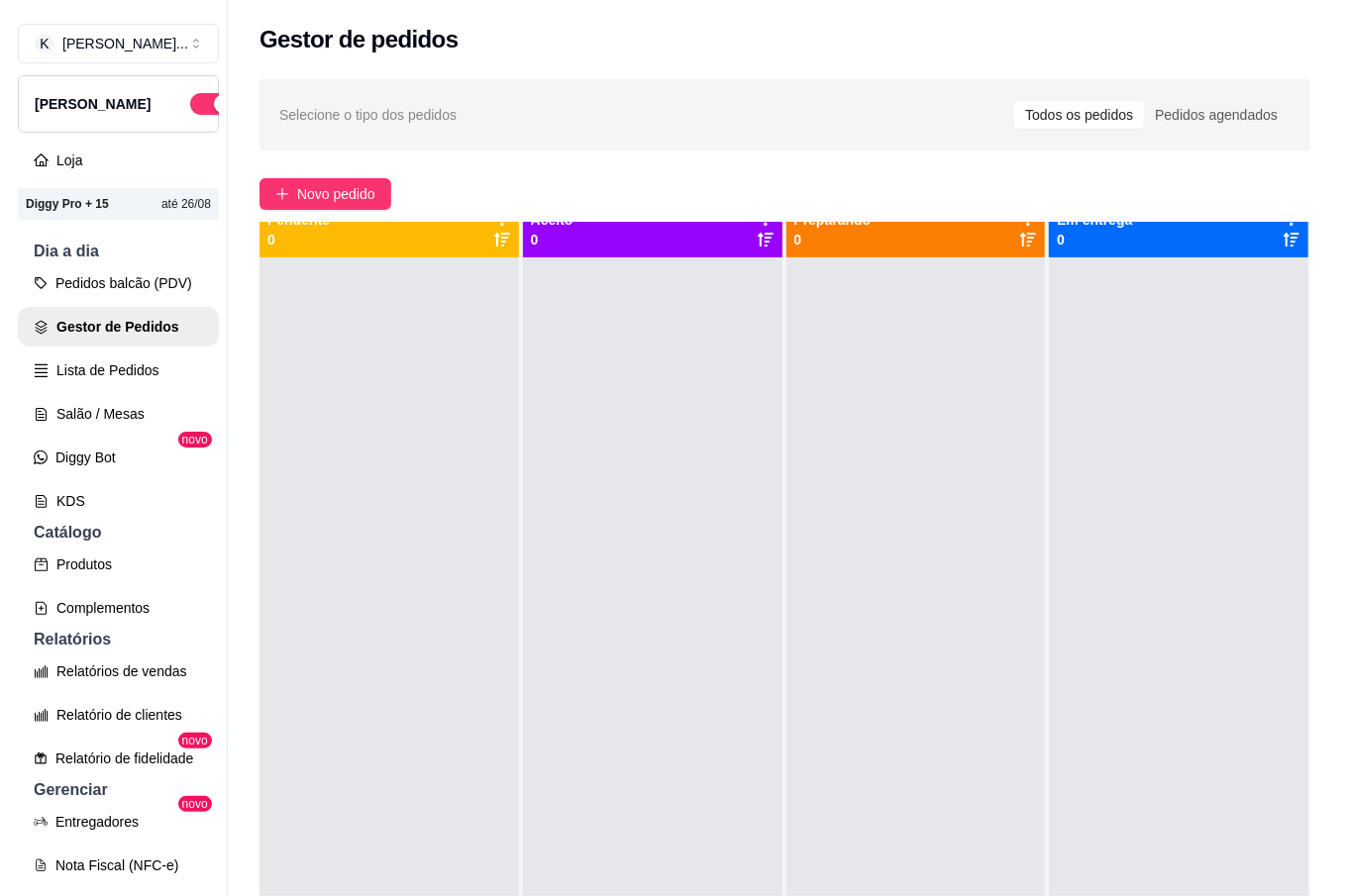 scroll, scrollTop: 0, scrollLeft: 0, axis: both 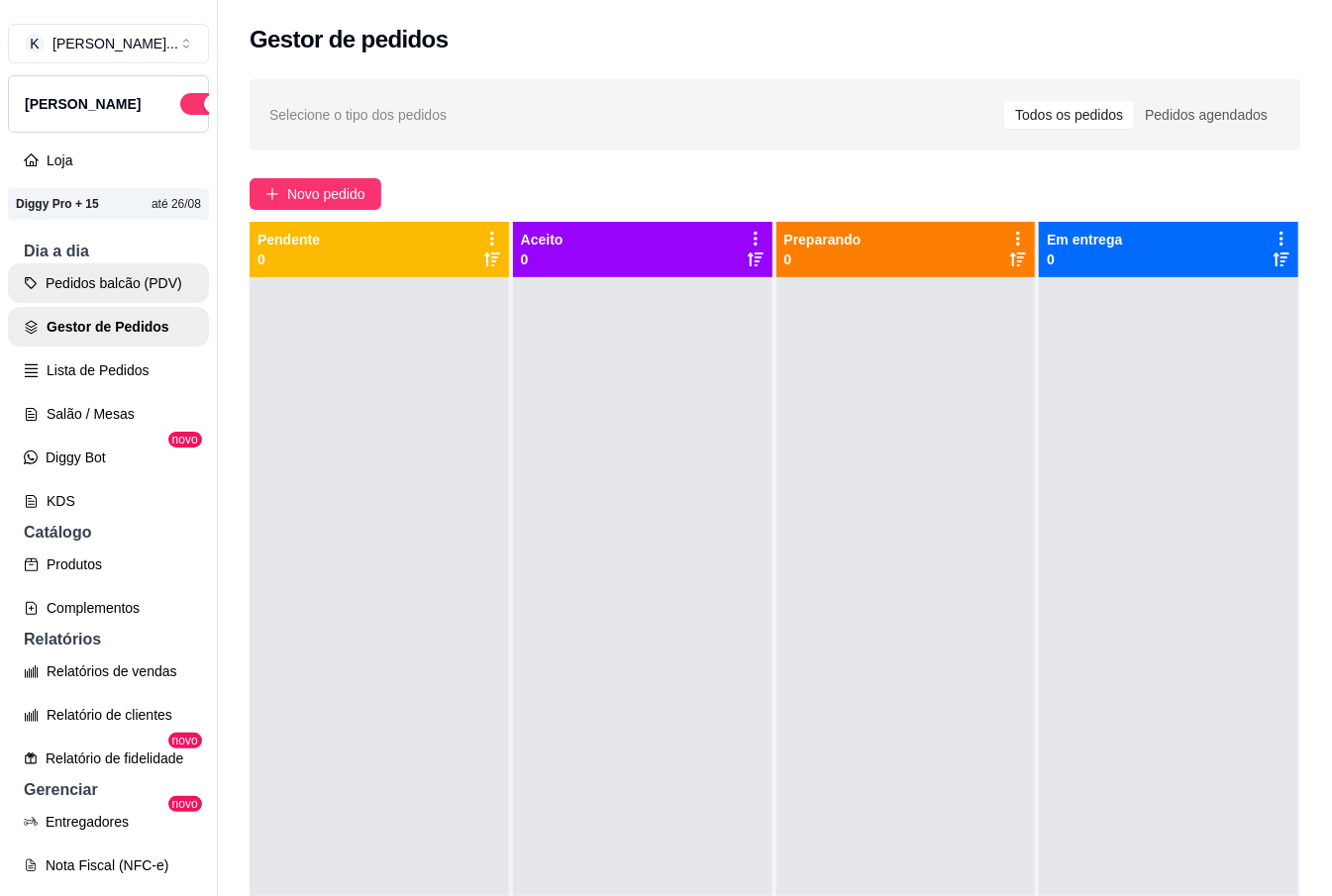 click on "Pedidos balcão (PDV)" at bounding box center (108, 283) 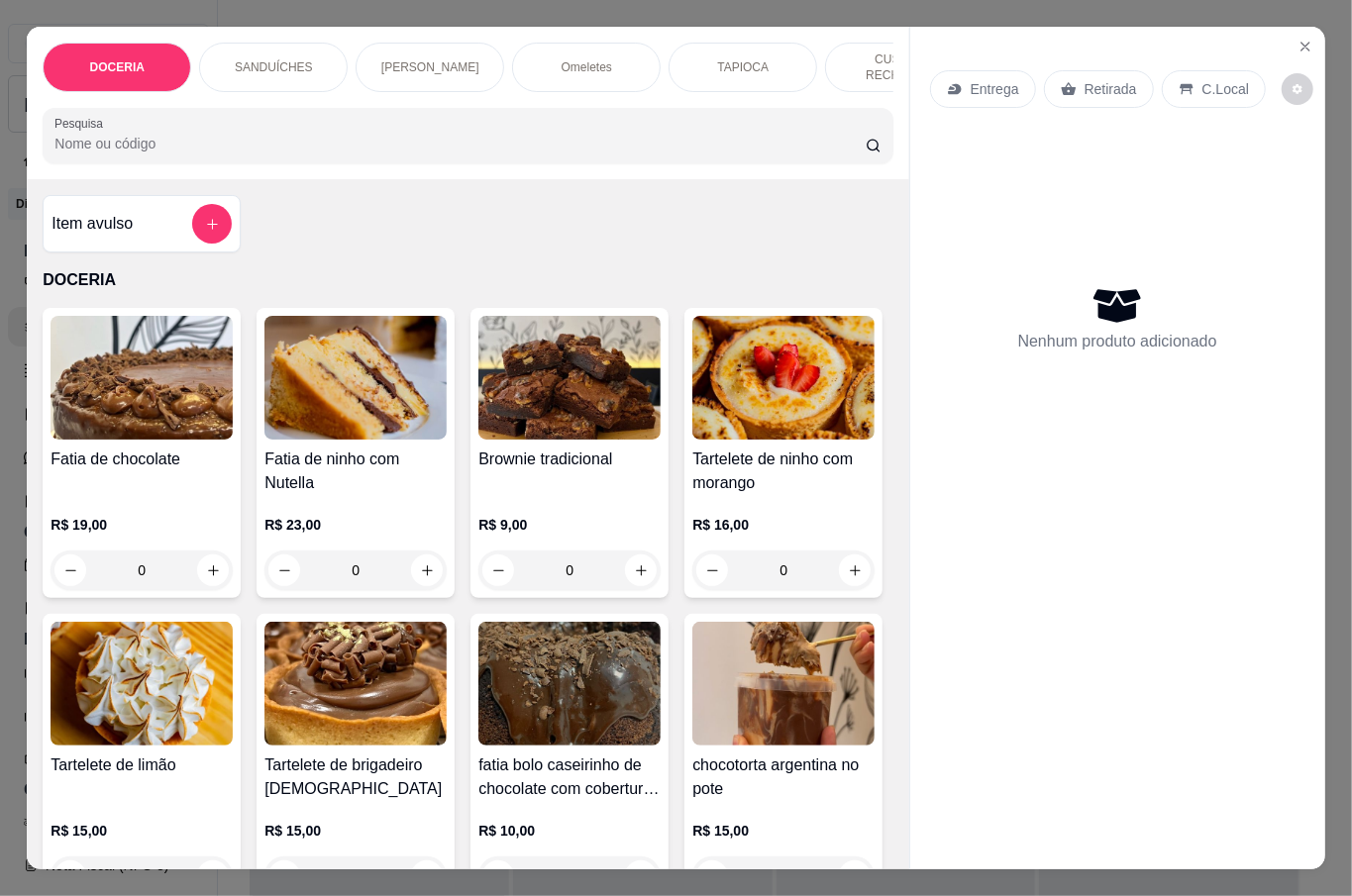 click on "R$ 9,00 0" at bounding box center (570, 552) 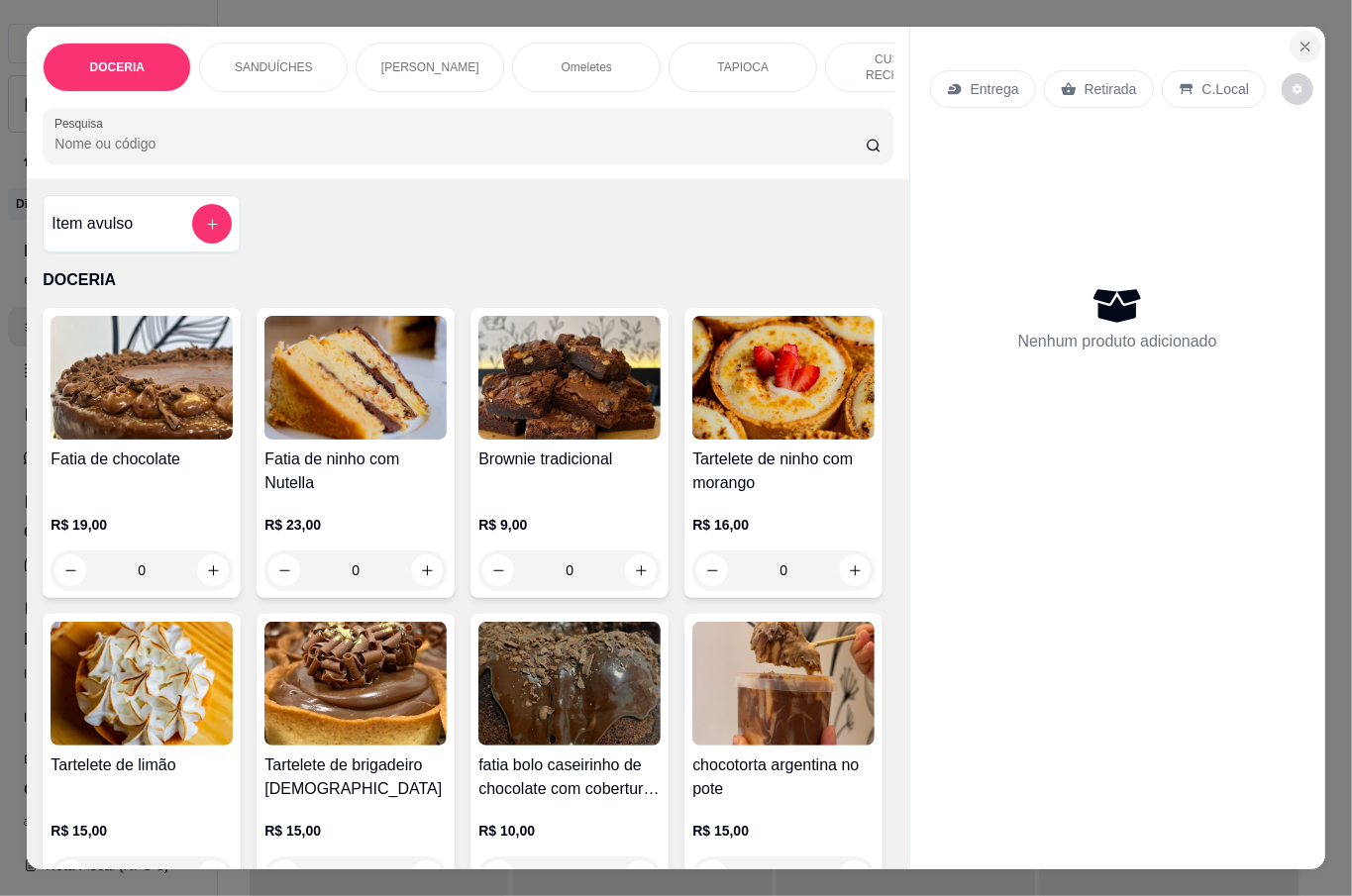 click 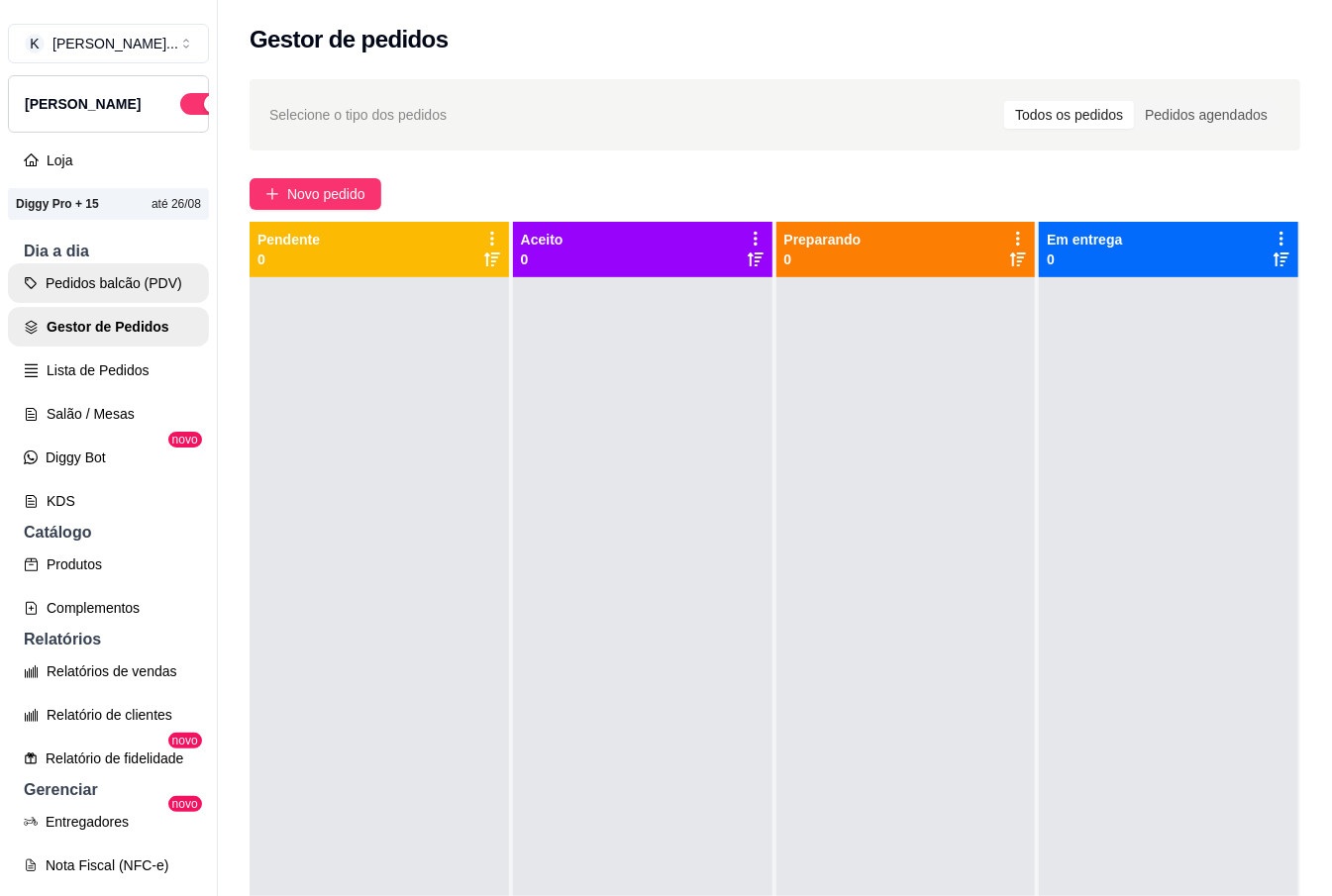 click on "Pedidos balcão (PDV) Gestor de Pedidos Lista de Pedidos Salão / Mesas Diggy Bot novo KDS" at bounding box center [108, 392] 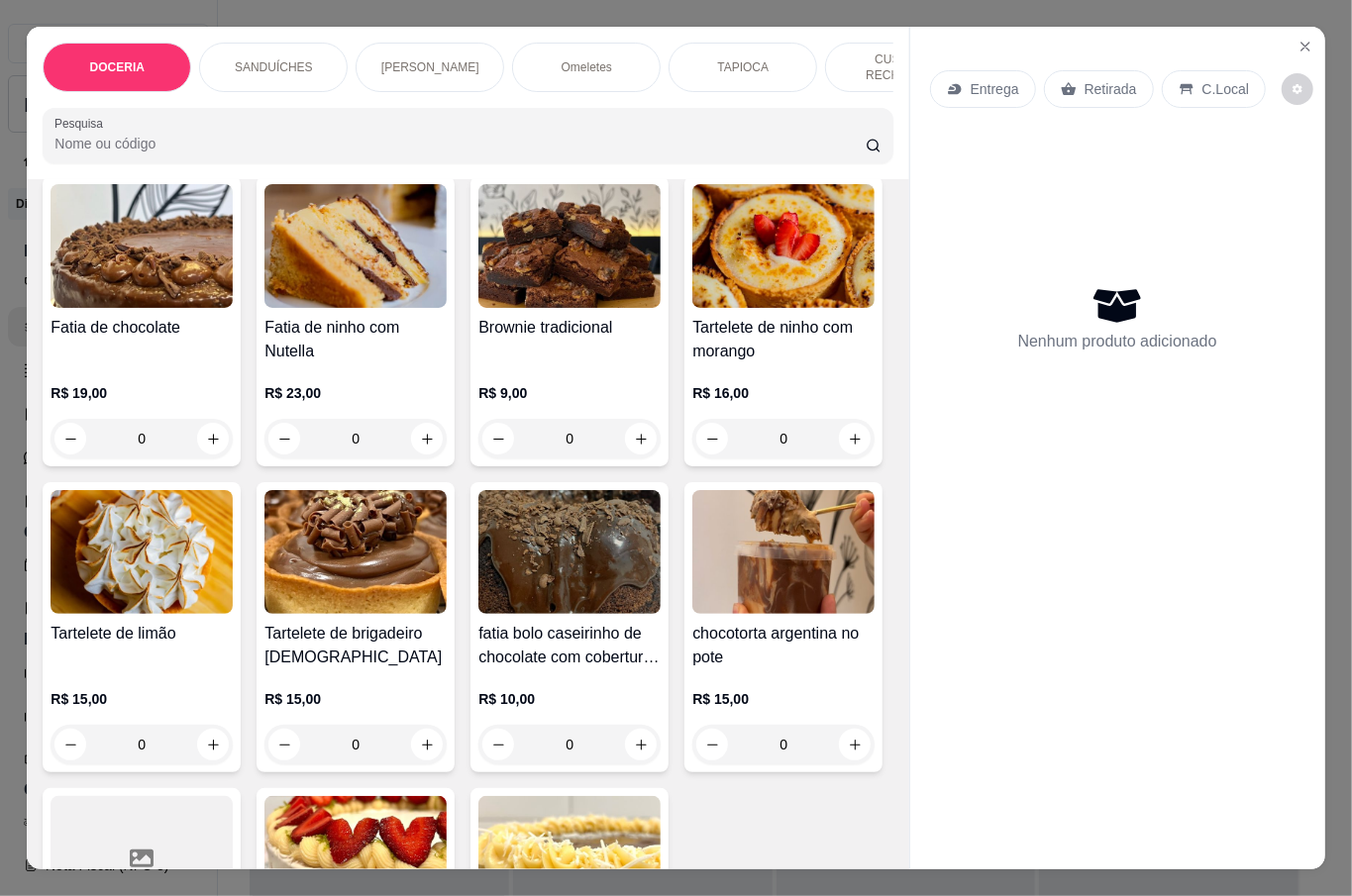 scroll, scrollTop: 0, scrollLeft: 0, axis: both 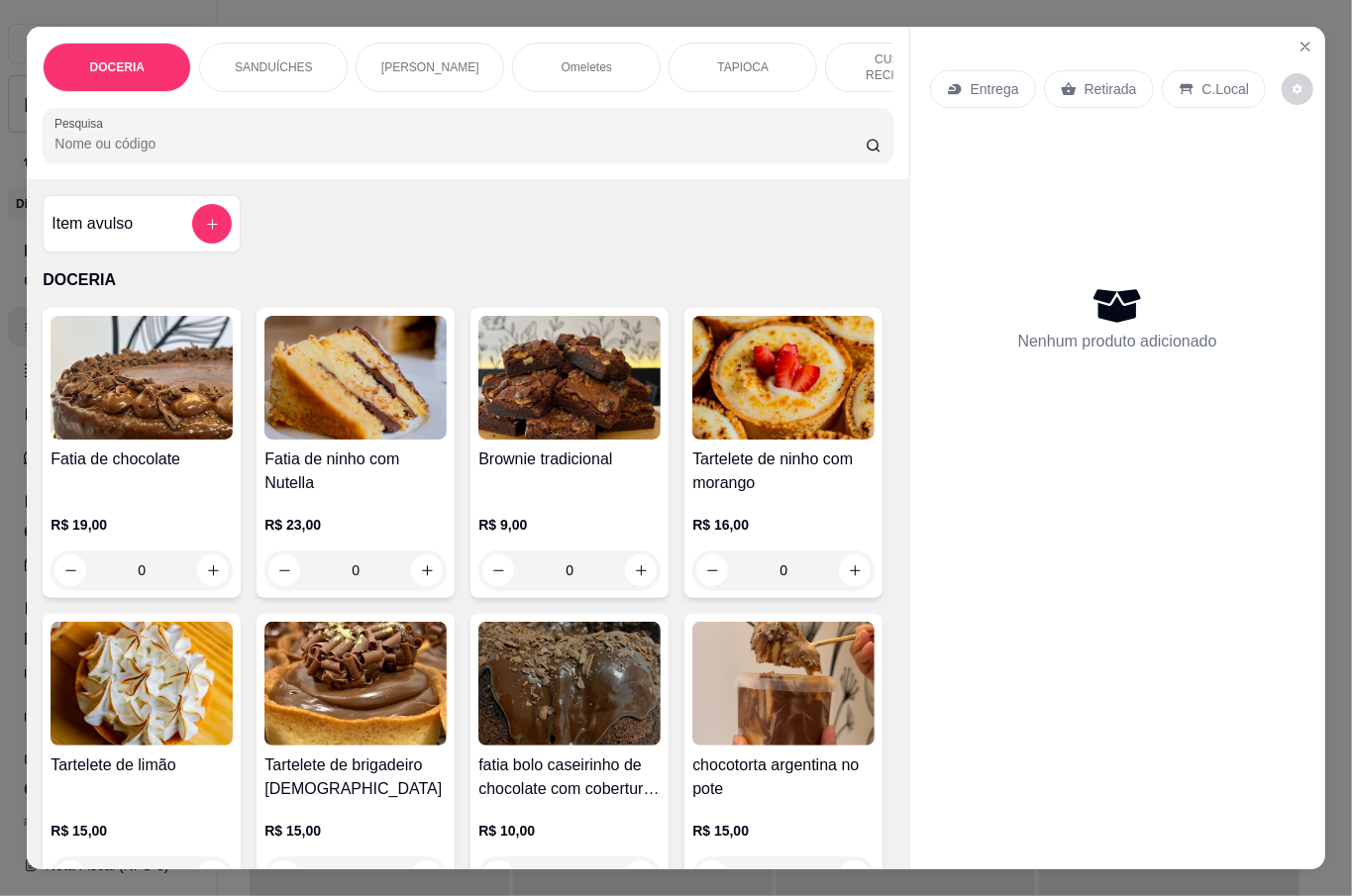 click on "Pesquisa" at bounding box center (460, 144) 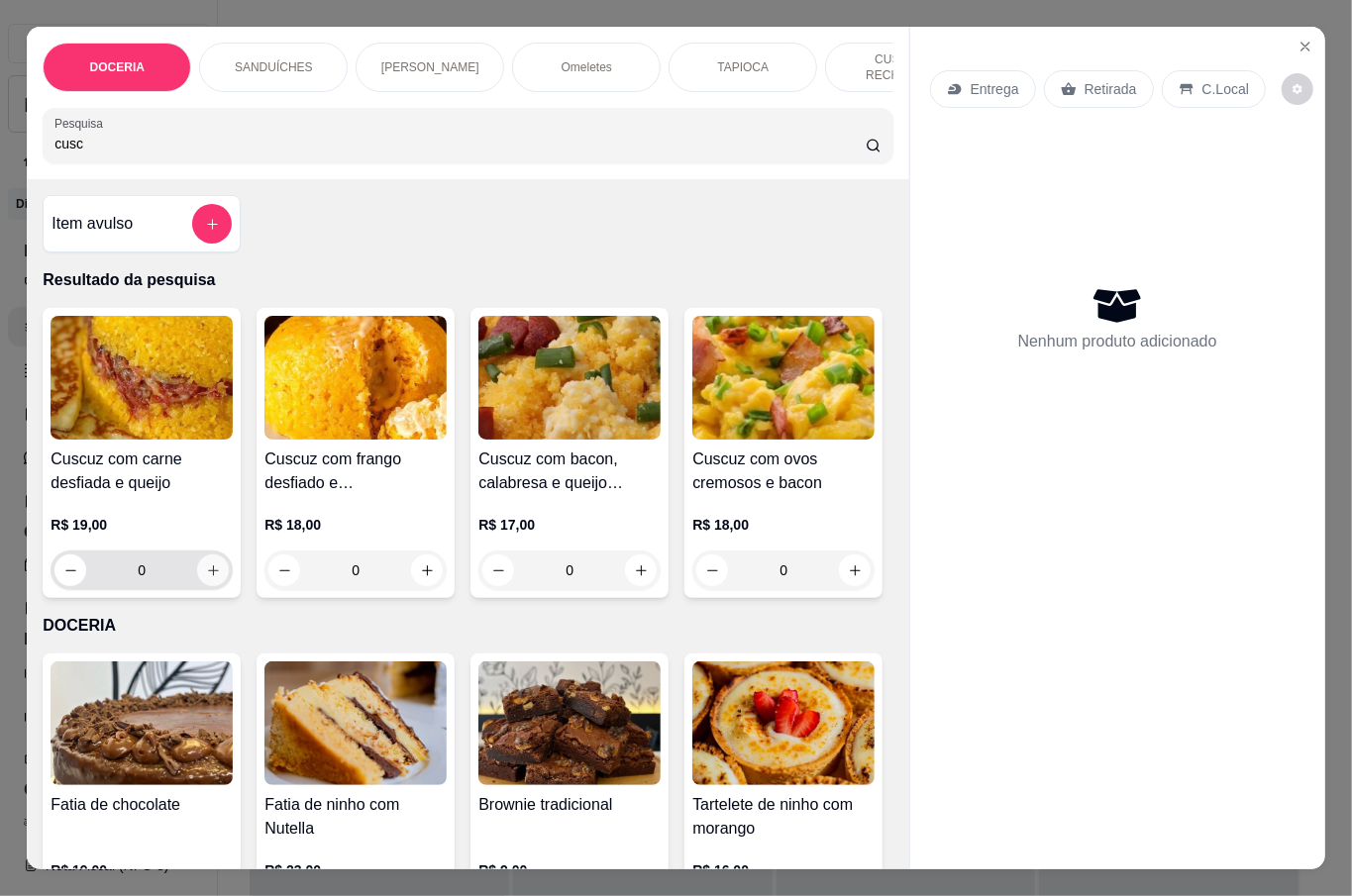 type on "cusc" 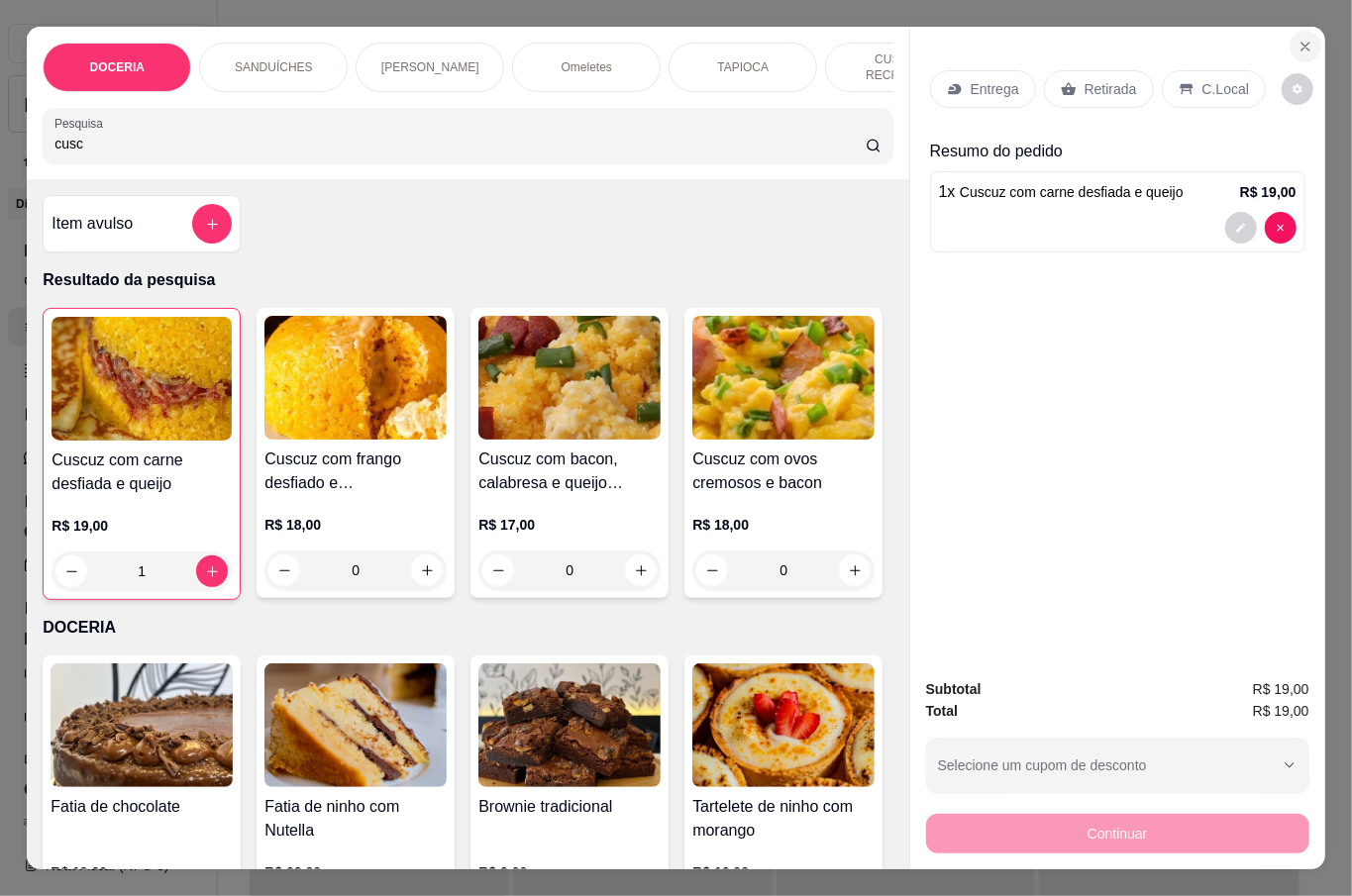 click 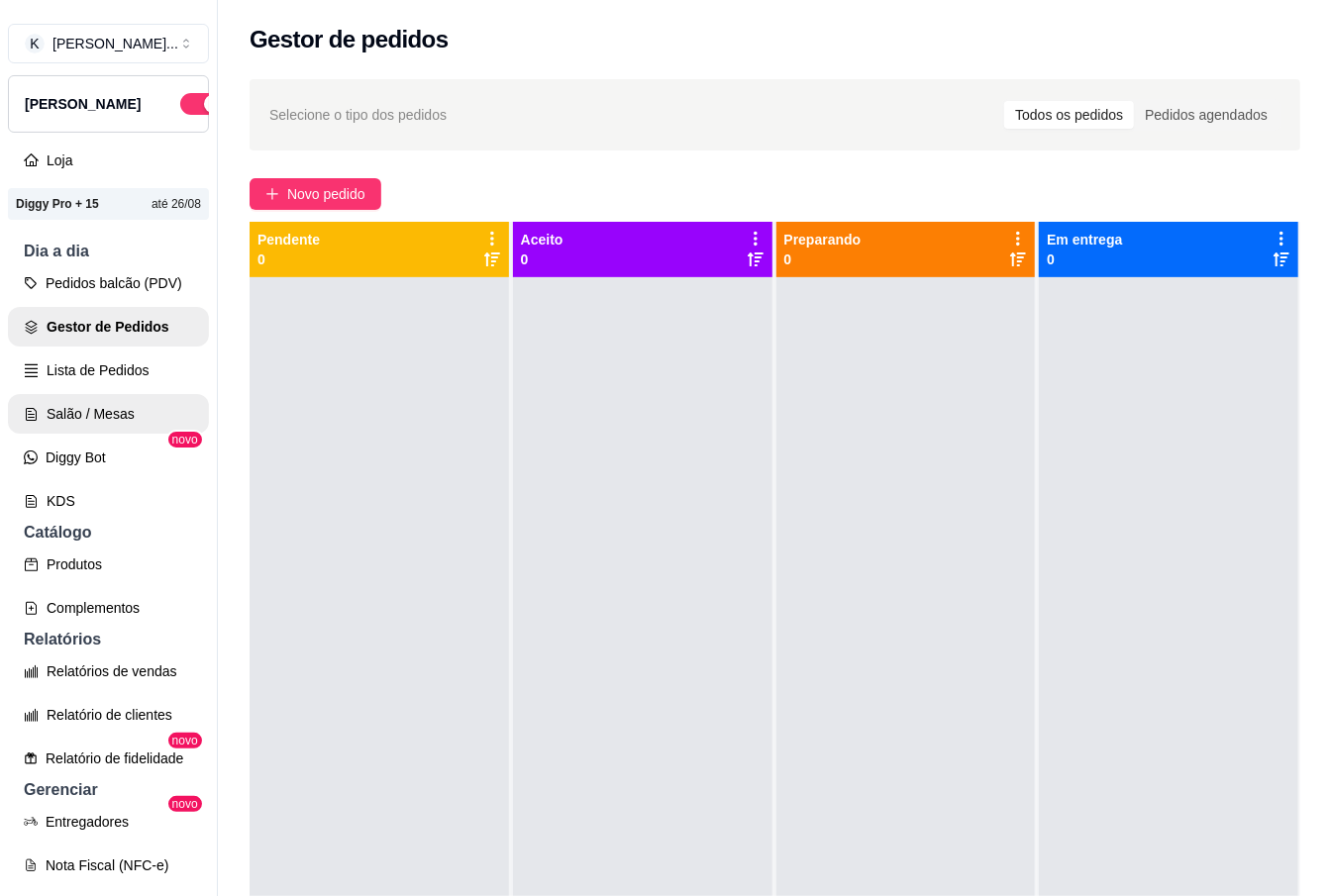 click on "Salão / Mesas" at bounding box center [108, 414] 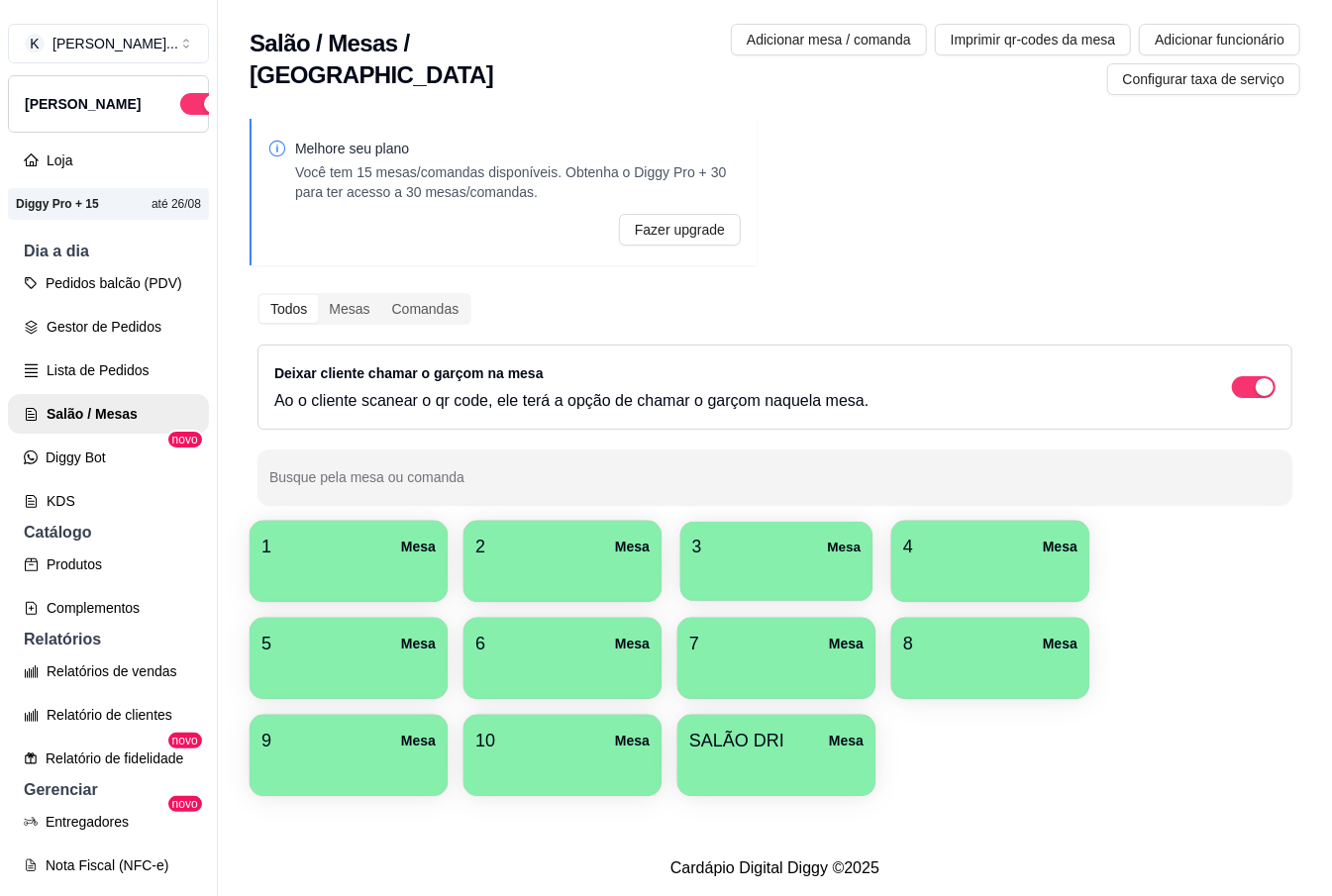 click on "3 Mesa" at bounding box center [776, 547] 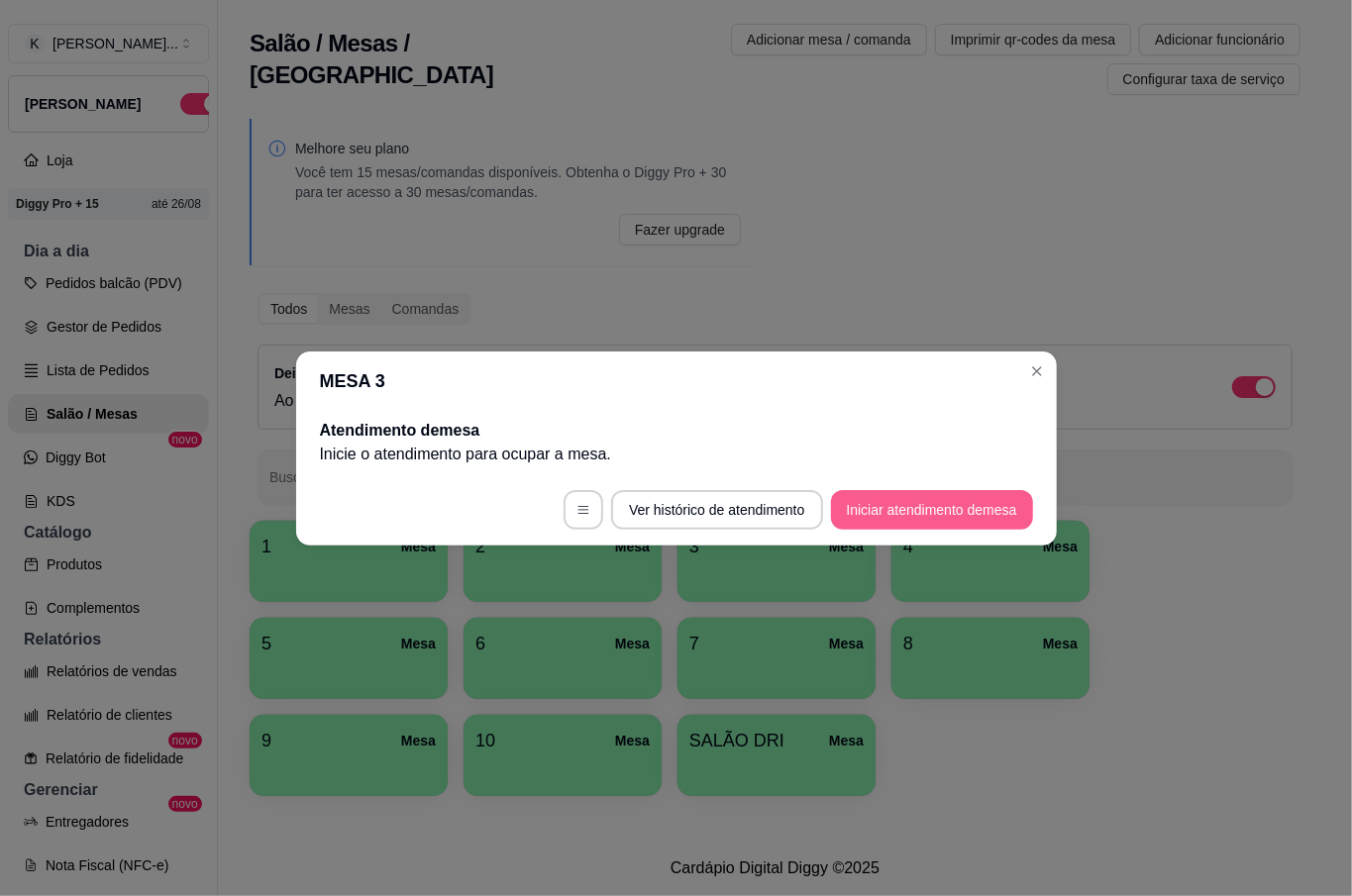 click on "Iniciar atendimento de  mesa" at bounding box center (932, 510) 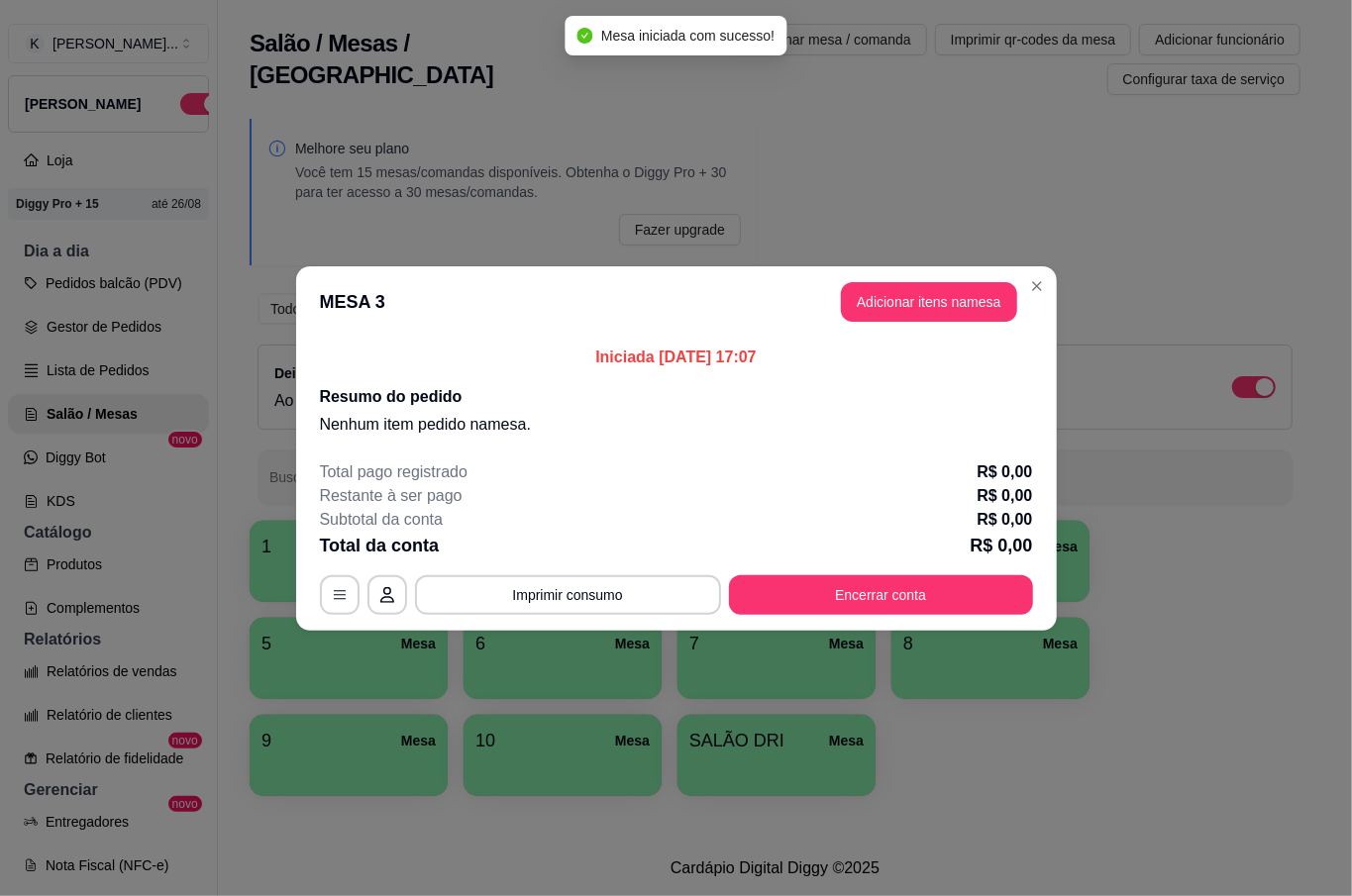 click on "MESA 3 Adicionar itens na  mesa" at bounding box center (676, 302) 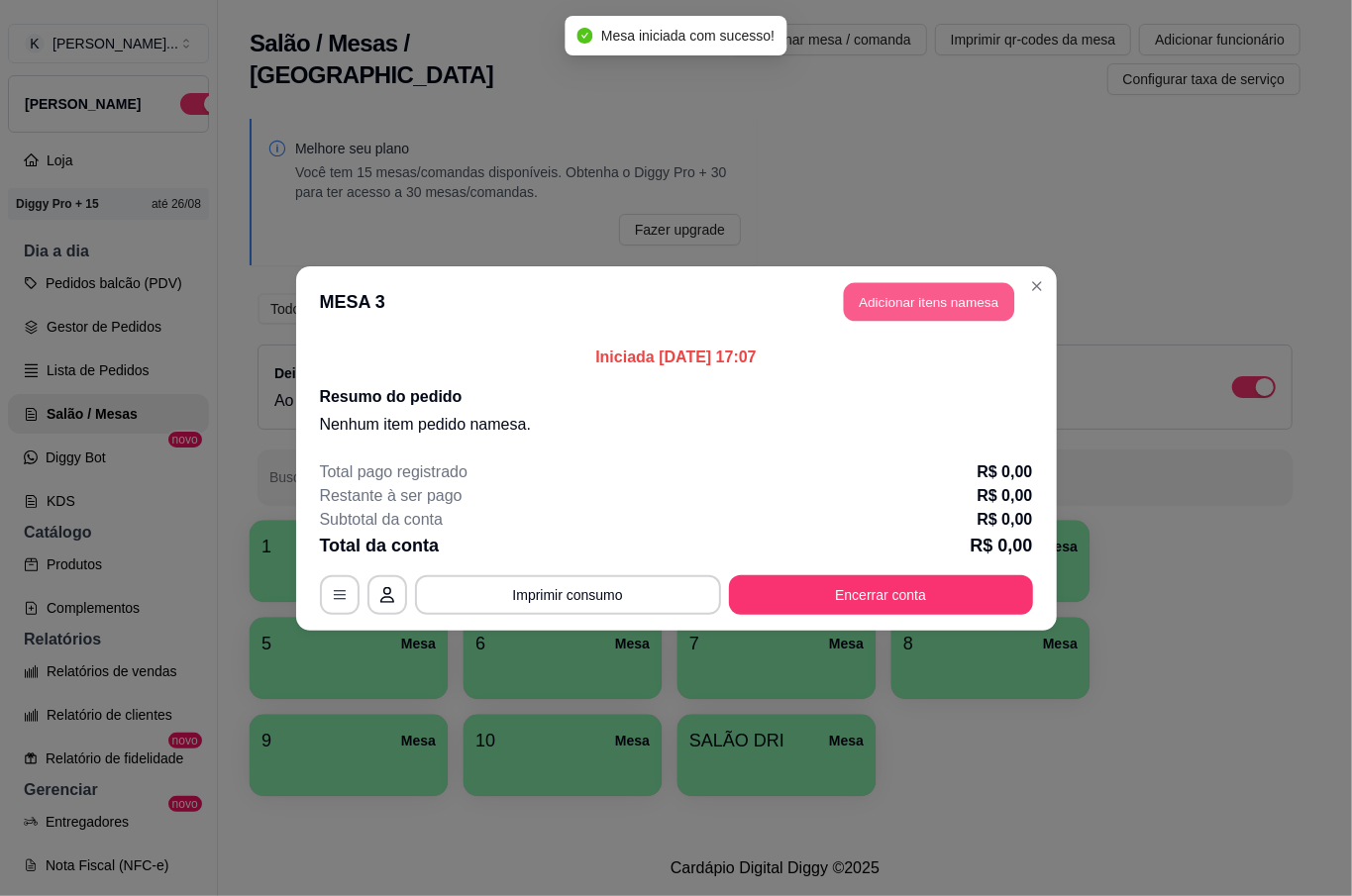 click on "Adicionar itens na  mesa" at bounding box center [929, 301] 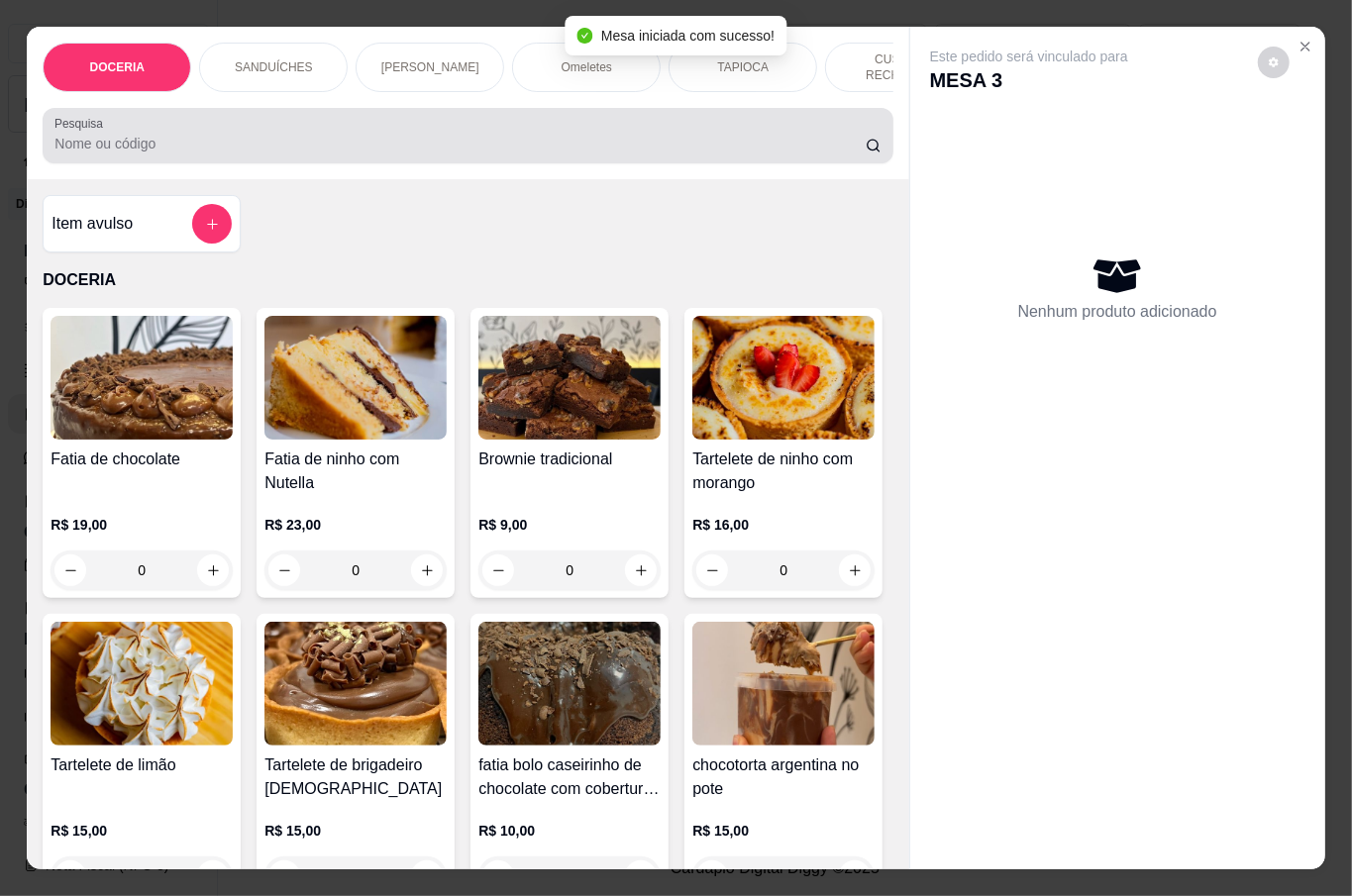 click on "Pesquisa" at bounding box center [460, 144] 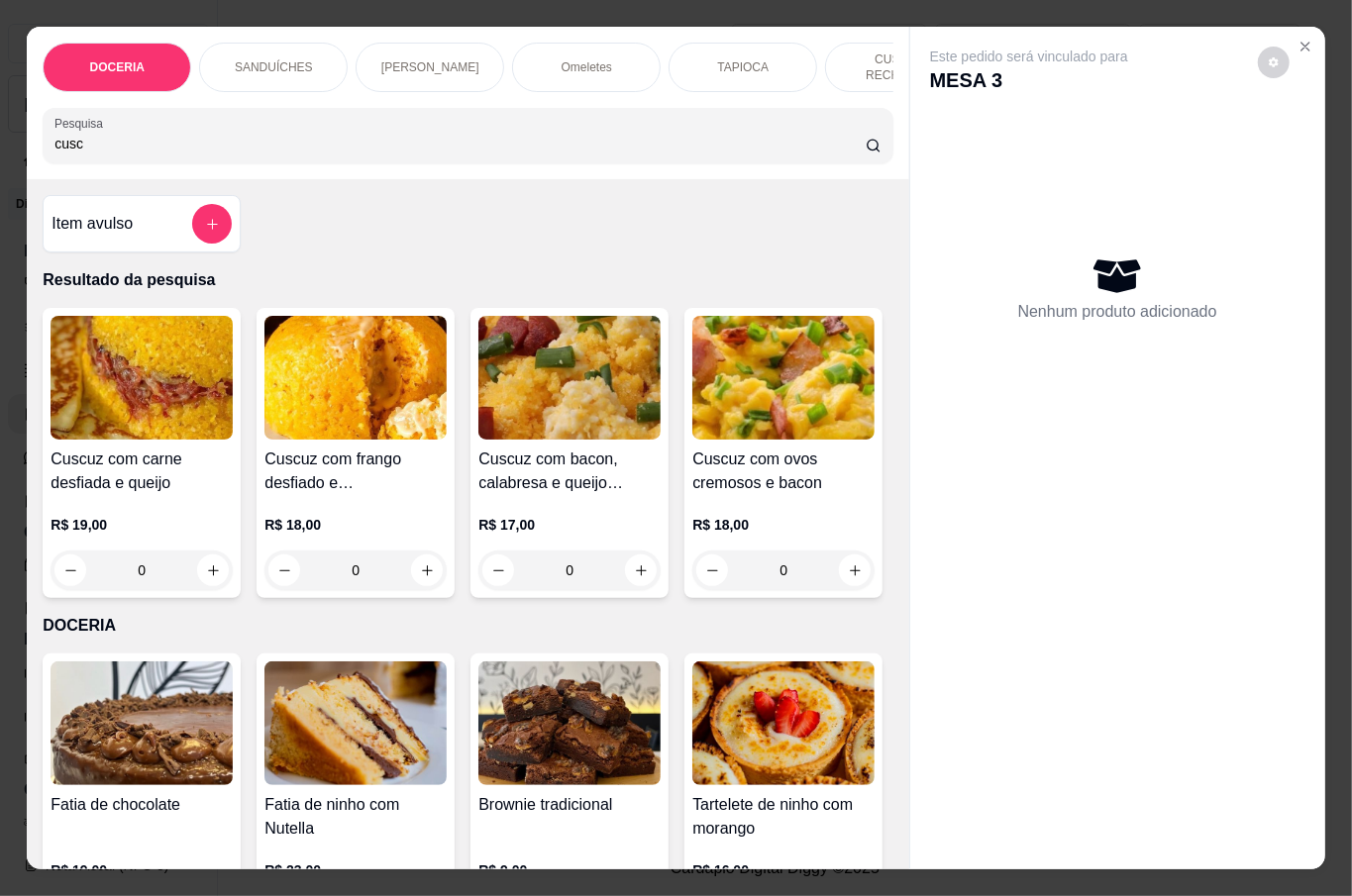 type on "cusc" 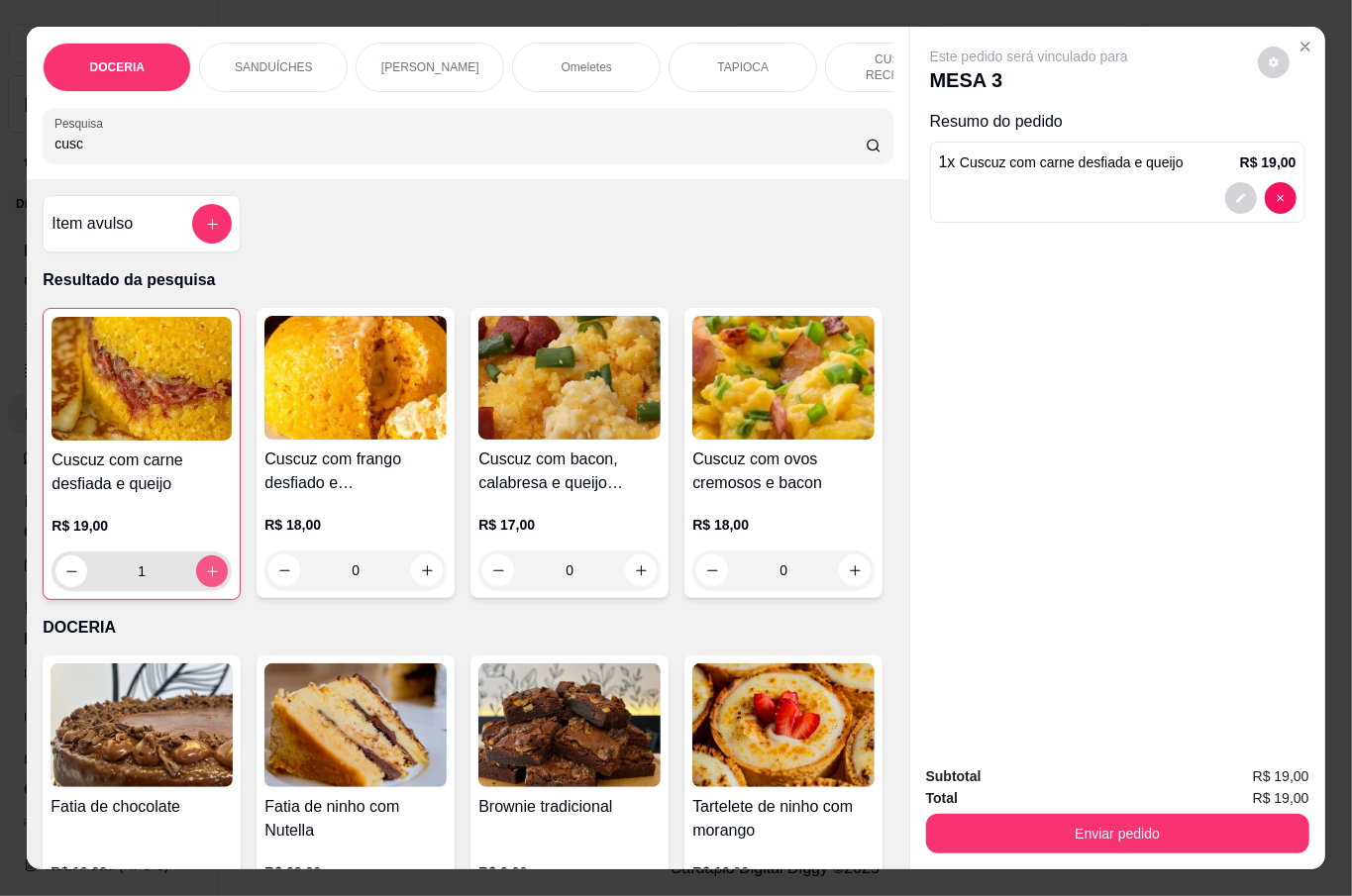 type on "1" 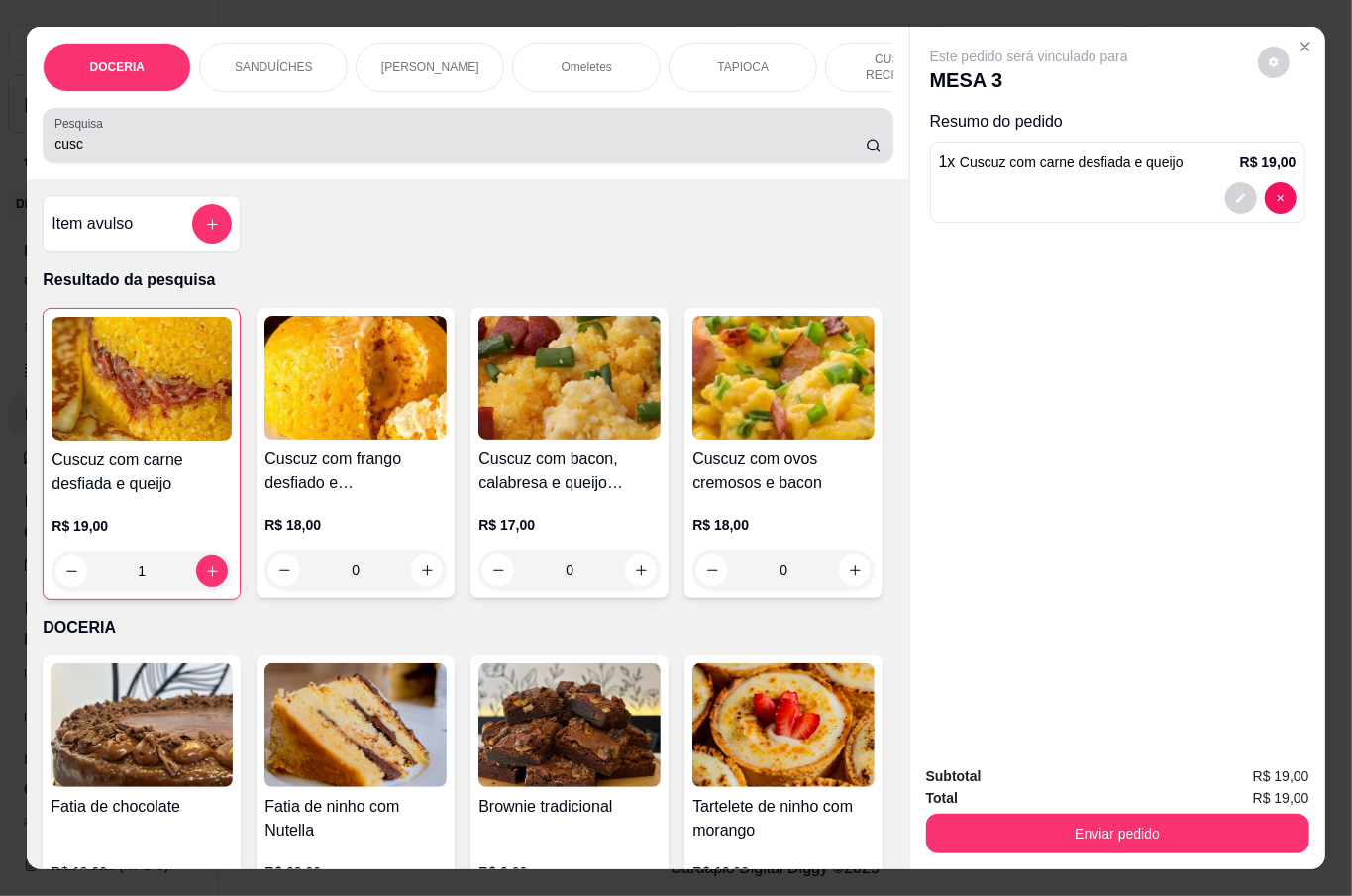 click on "cusc" at bounding box center [460, 144] 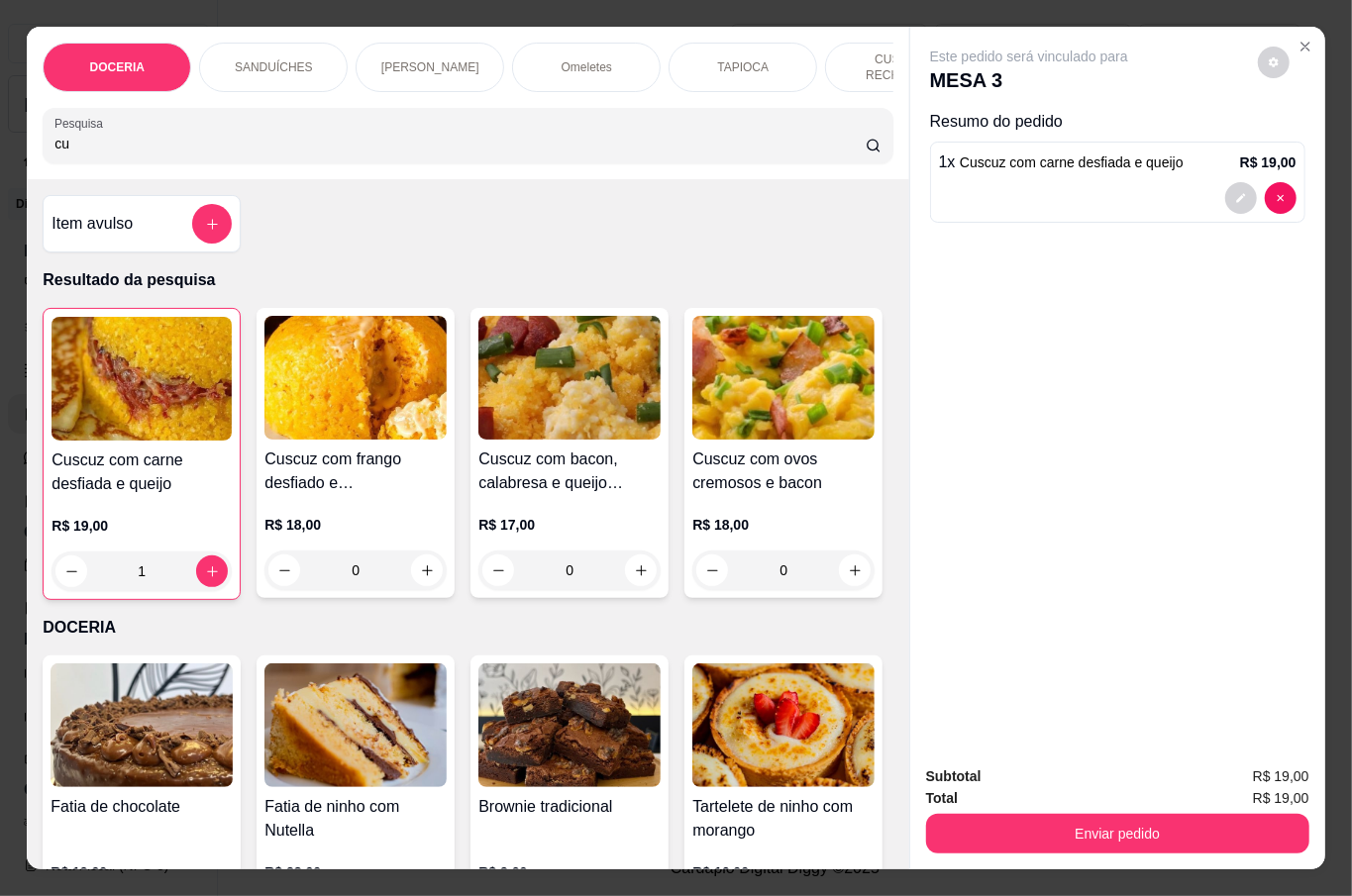 type on "c" 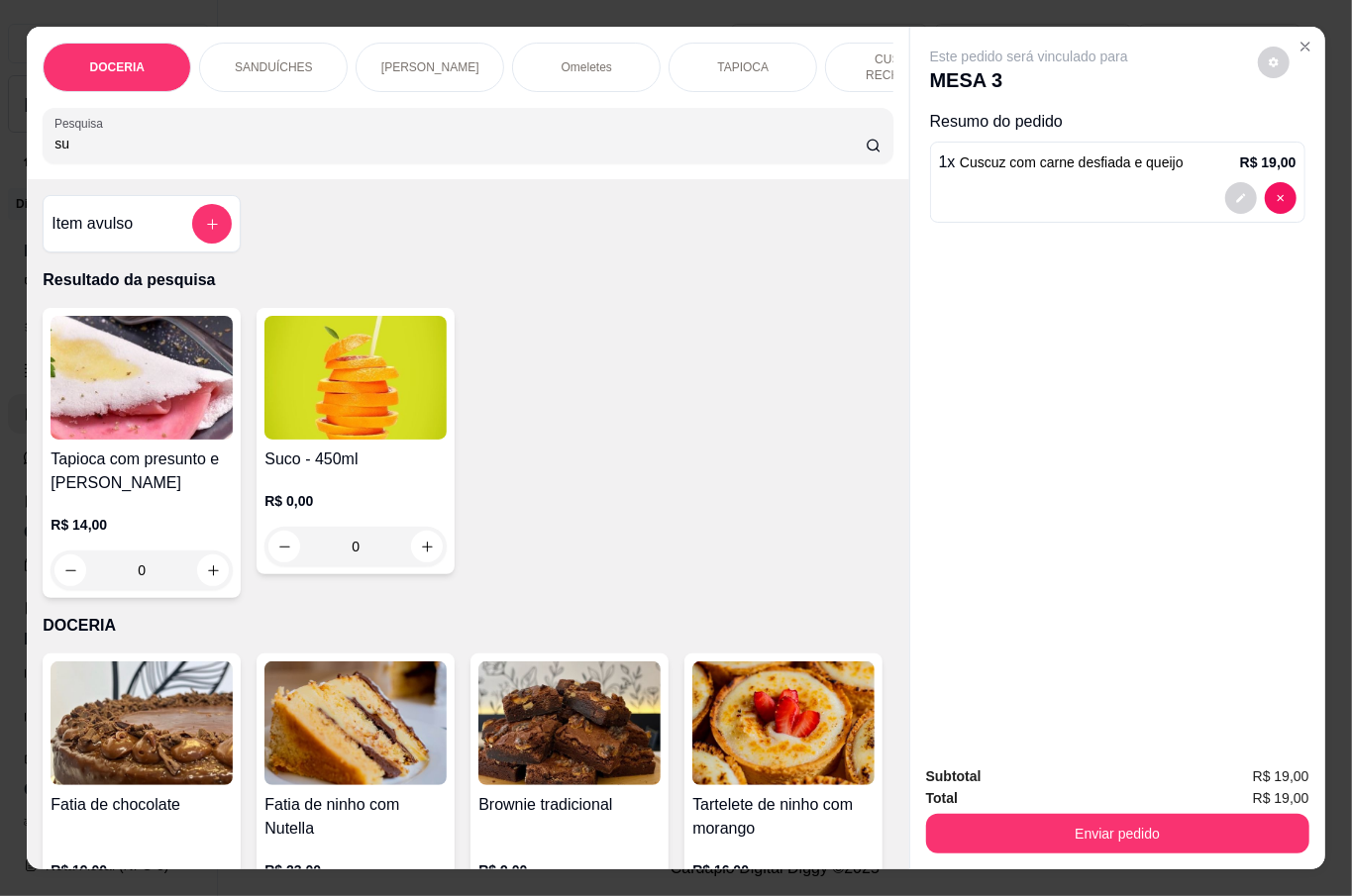 type on "su" 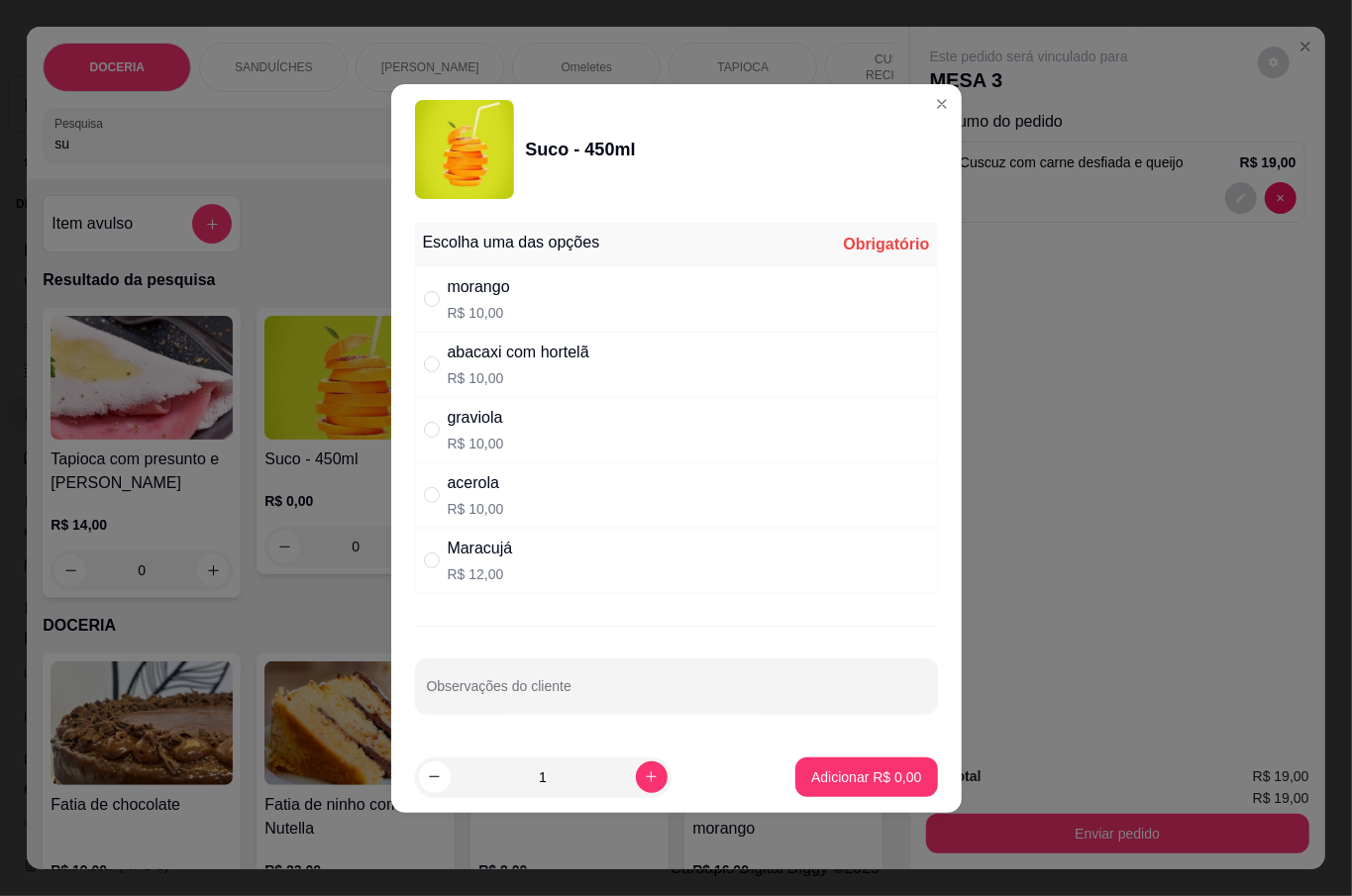 click on "acerola R$ 10,00" at bounding box center [676, 495] 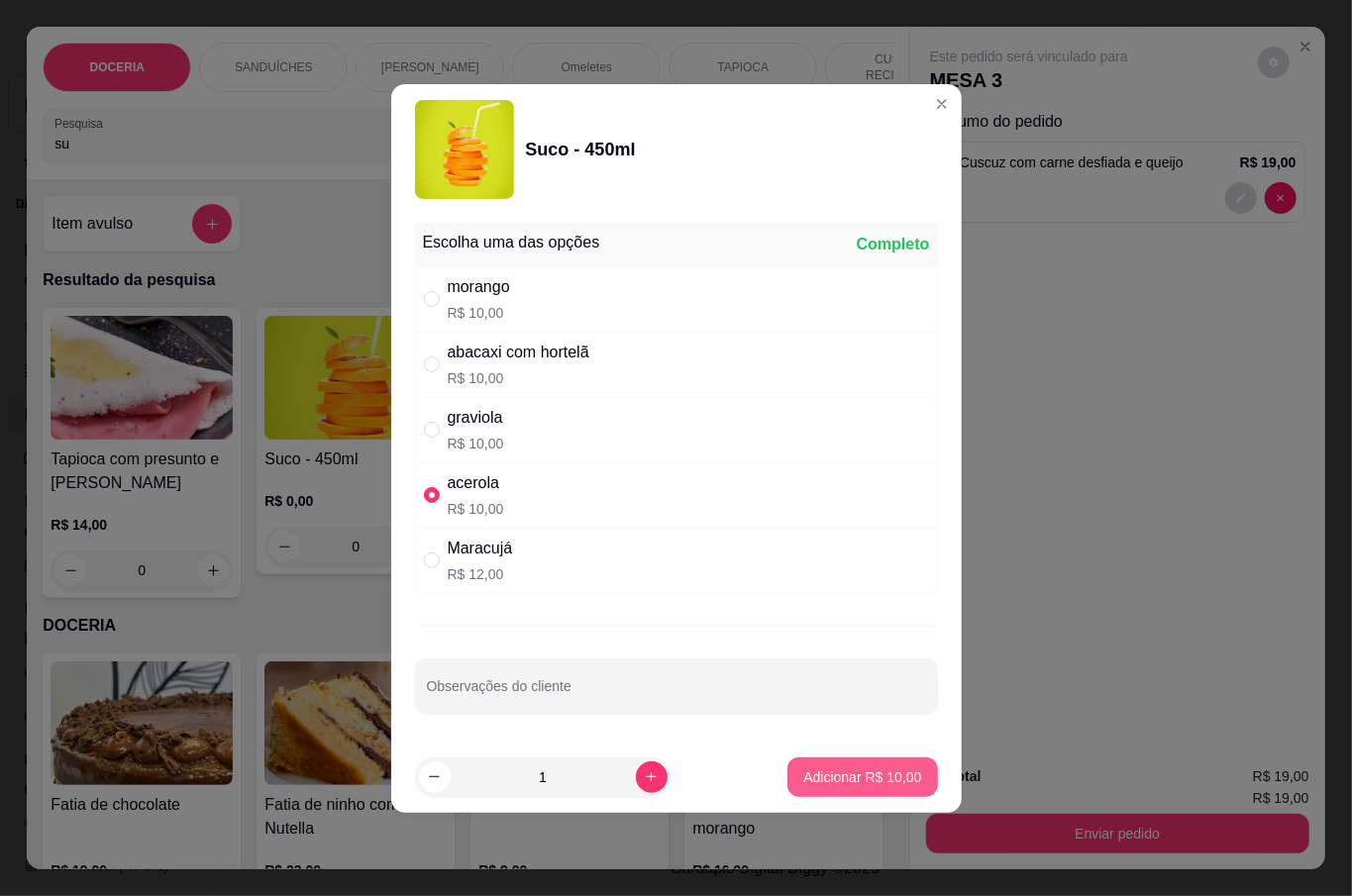 click on "Adicionar   R$ 10,00" at bounding box center [862, 777] 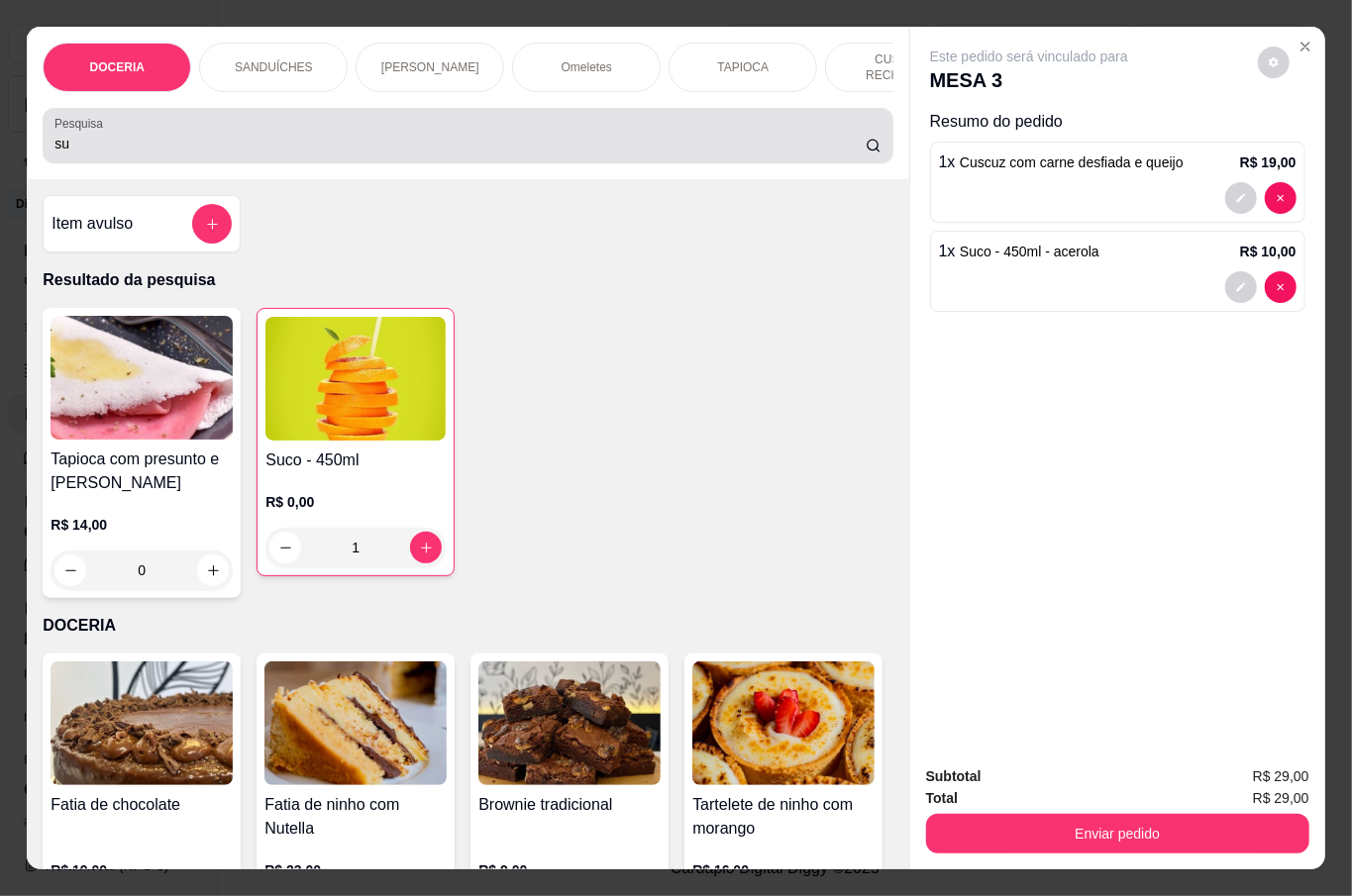 click on "su" at bounding box center (460, 144) 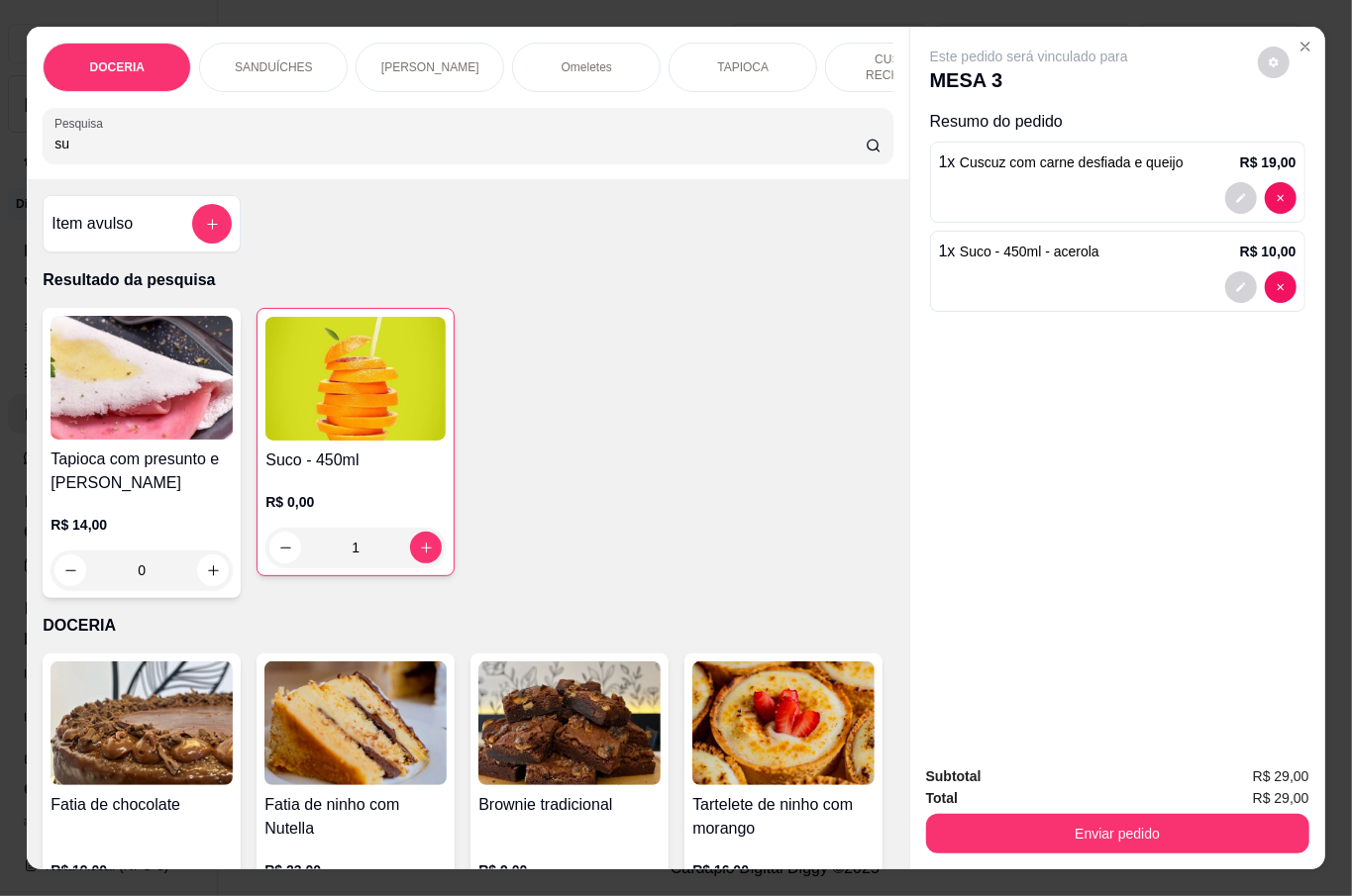 type on "s" 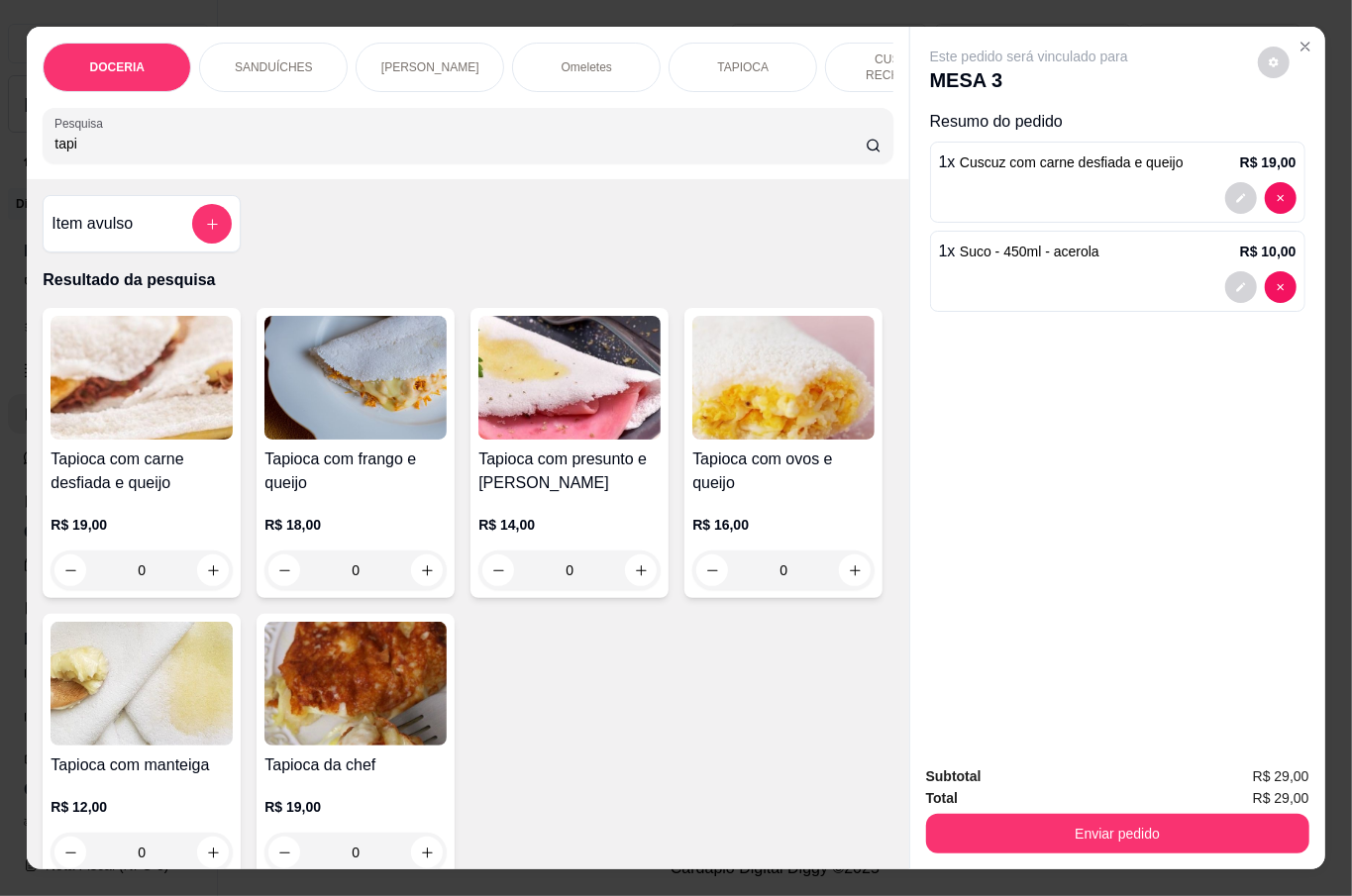 type on "tapi" 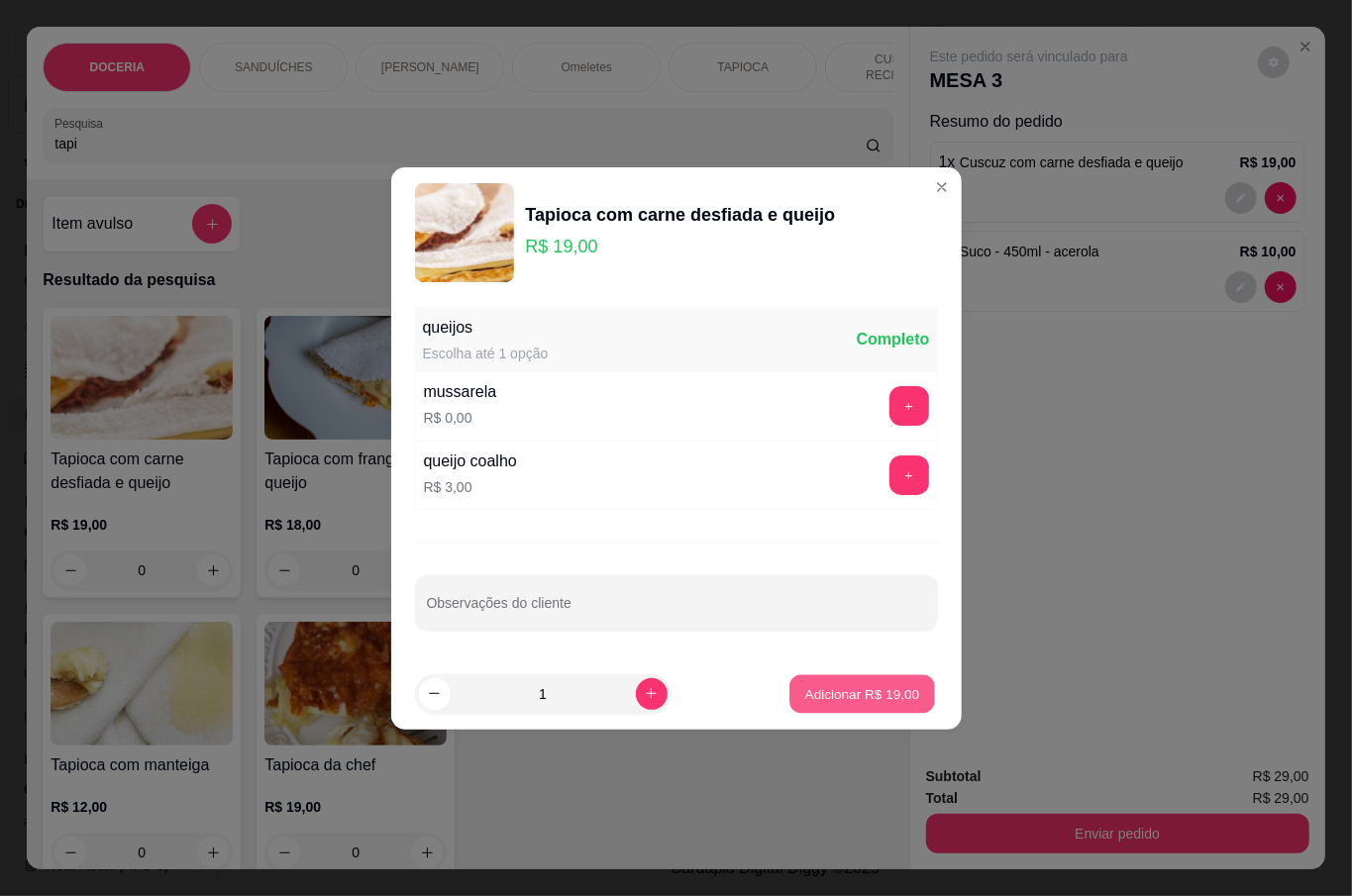click on "Adicionar   R$ 19,00" at bounding box center (863, 693) 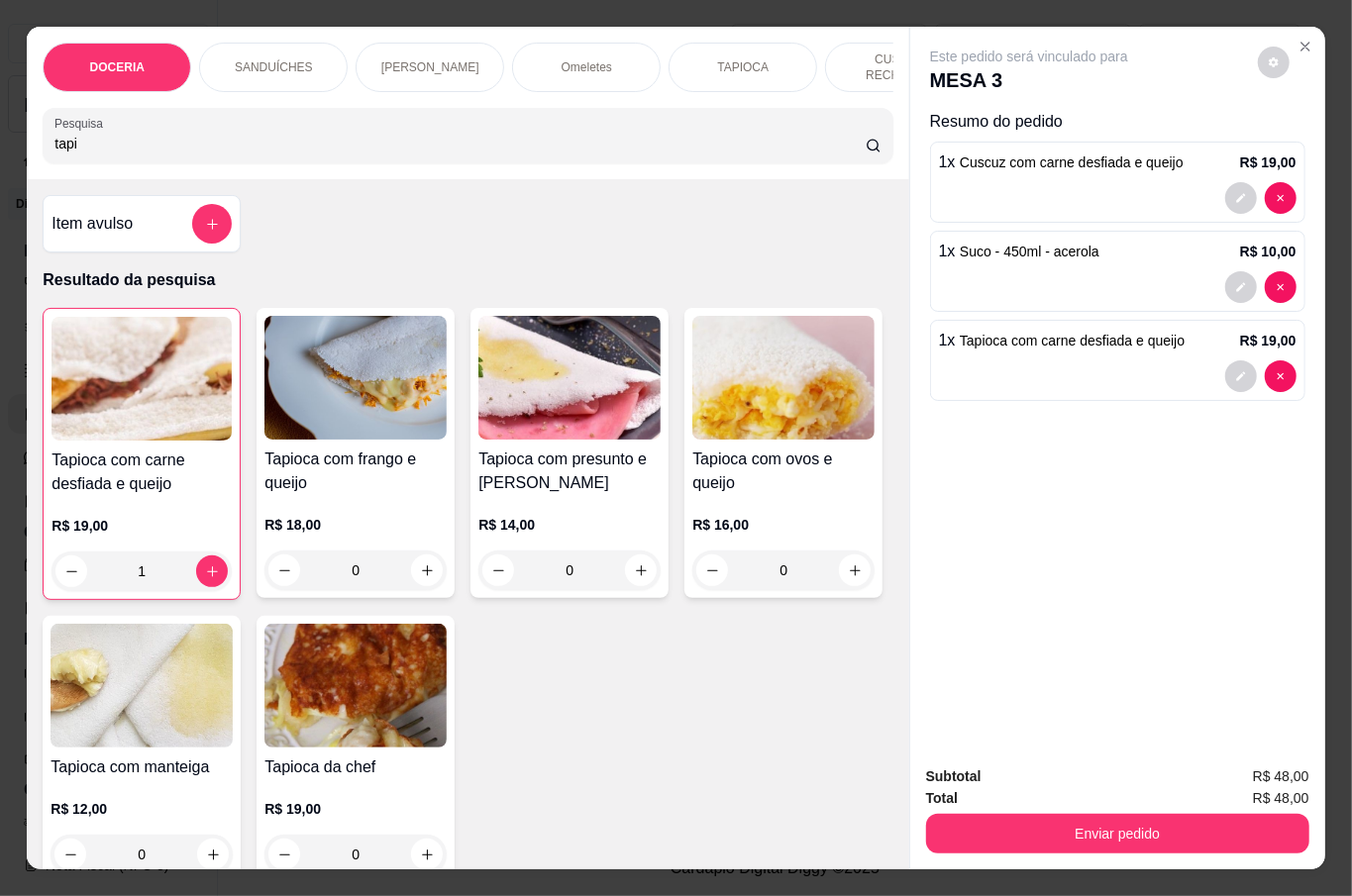click at bounding box center (1261, 287) 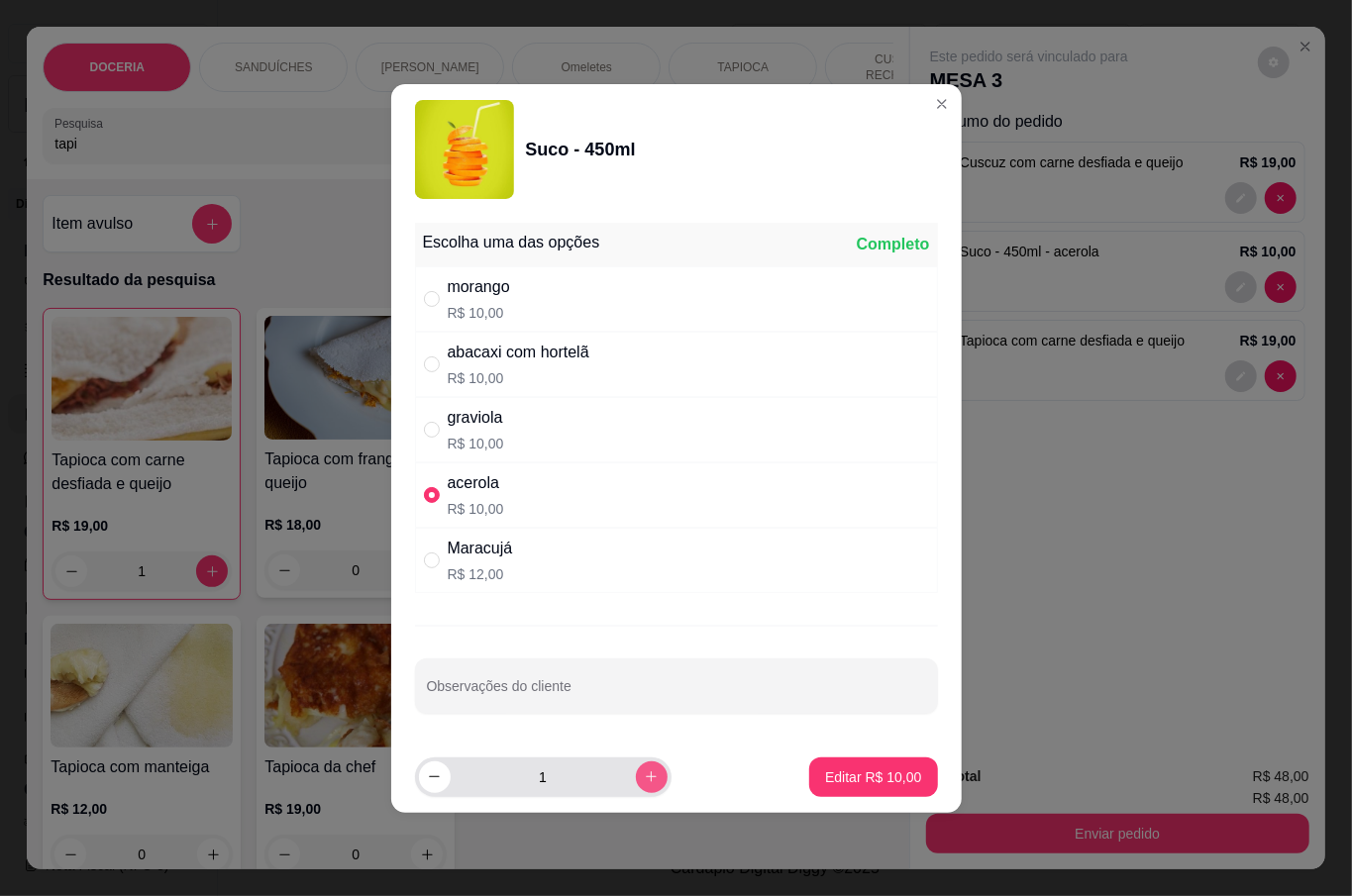 click 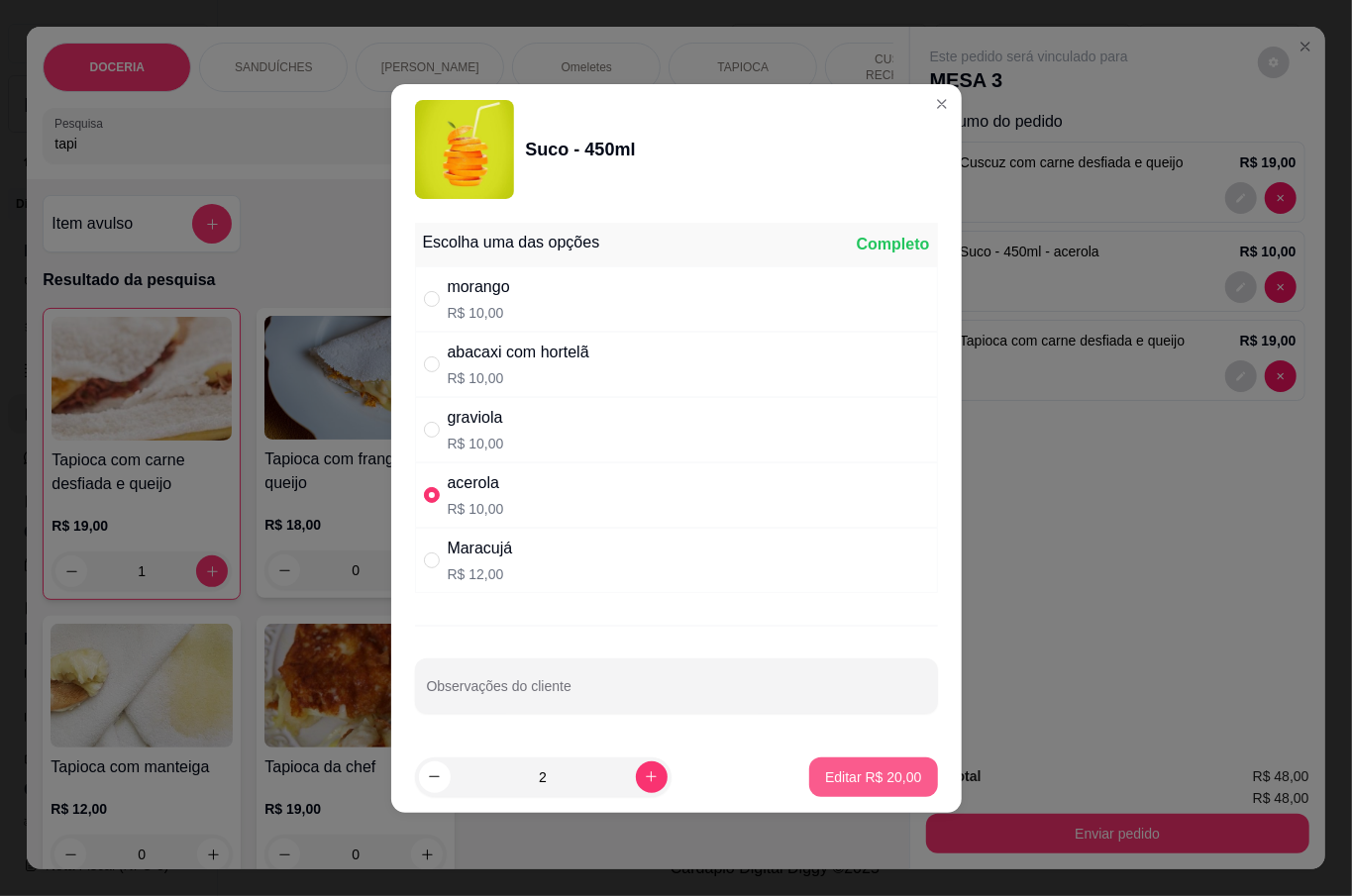 click on "Editar   R$ 20,00" at bounding box center (873, 777) 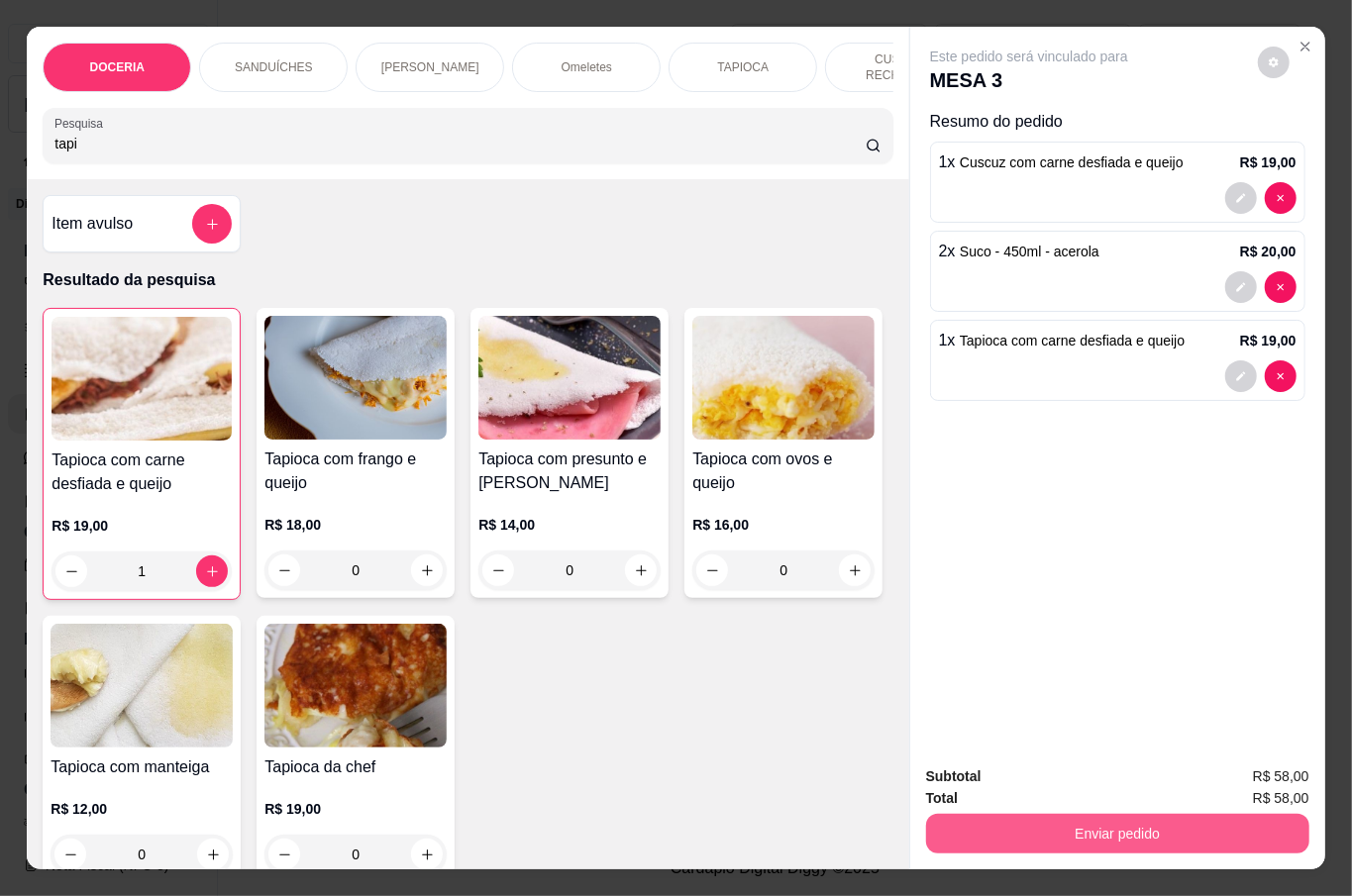 click on "Enviar pedido" at bounding box center (1117, 834) 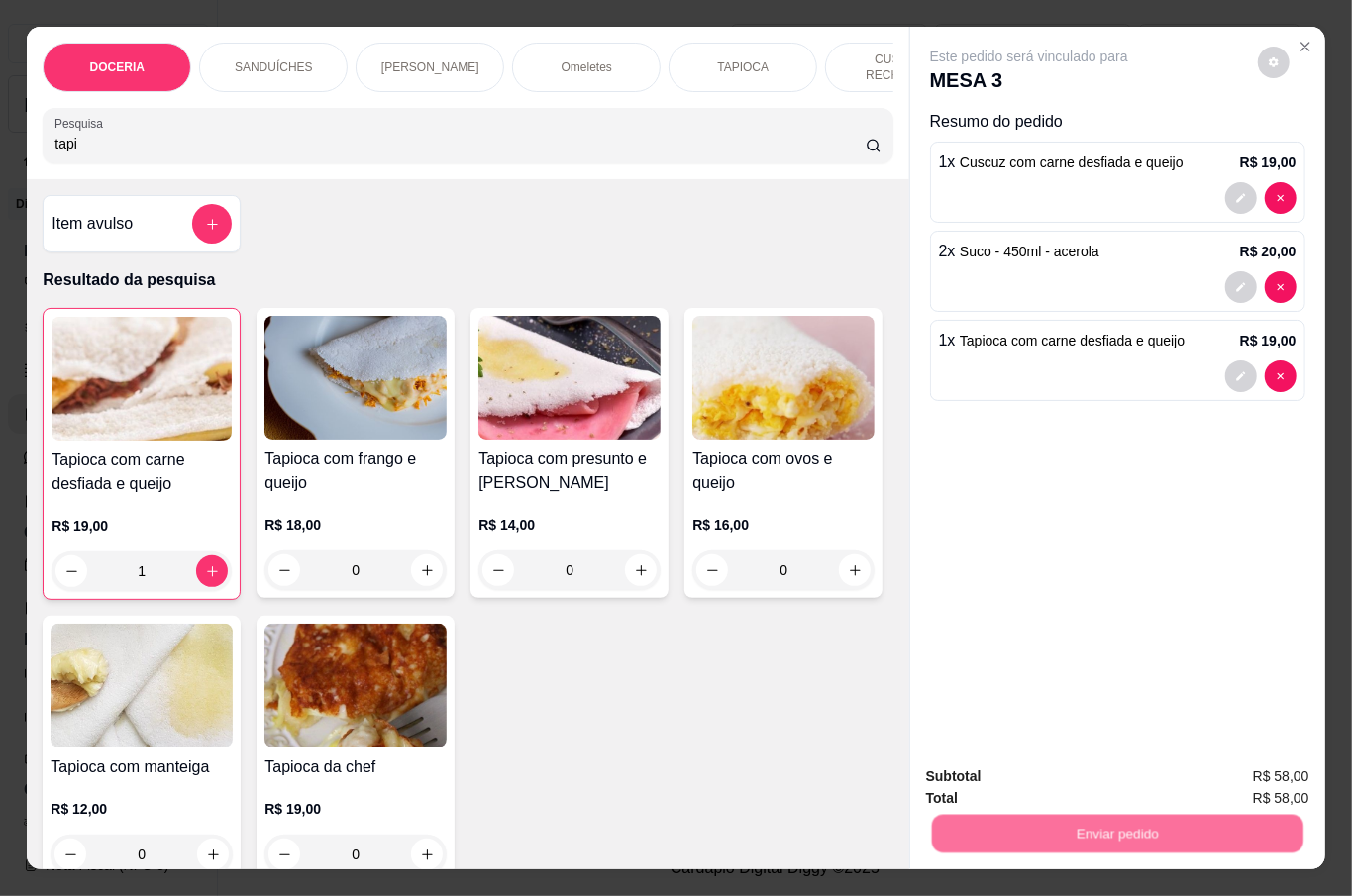 click on "Não registrar e enviar pedido" at bounding box center [1050, 775] 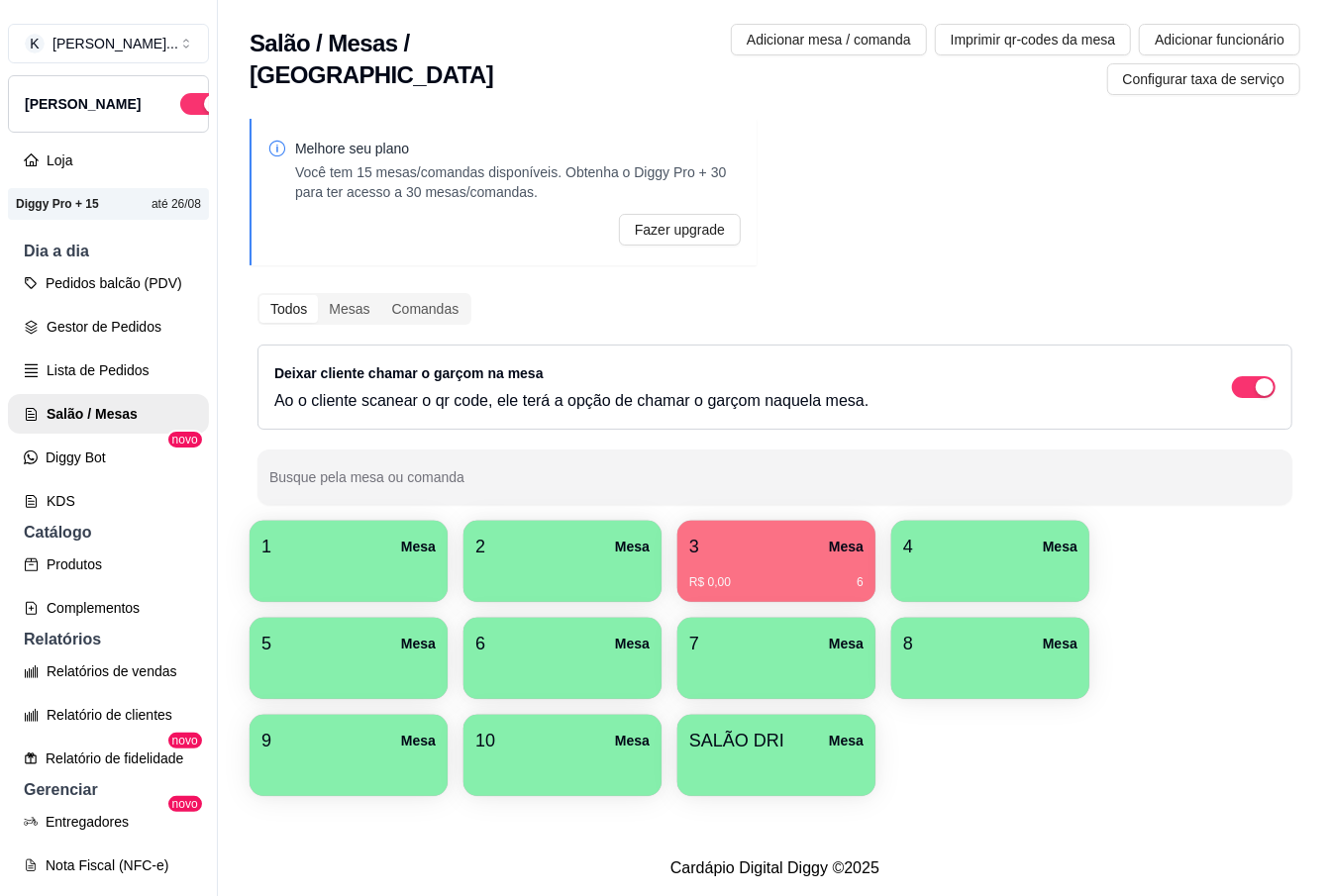 click on "Cardápio Digital Diggy © 2025" at bounding box center (774, 868) 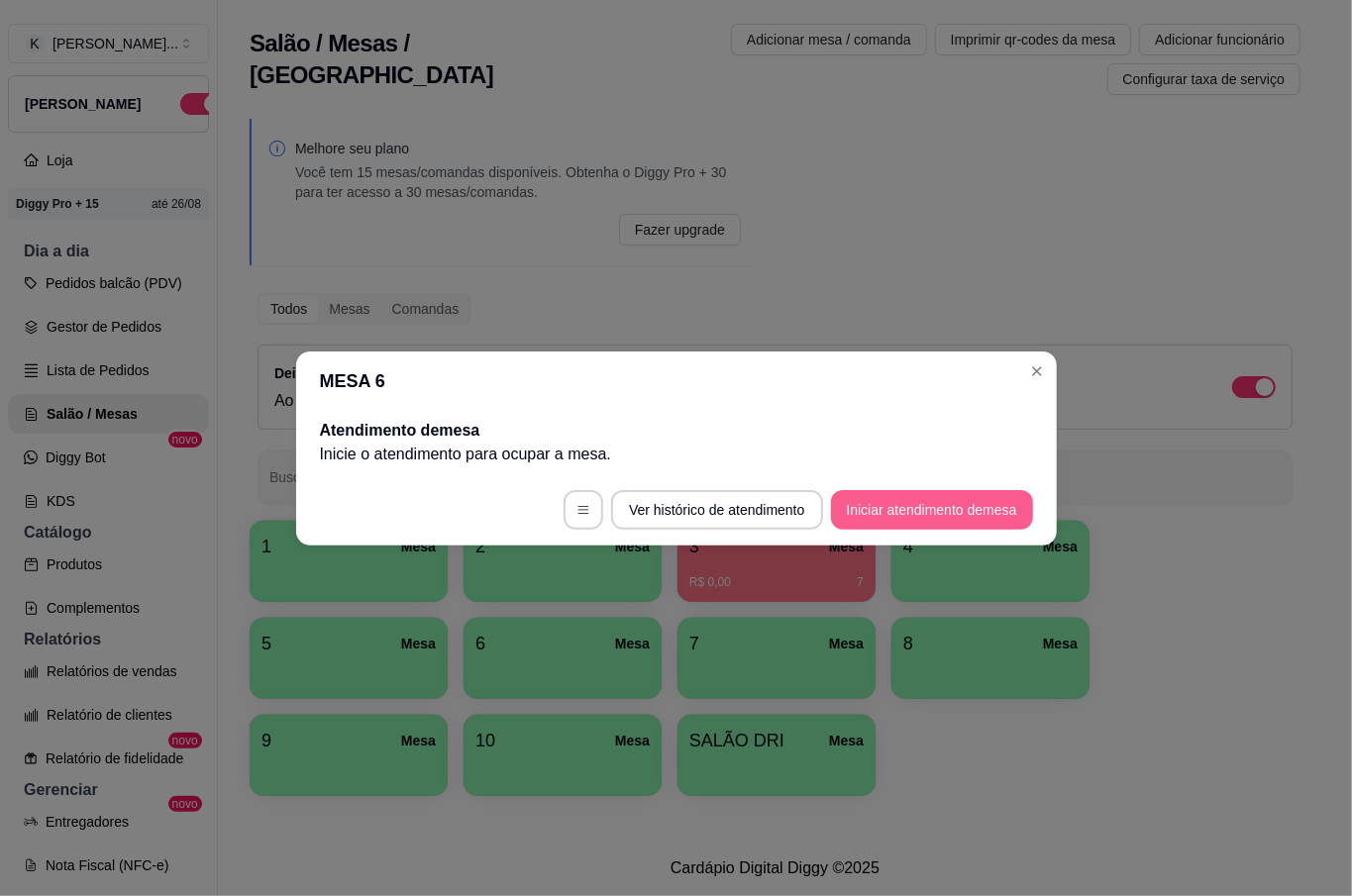 click on "Iniciar atendimento de  mesa" at bounding box center [932, 510] 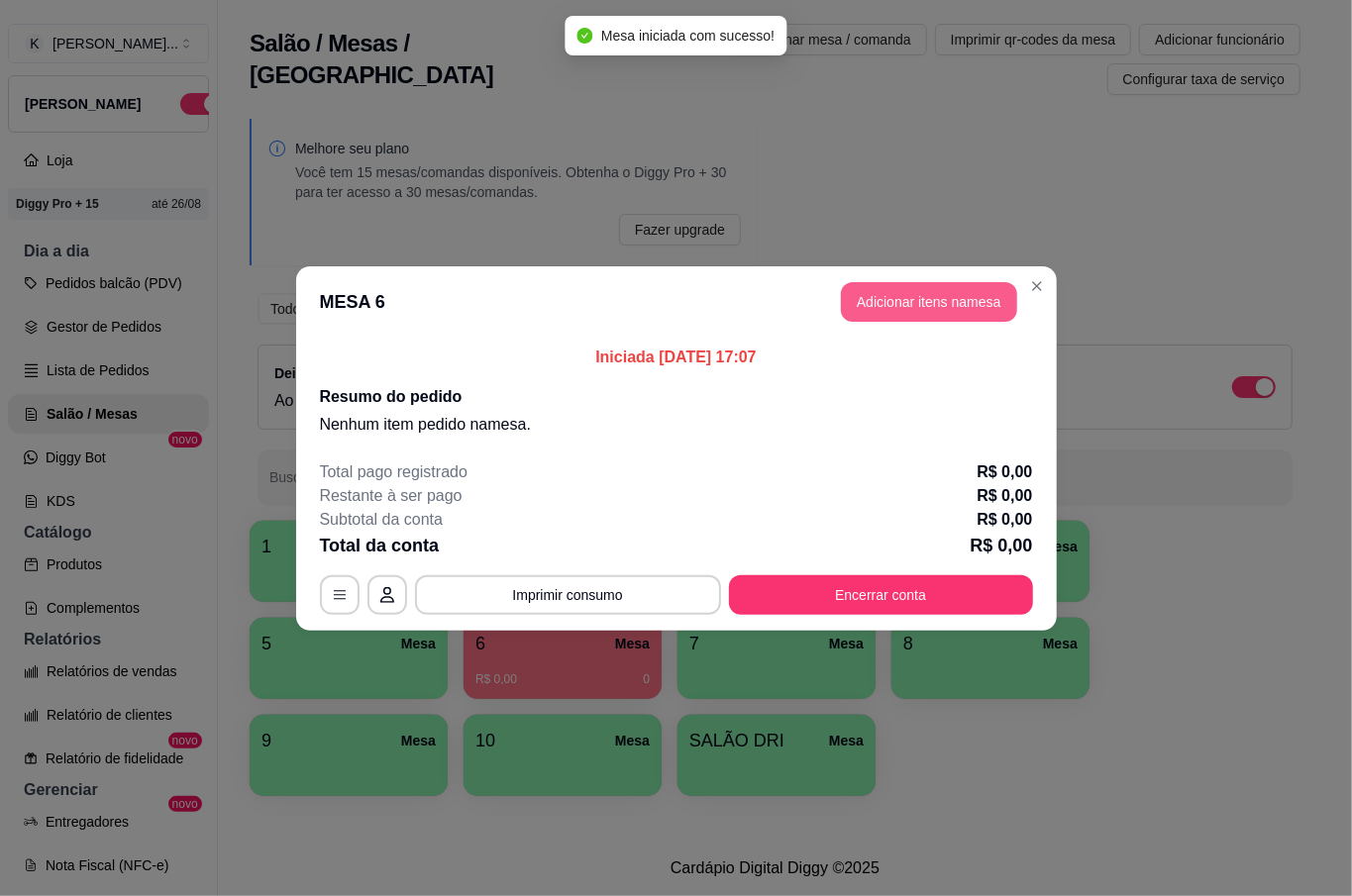 click on "Adicionar itens na  mesa" at bounding box center (929, 302) 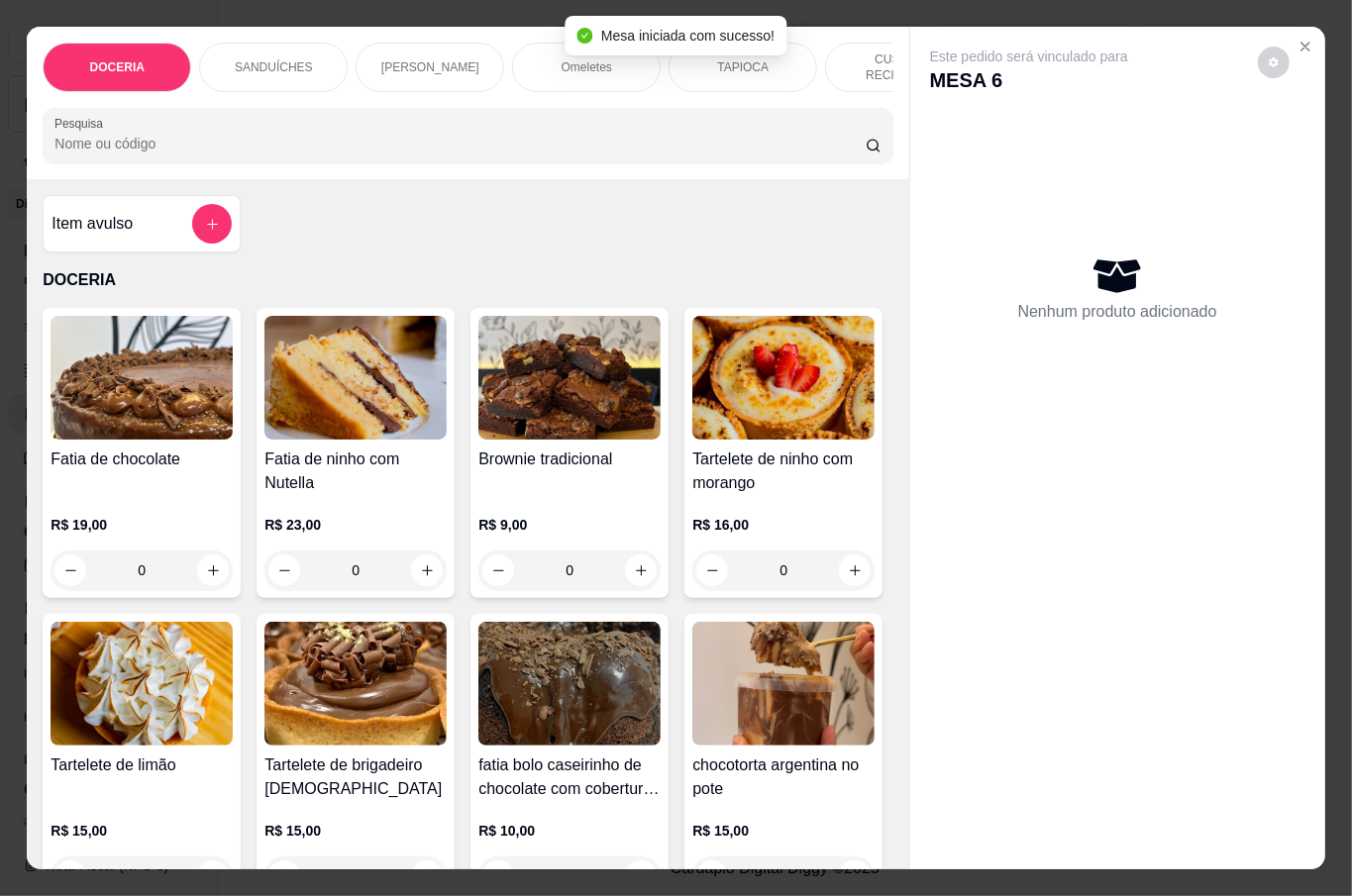 click on "Pesquisa" at bounding box center [460, 144] 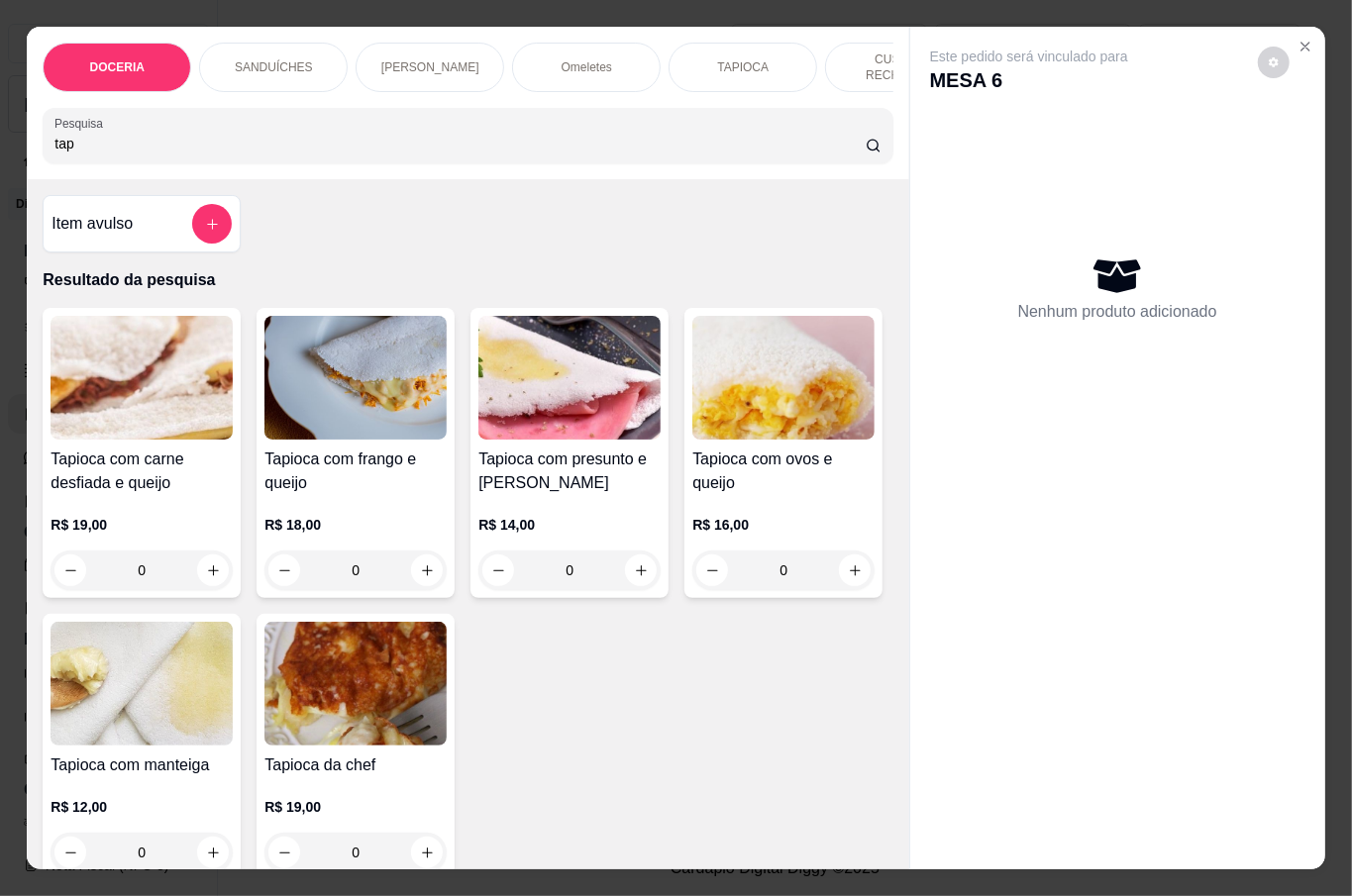 type on "tap" 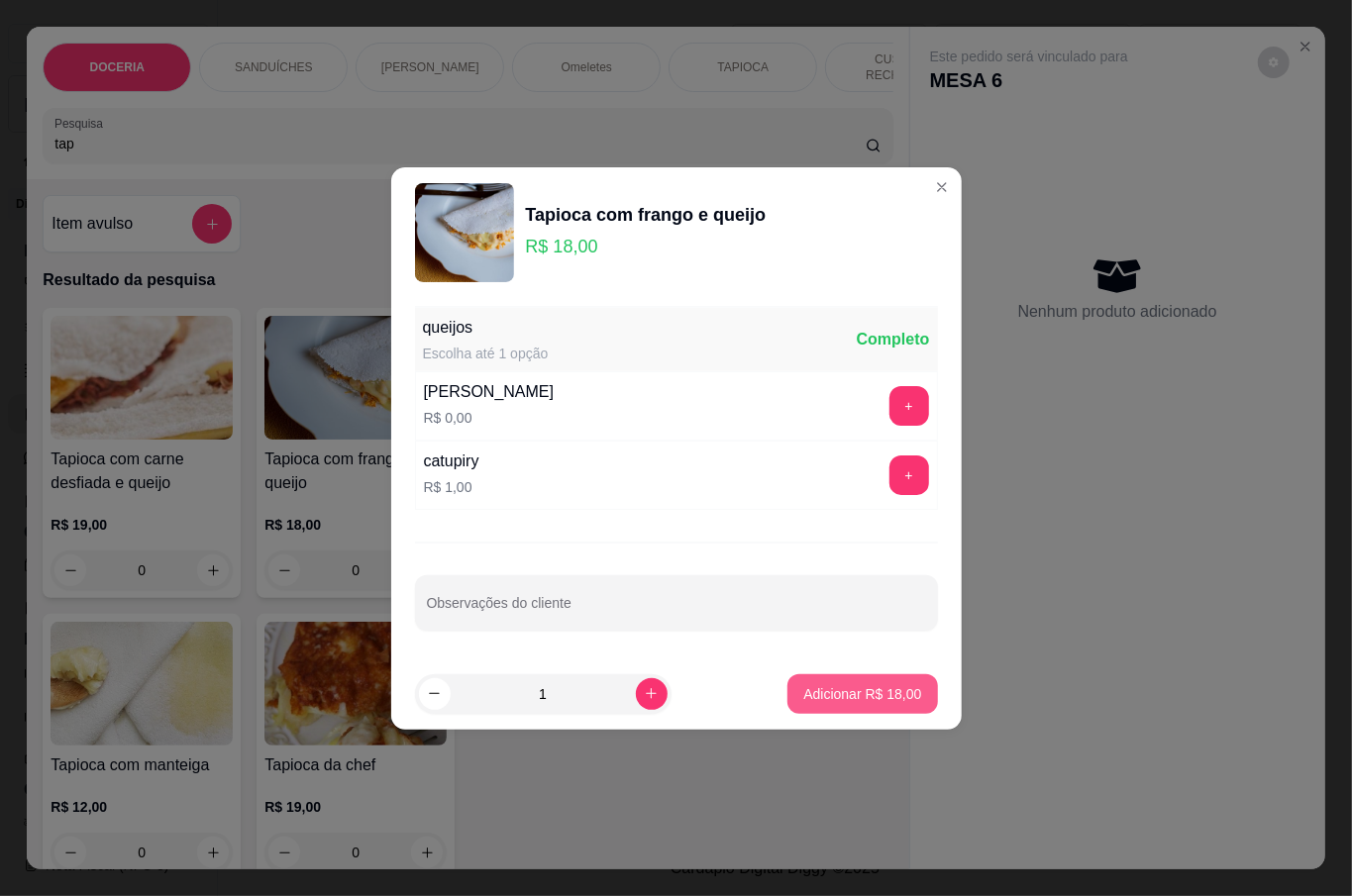 click on "Adicionar   R$ 18,00" at bounding box center [862, 694] 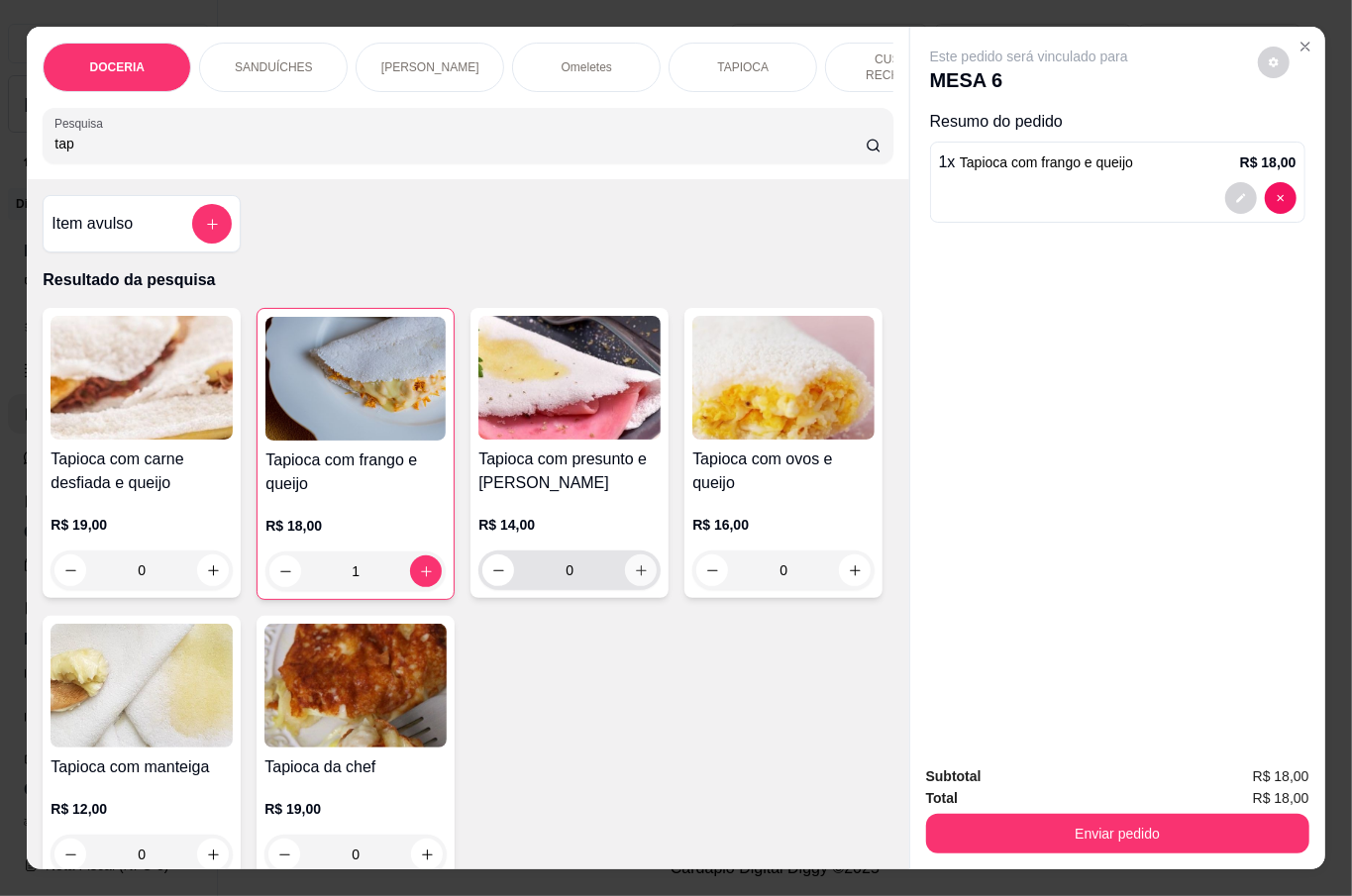click 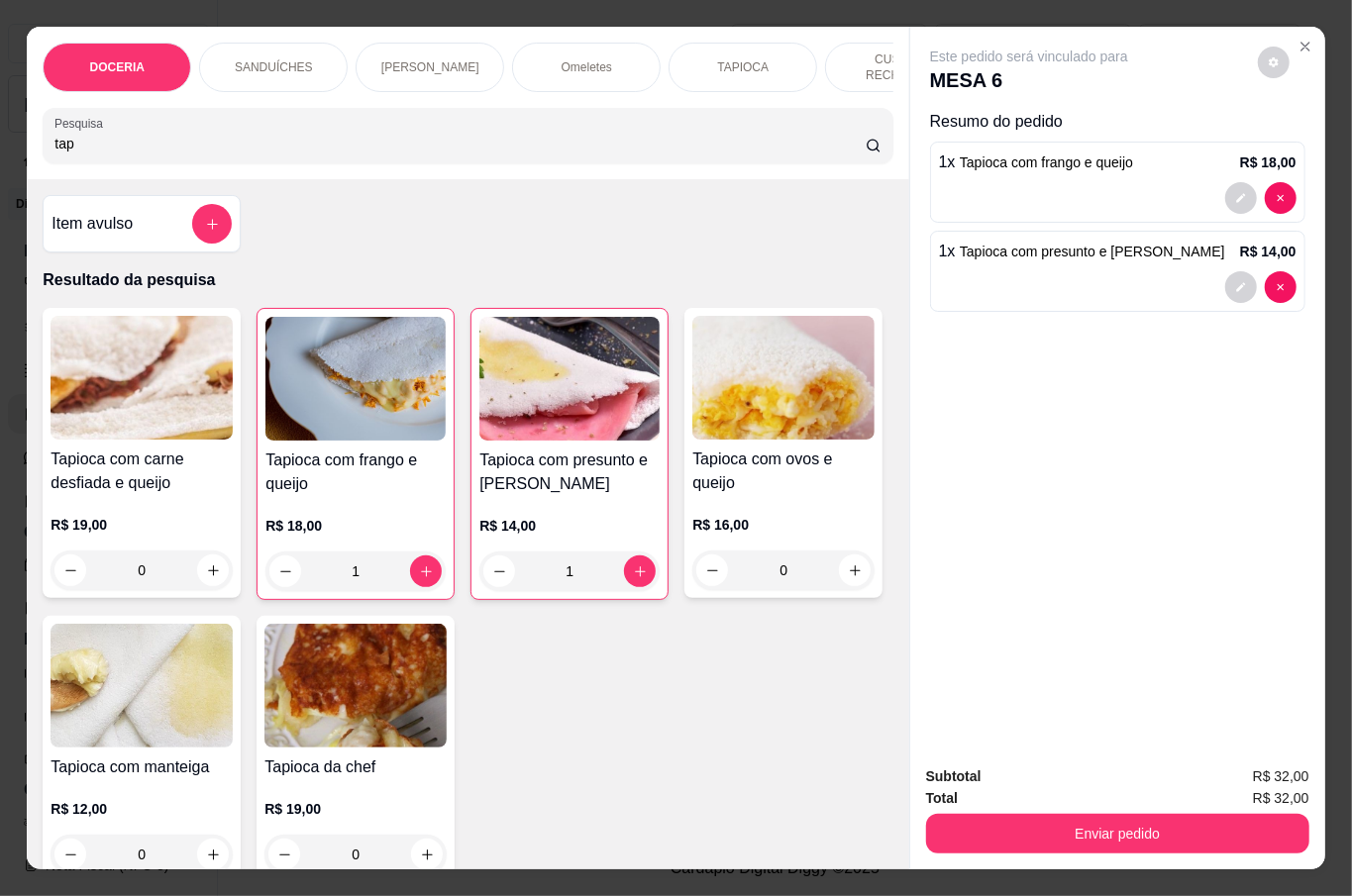 click on "tap" at bounding box center (468, 136) 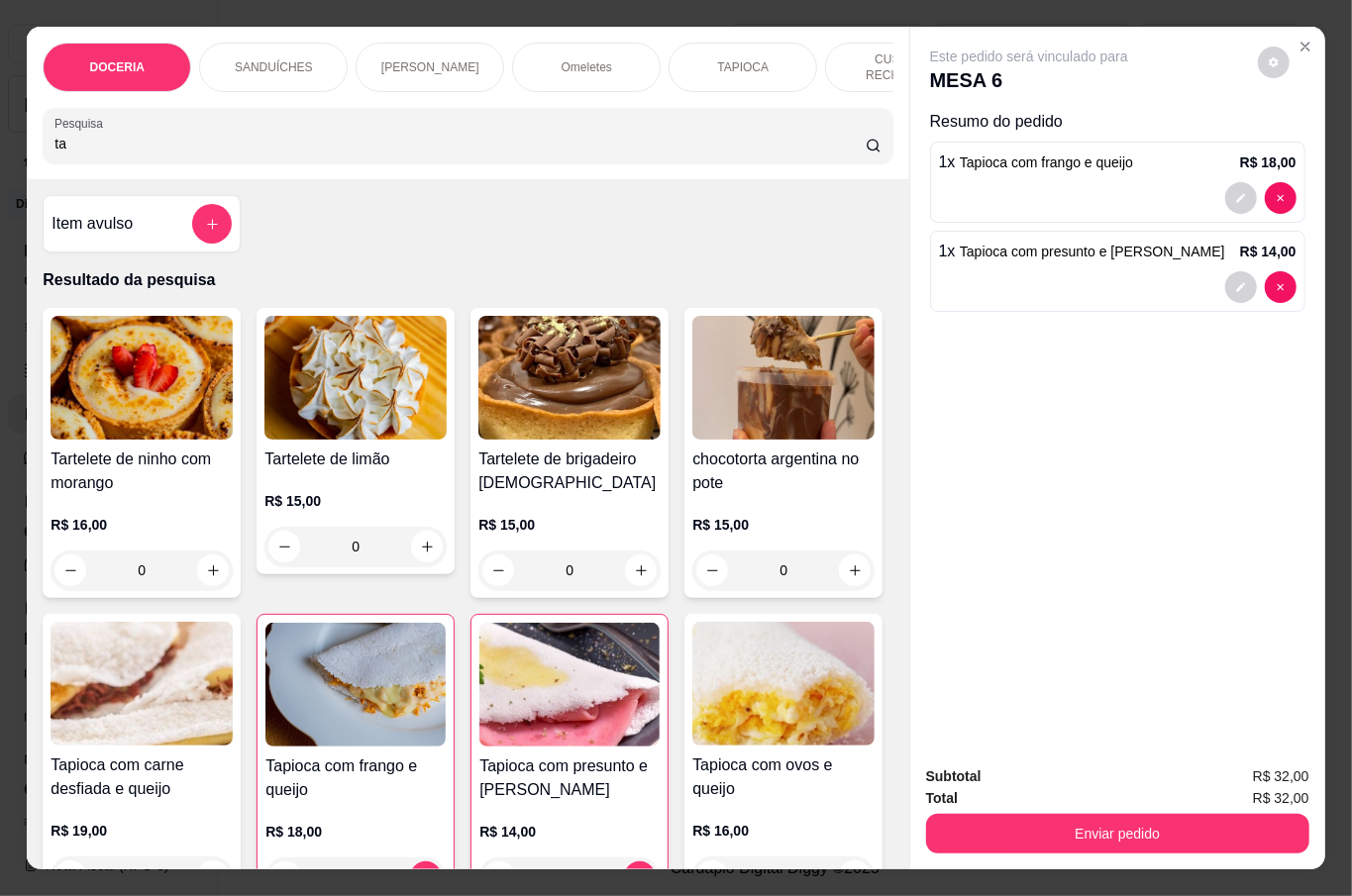 type on "t" 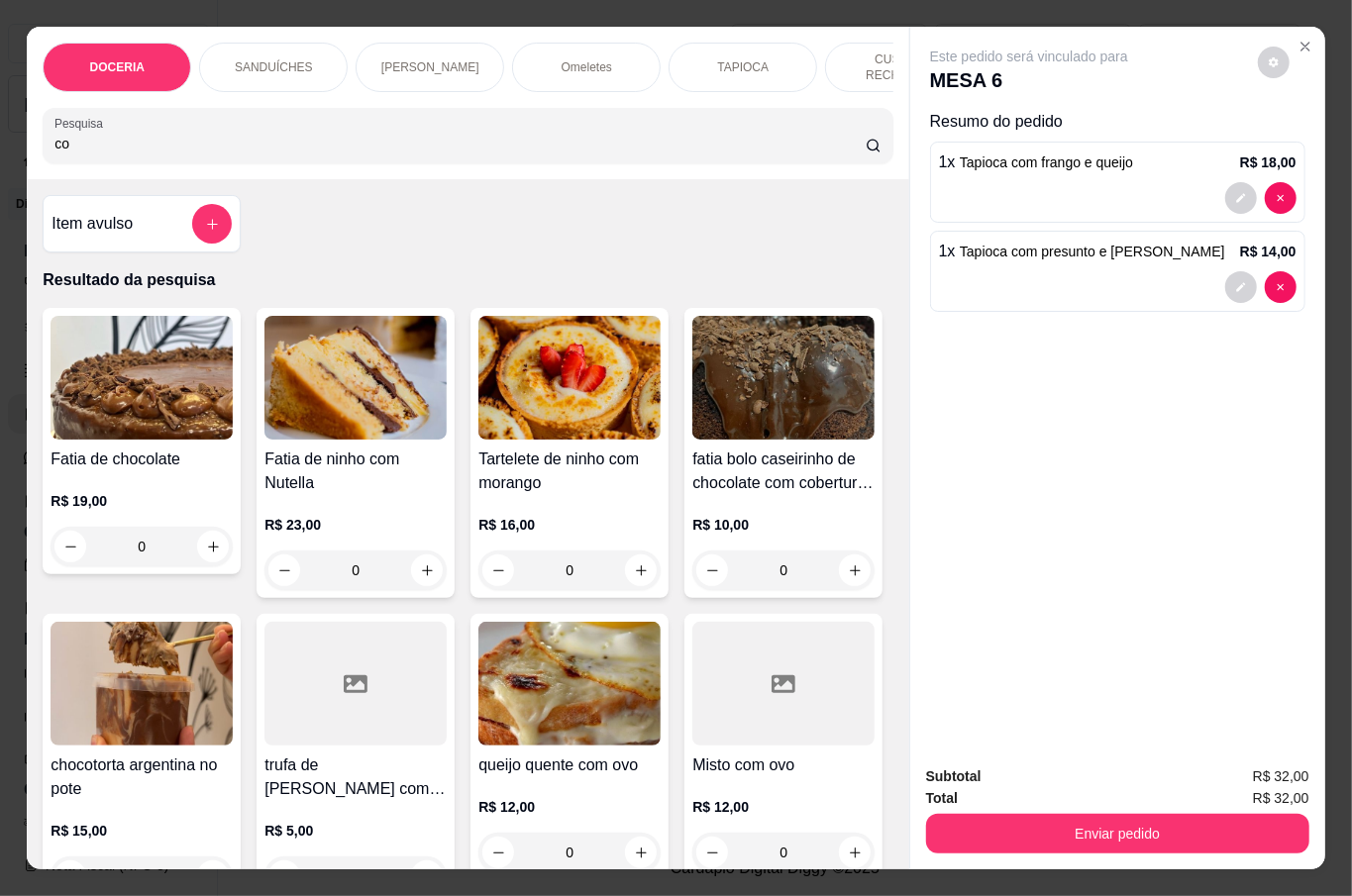 type on "c" 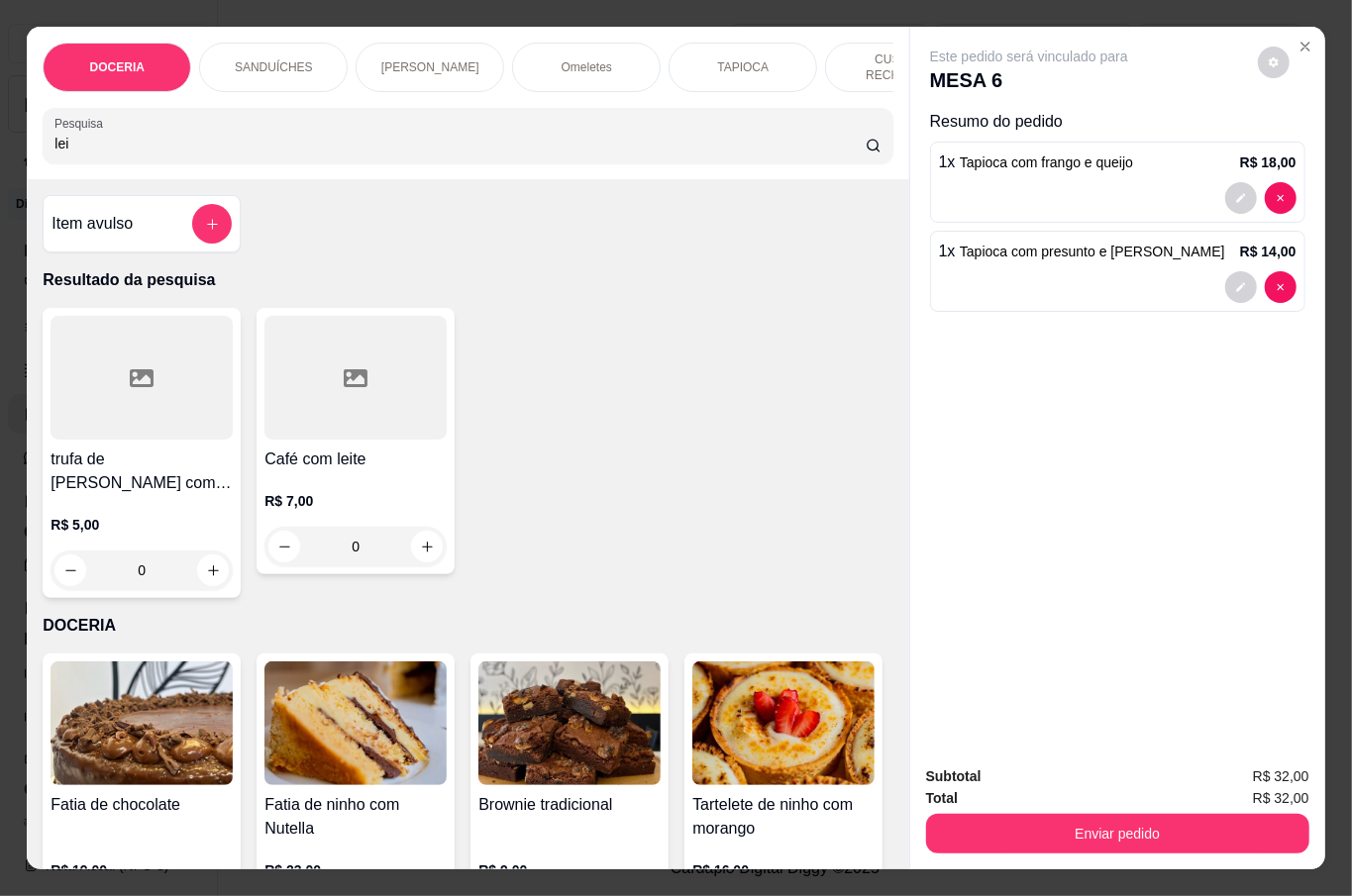 type on "lei" 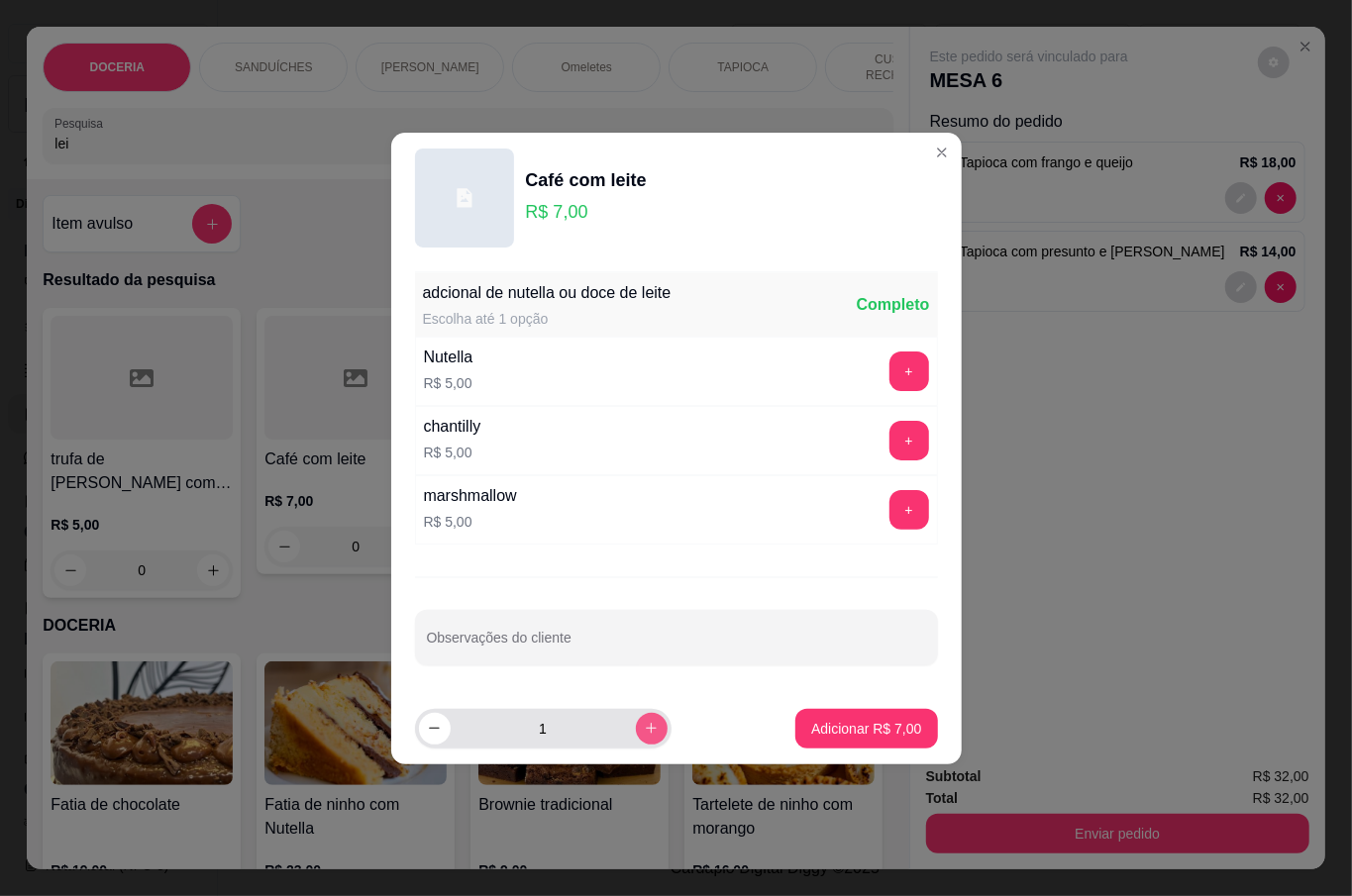 click 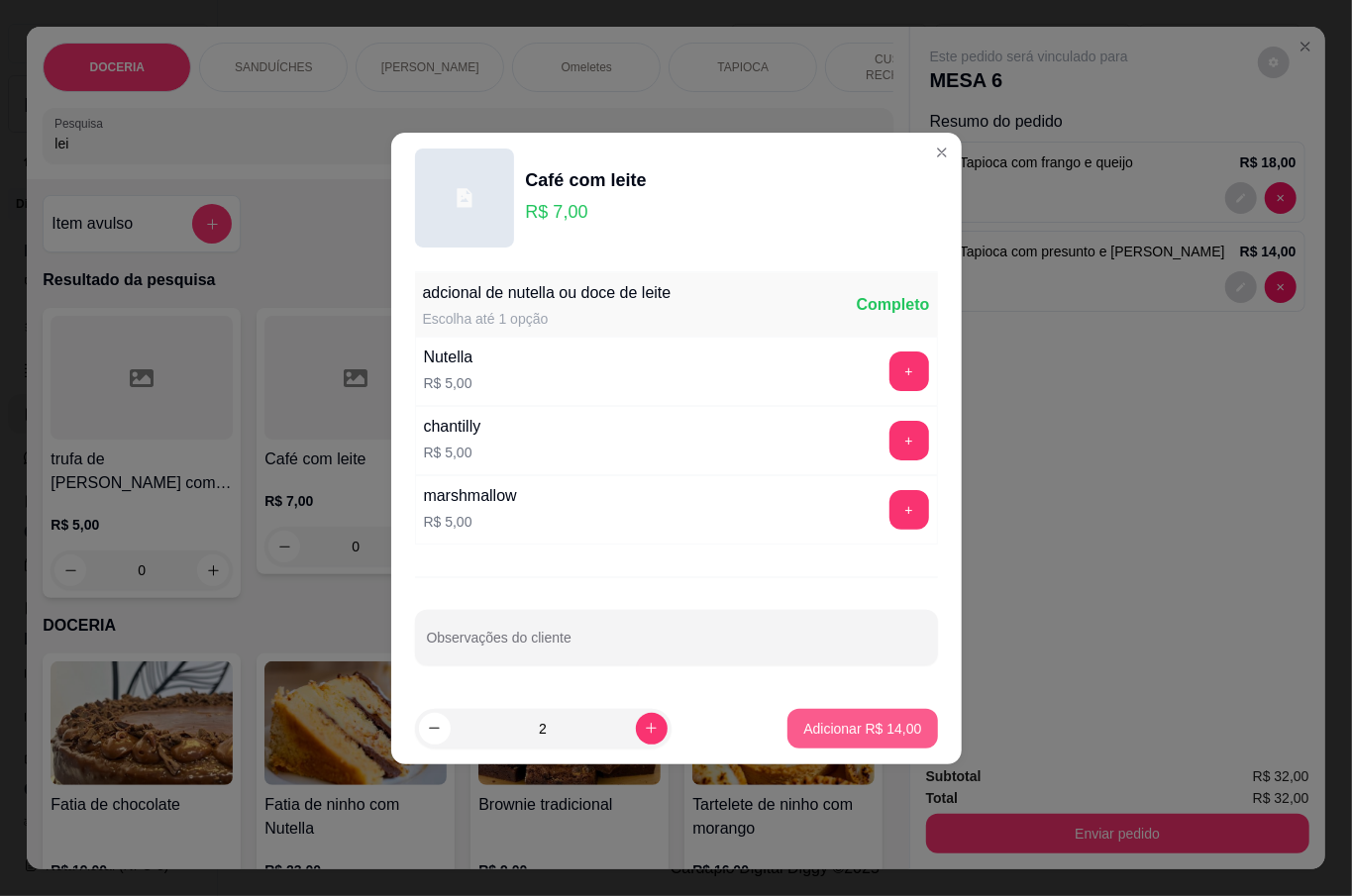 click on "Adicionar   R$ 14,00" at bounding box center (862, 729) 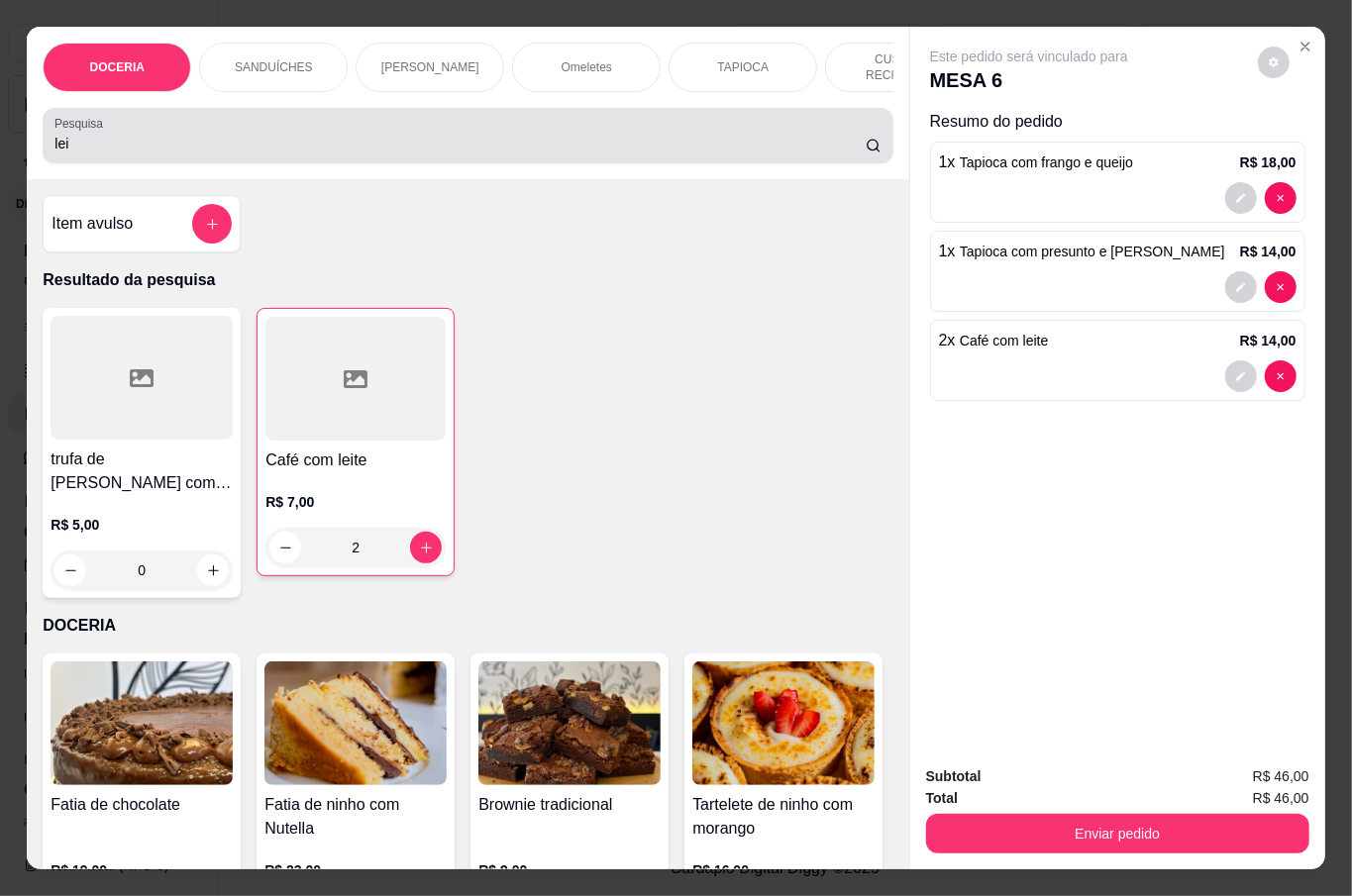 click on "lei" at bounding box center (468, 136) 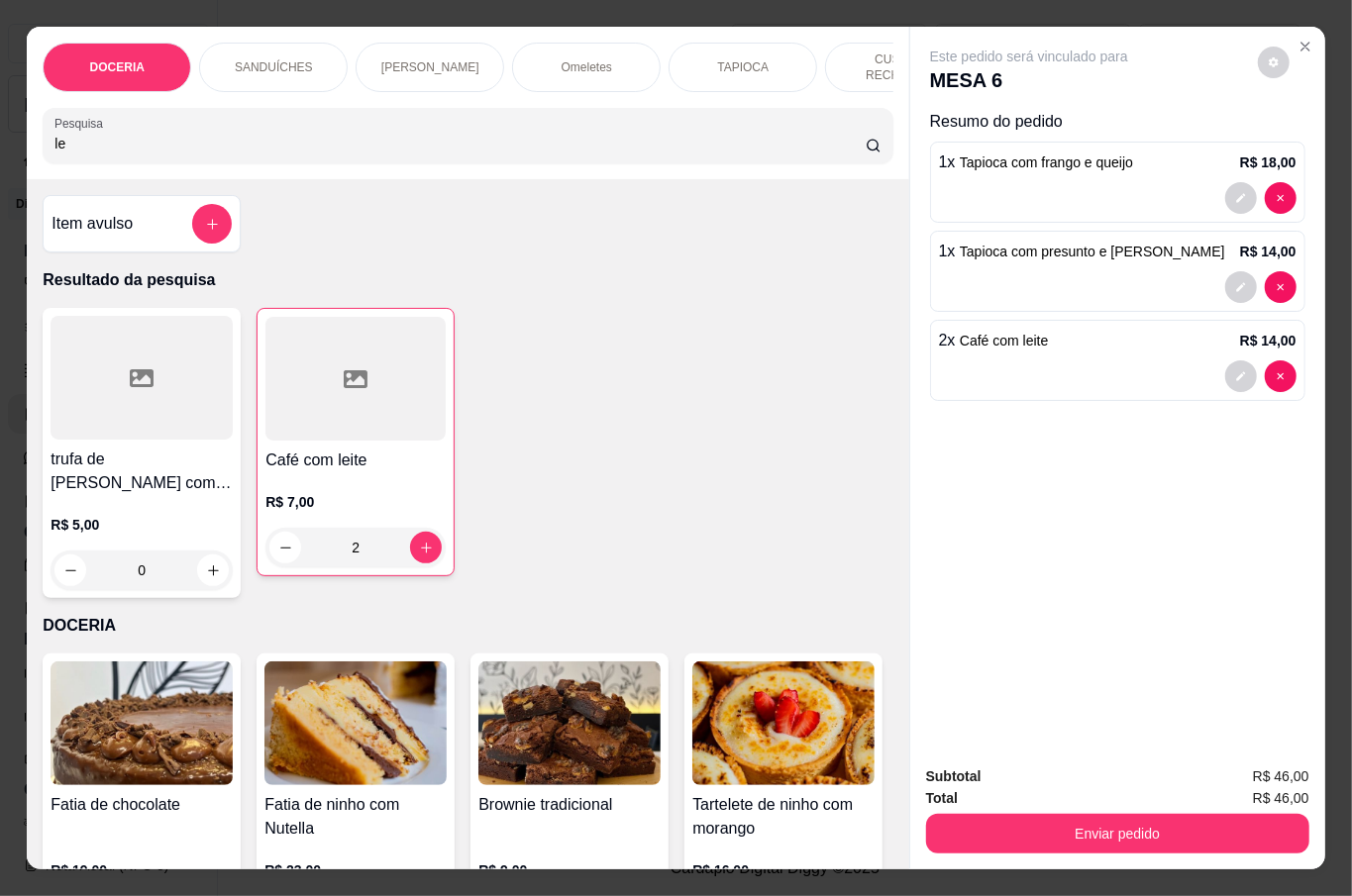 type on "l" 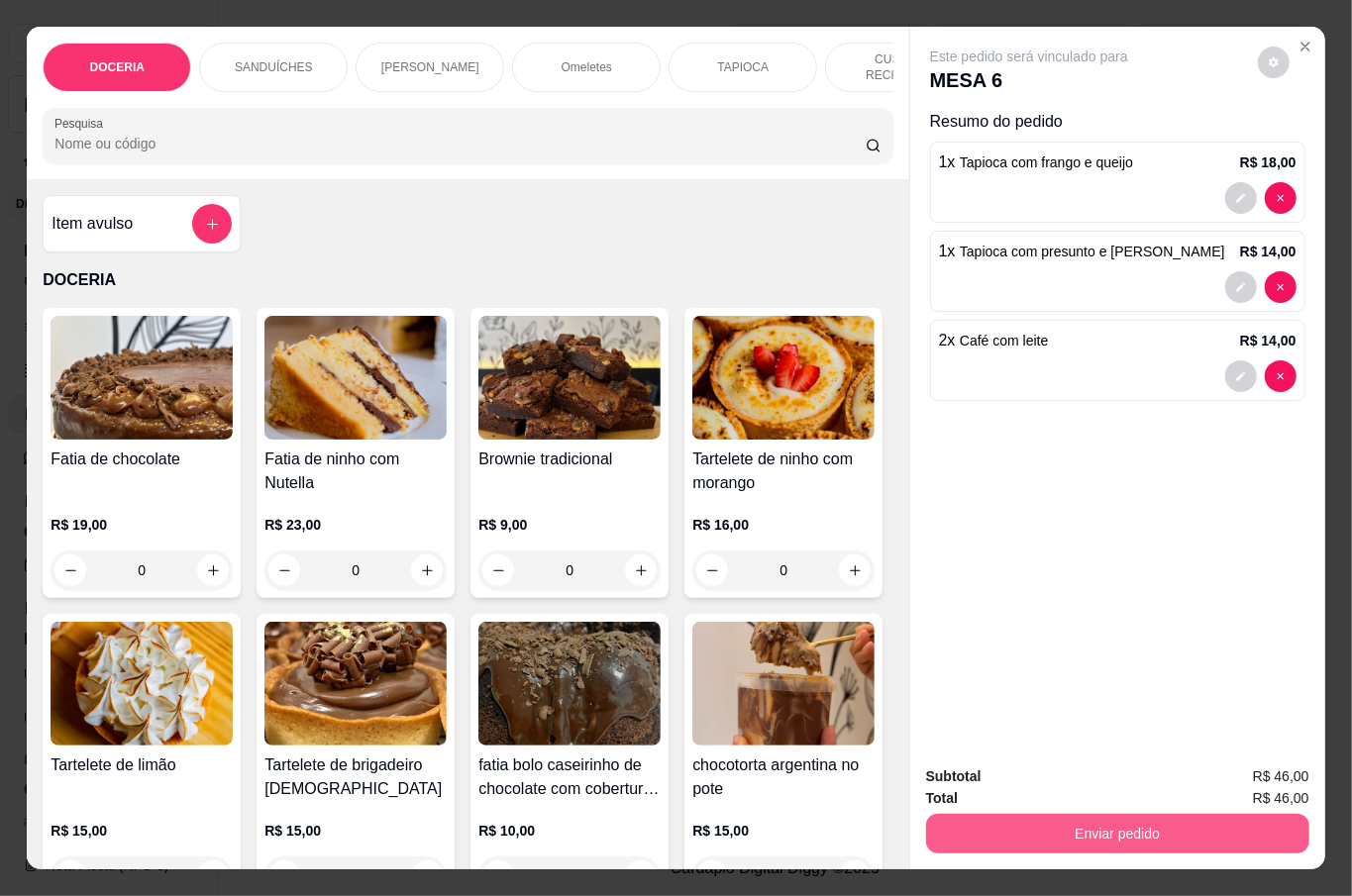 type 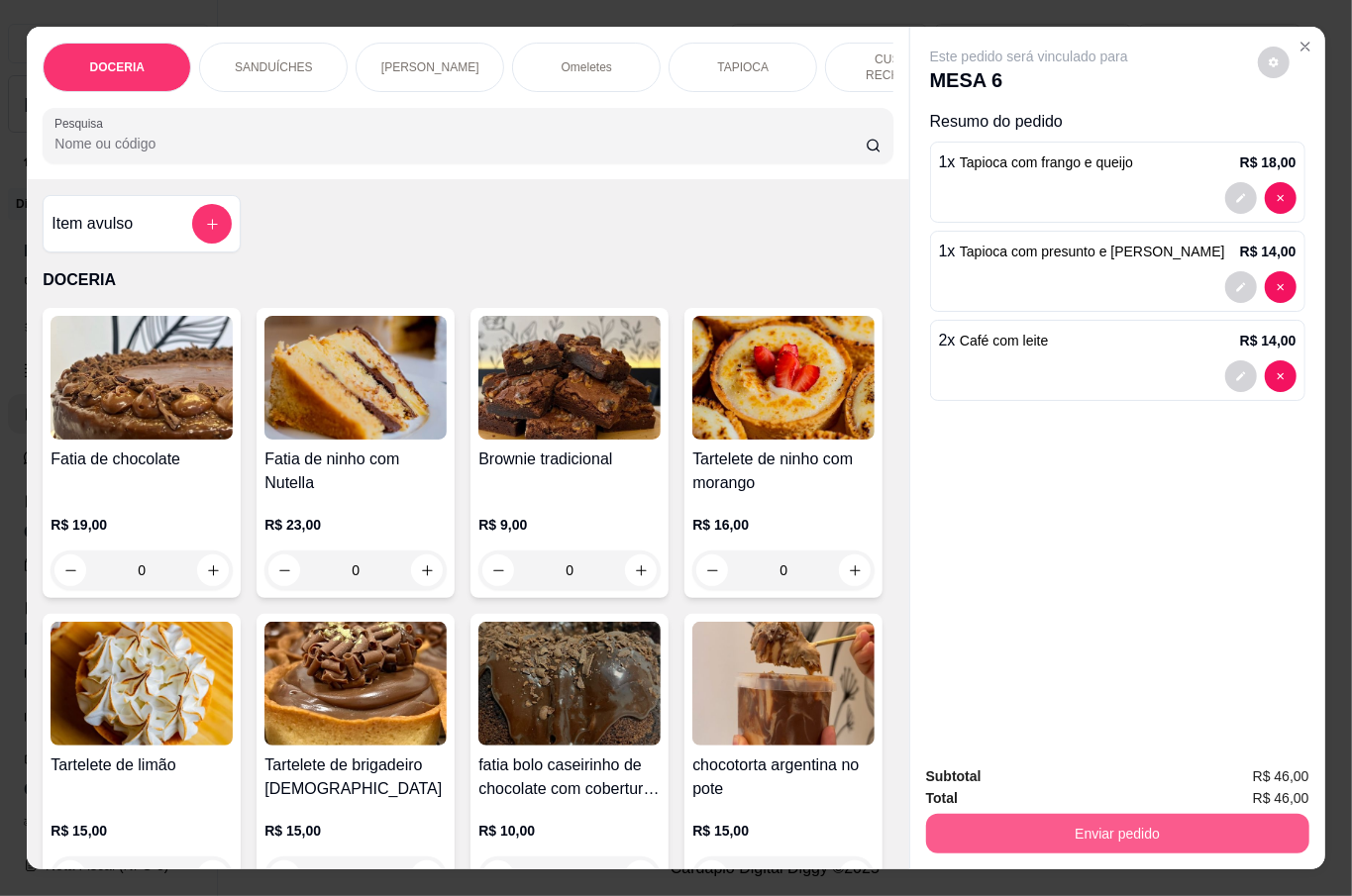 click on "Enviar pedido" at bounding box center (1117, 834) 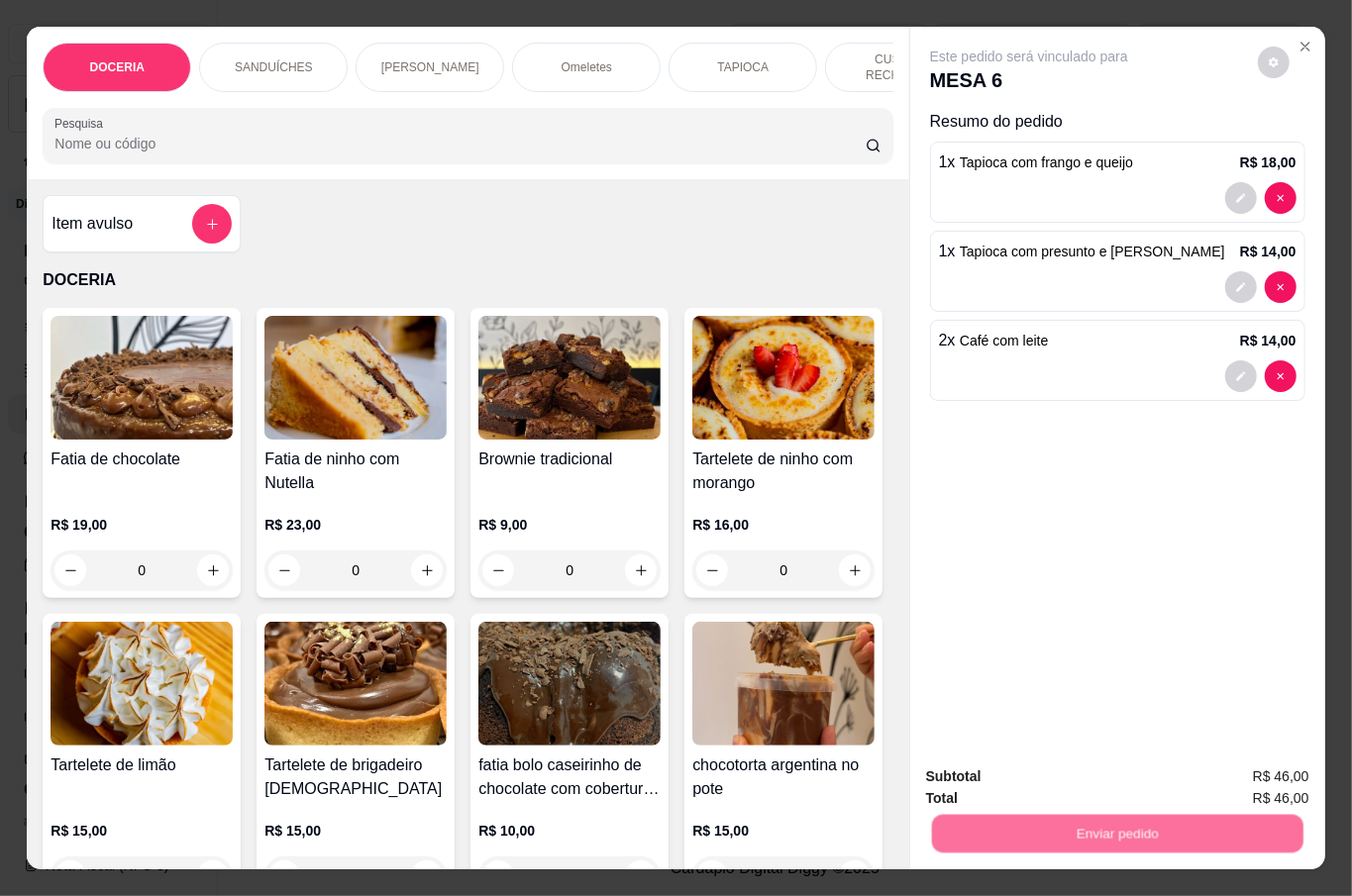 click on "Não registrar e enviar pedido" at bounding box center [1050, 775] 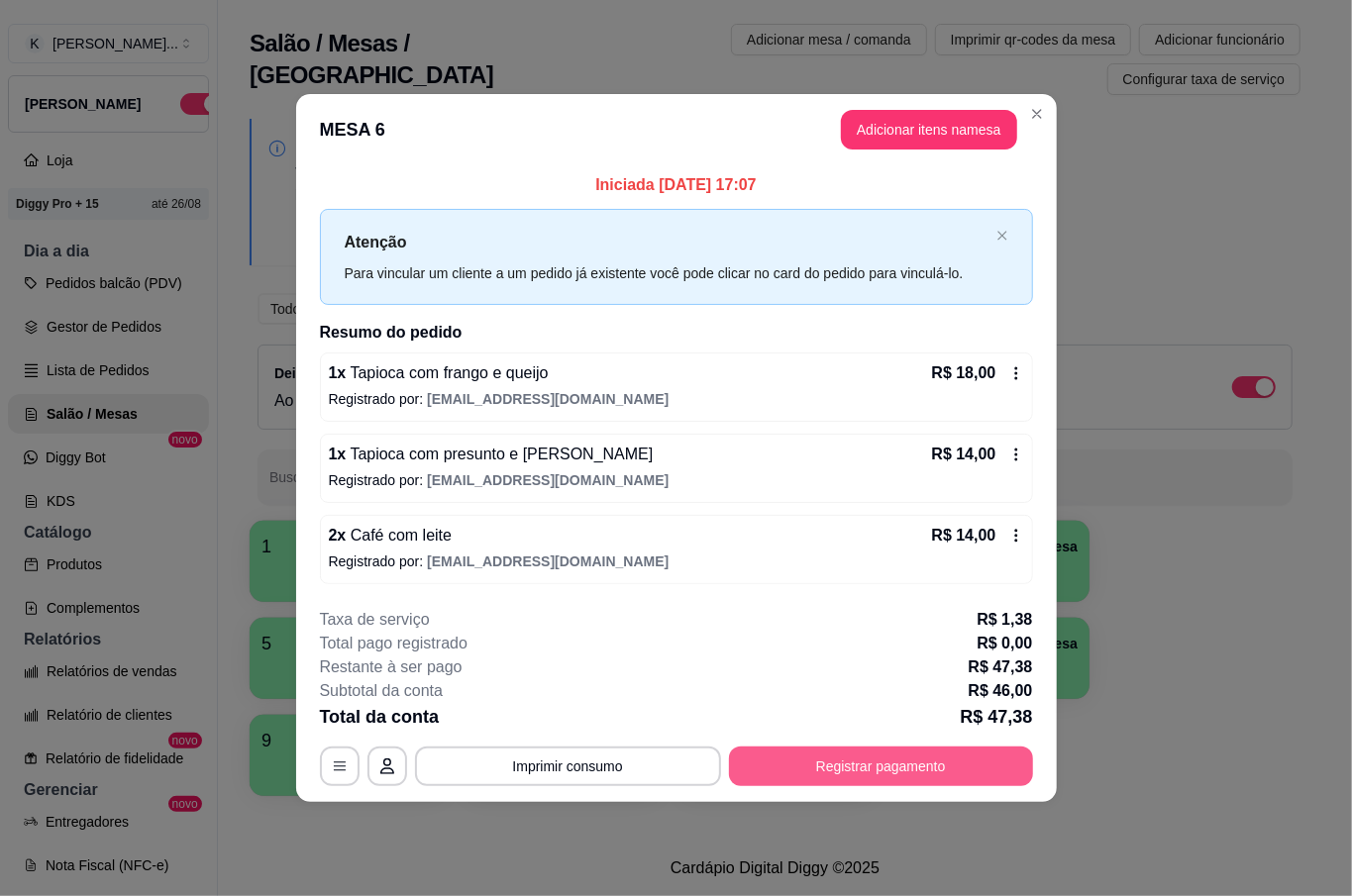 click on "Registrar pagamento" at bounding box center [881, 766] 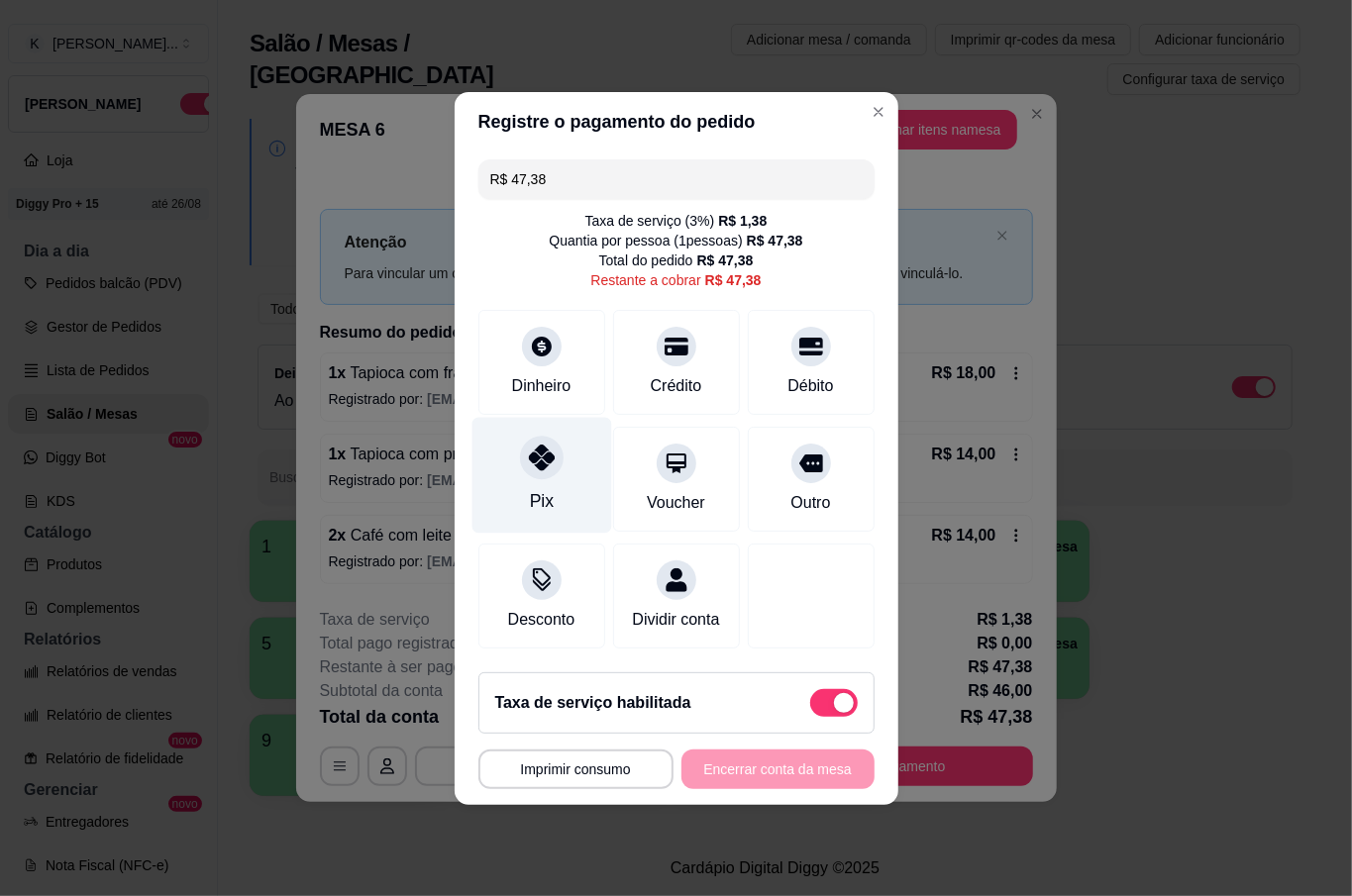 click at bounding box center [542, 457] 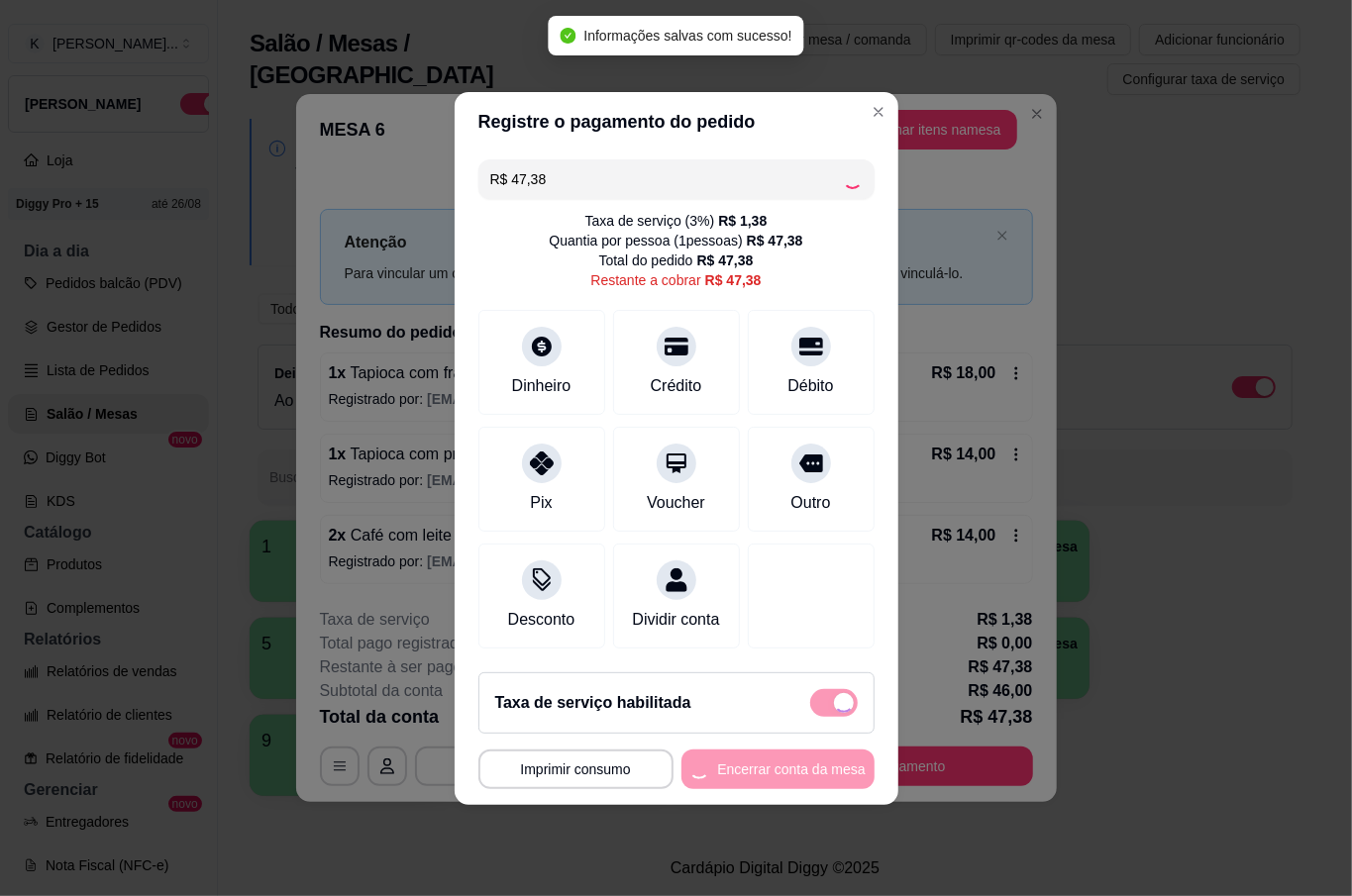 type on "R$ 0,00" 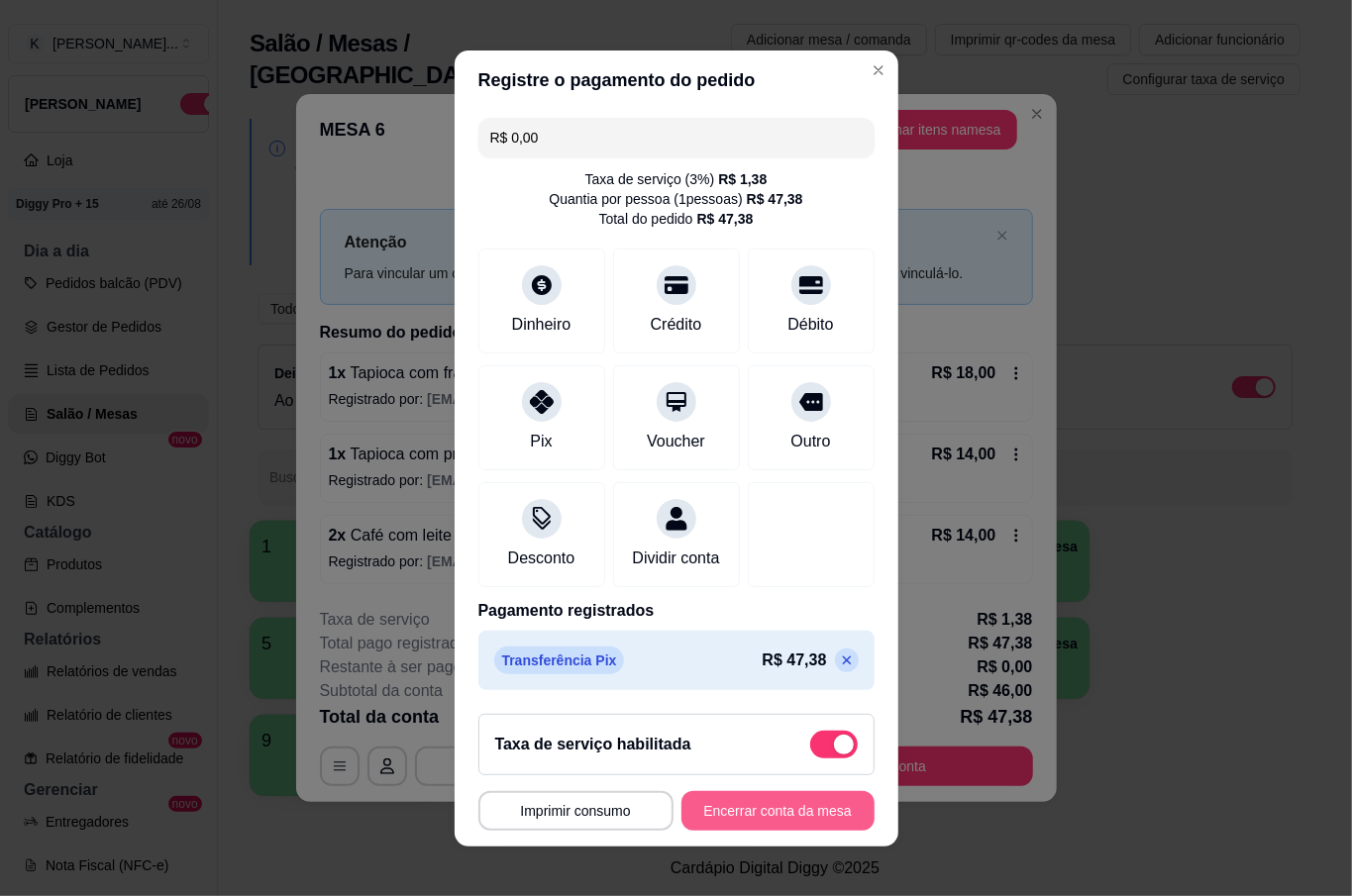 click on "Encerrar conta da mesa" at bounding box center [778, 811] 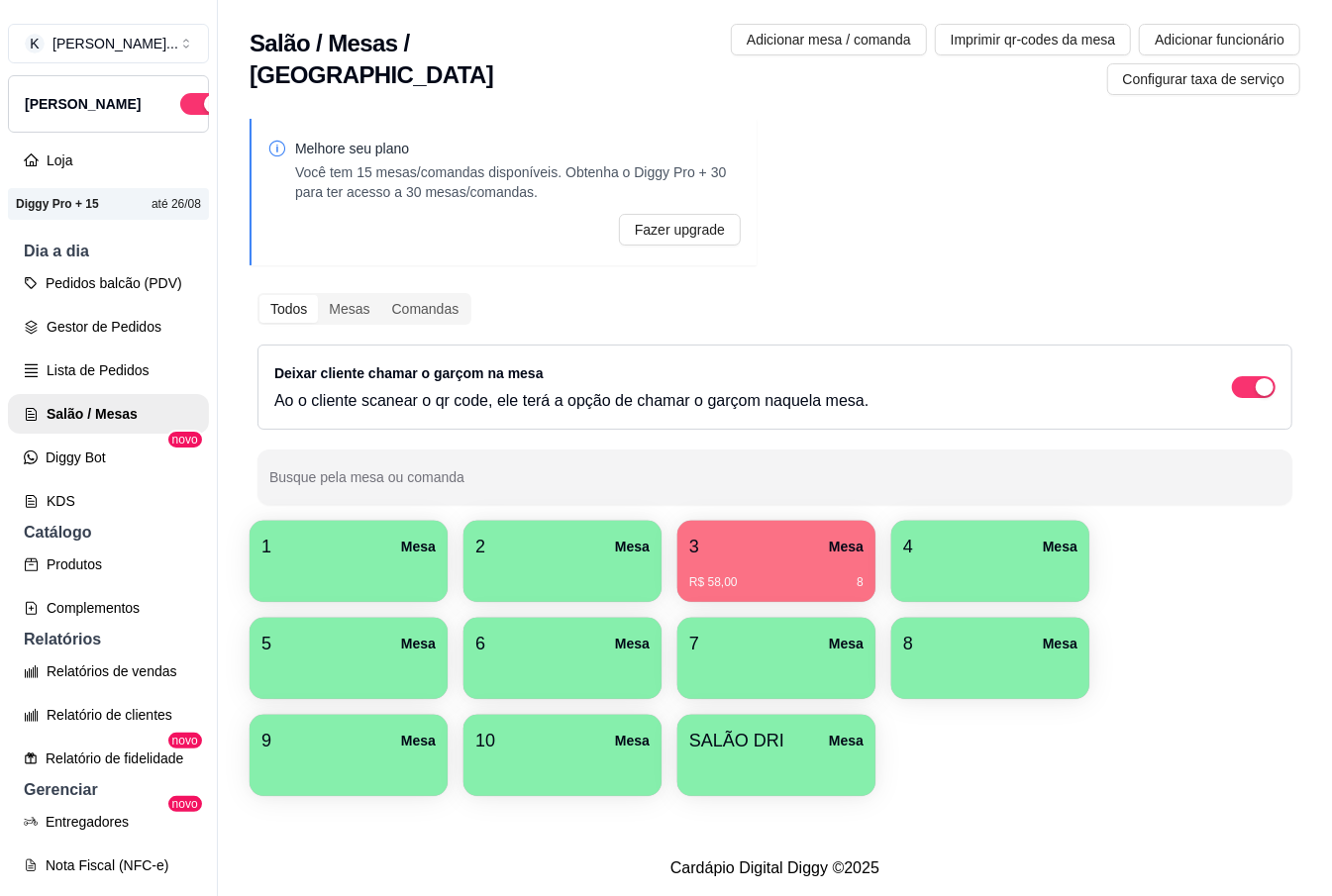 click on "7 Mesa" at bounding box center (776, 658) 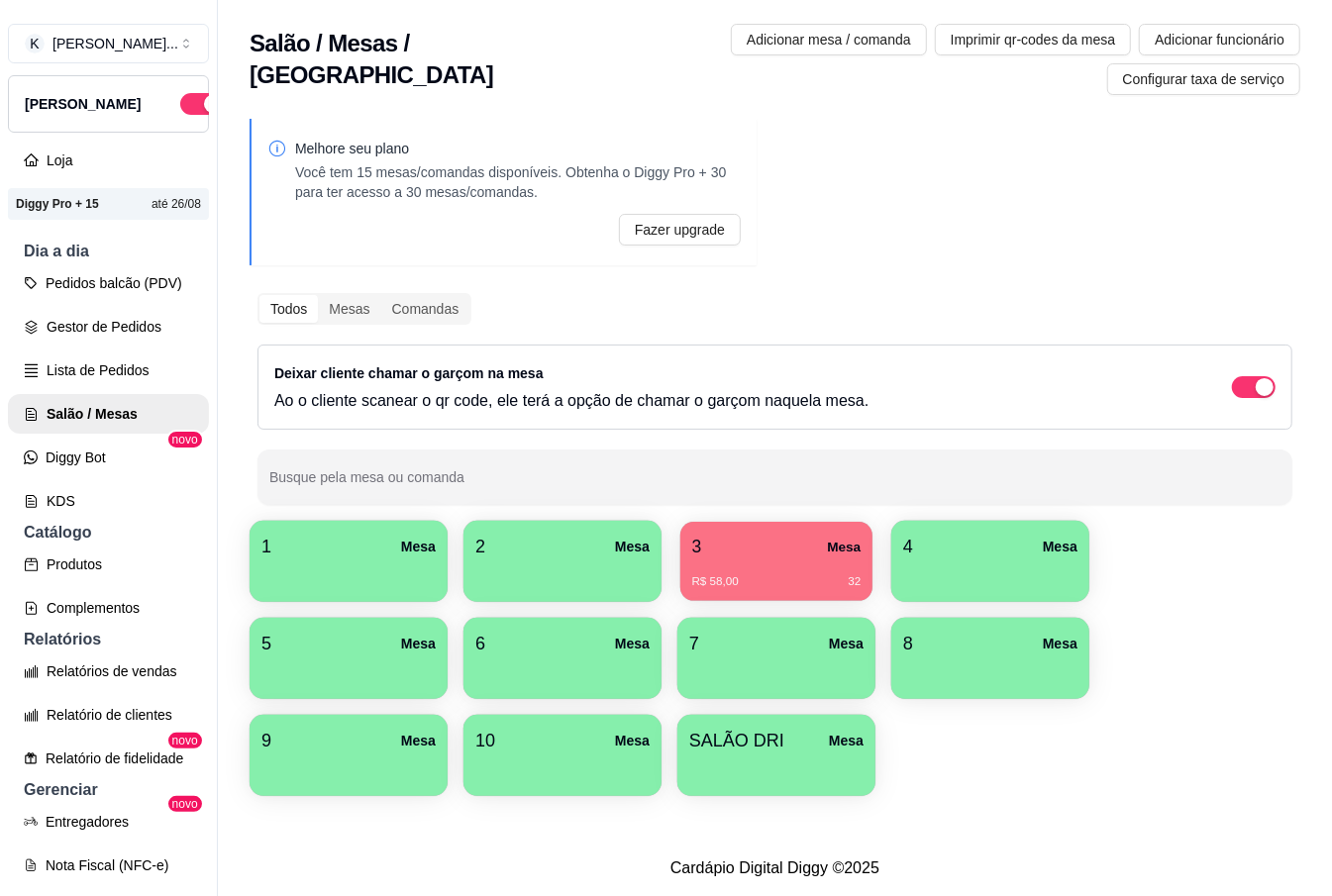 click on "R$ 58,00 32" at bounding box center (776, 574) 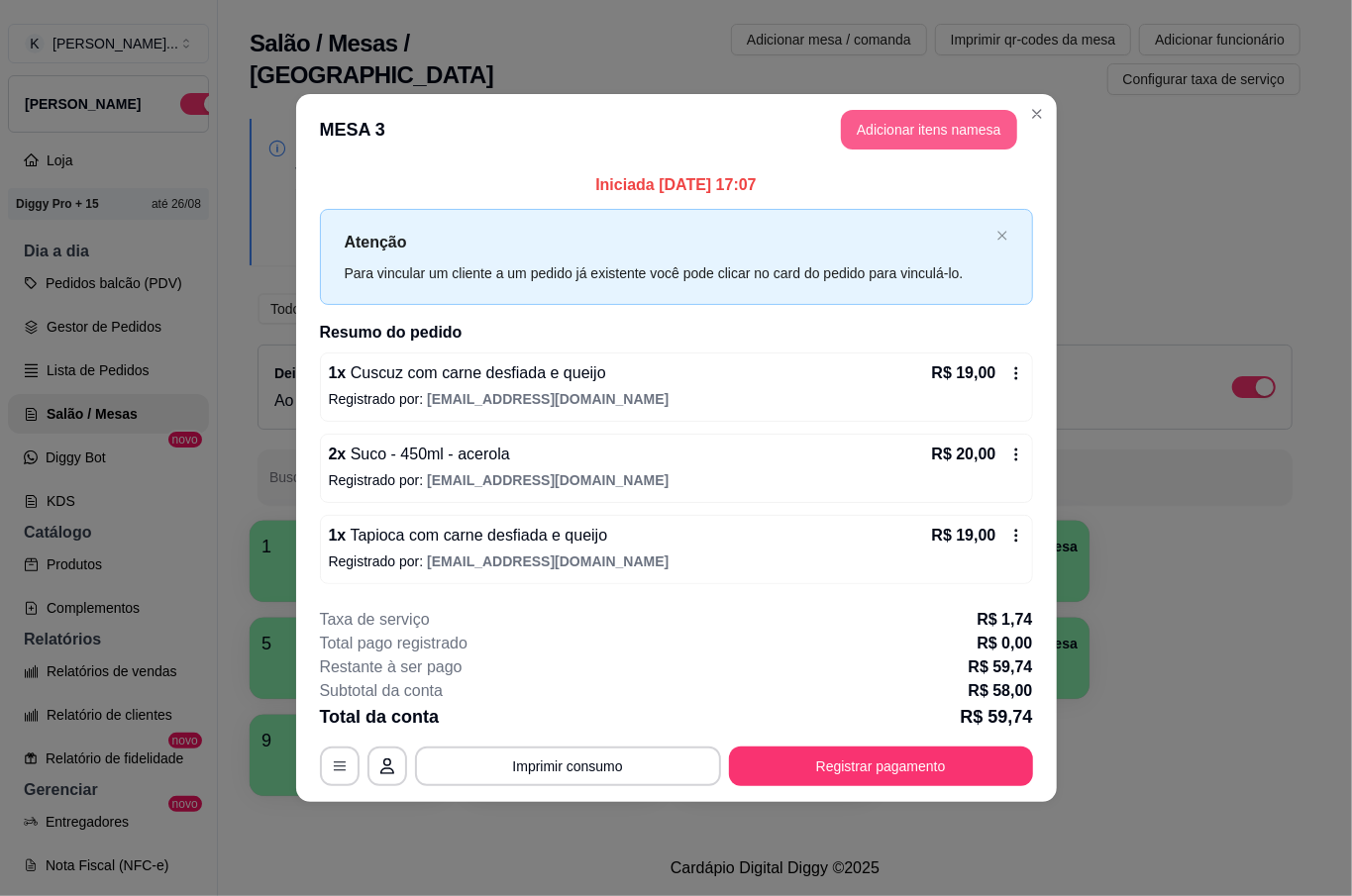click on "Adicionar itens na  mesa" at bounding box center (929, 130) 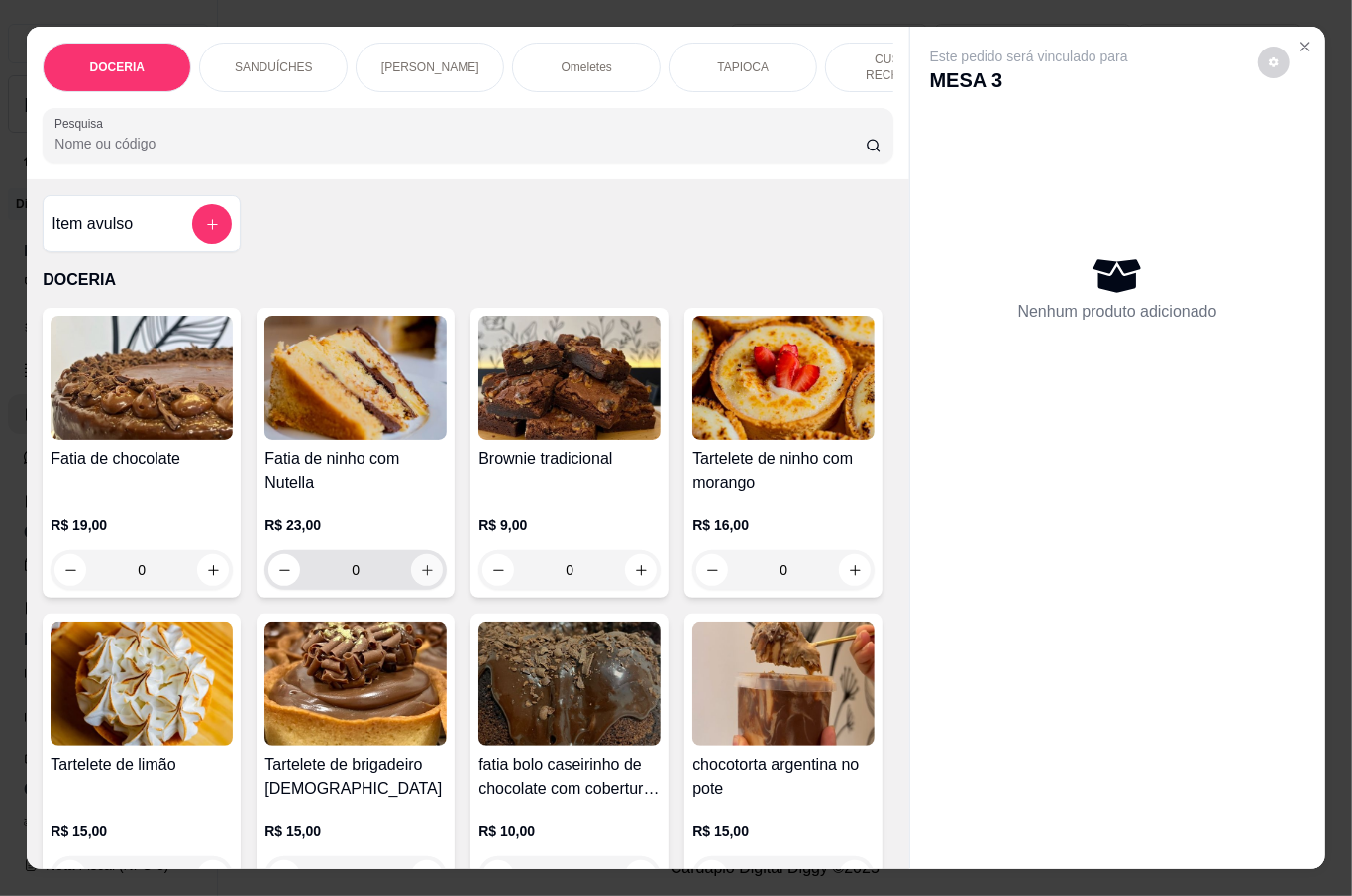 click 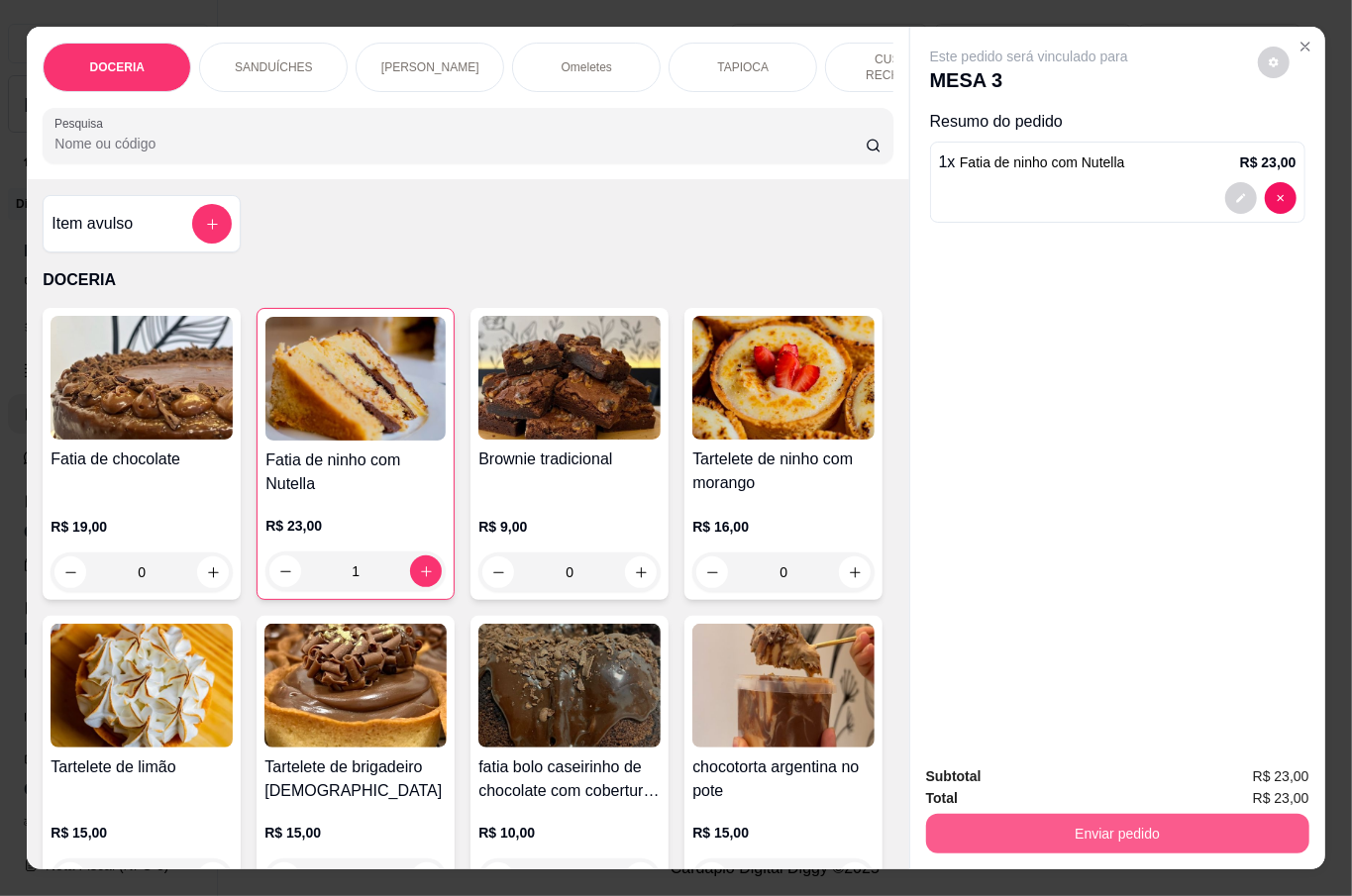click on "Enviar pedido" at bounding box center [1117, 834] 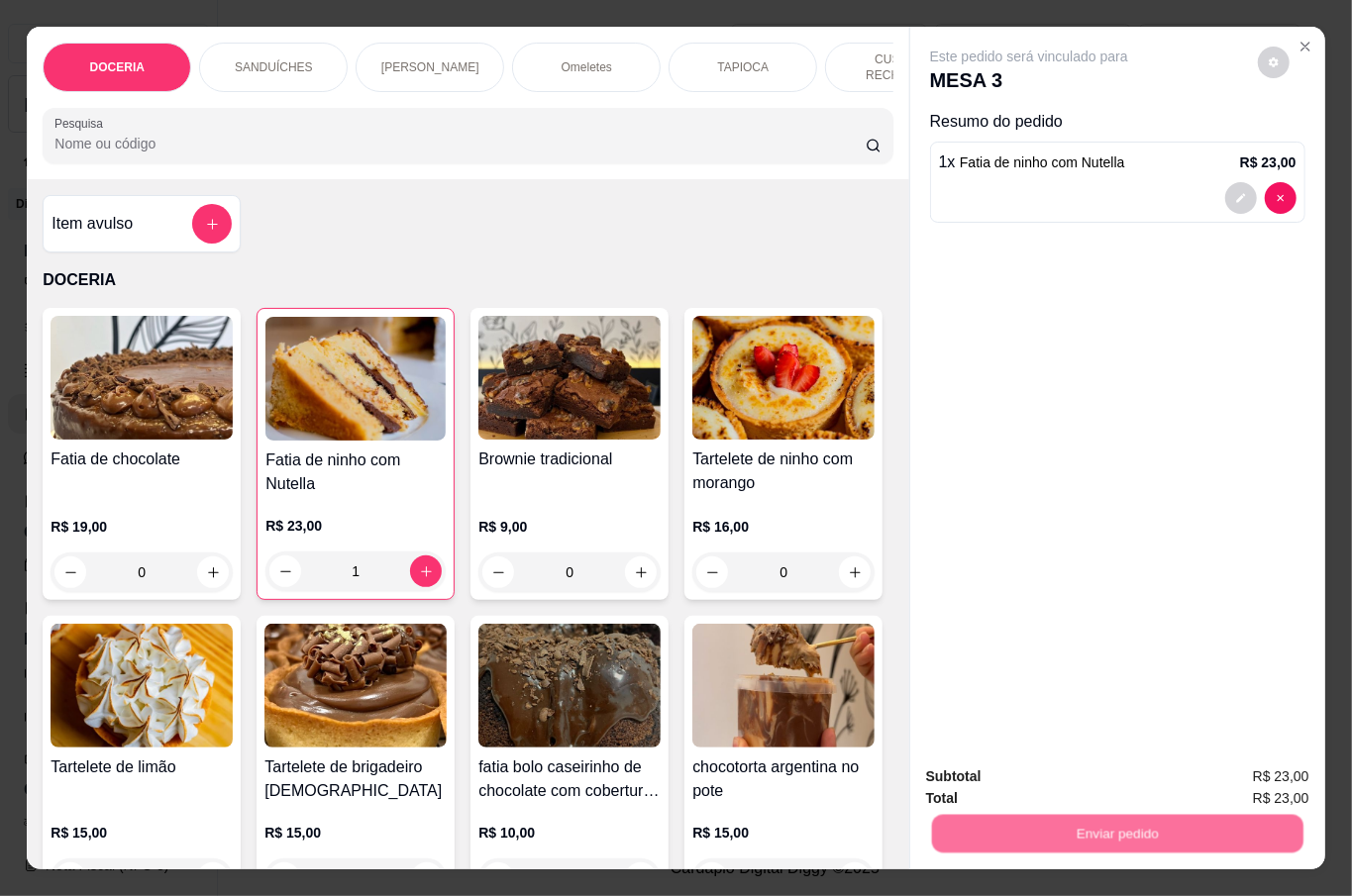 click on "Não registrar e enviar pedido" at bounding box center (1050, 775) 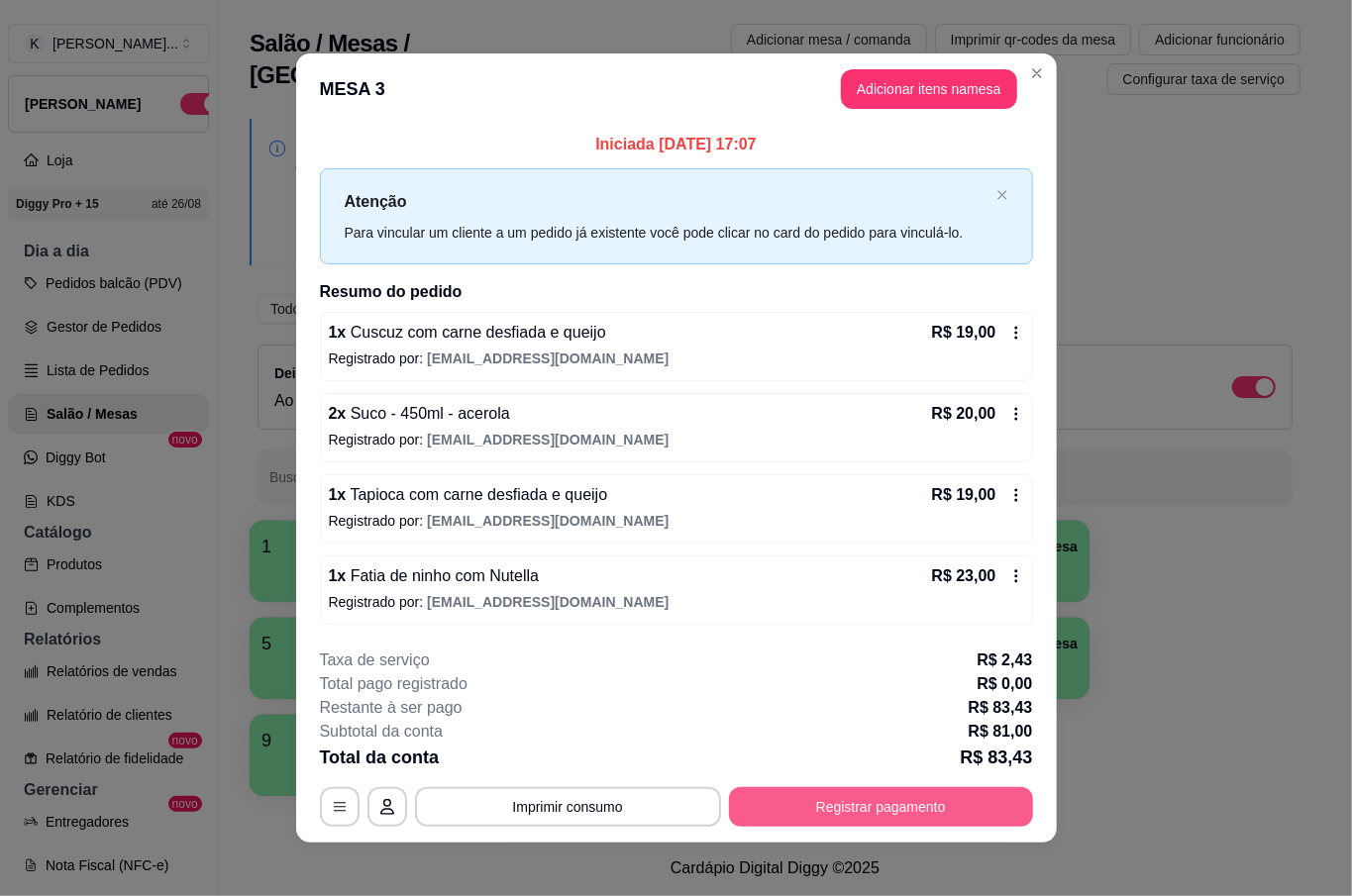 click on "Registrar pagamento" at bounding box center (881, 807) 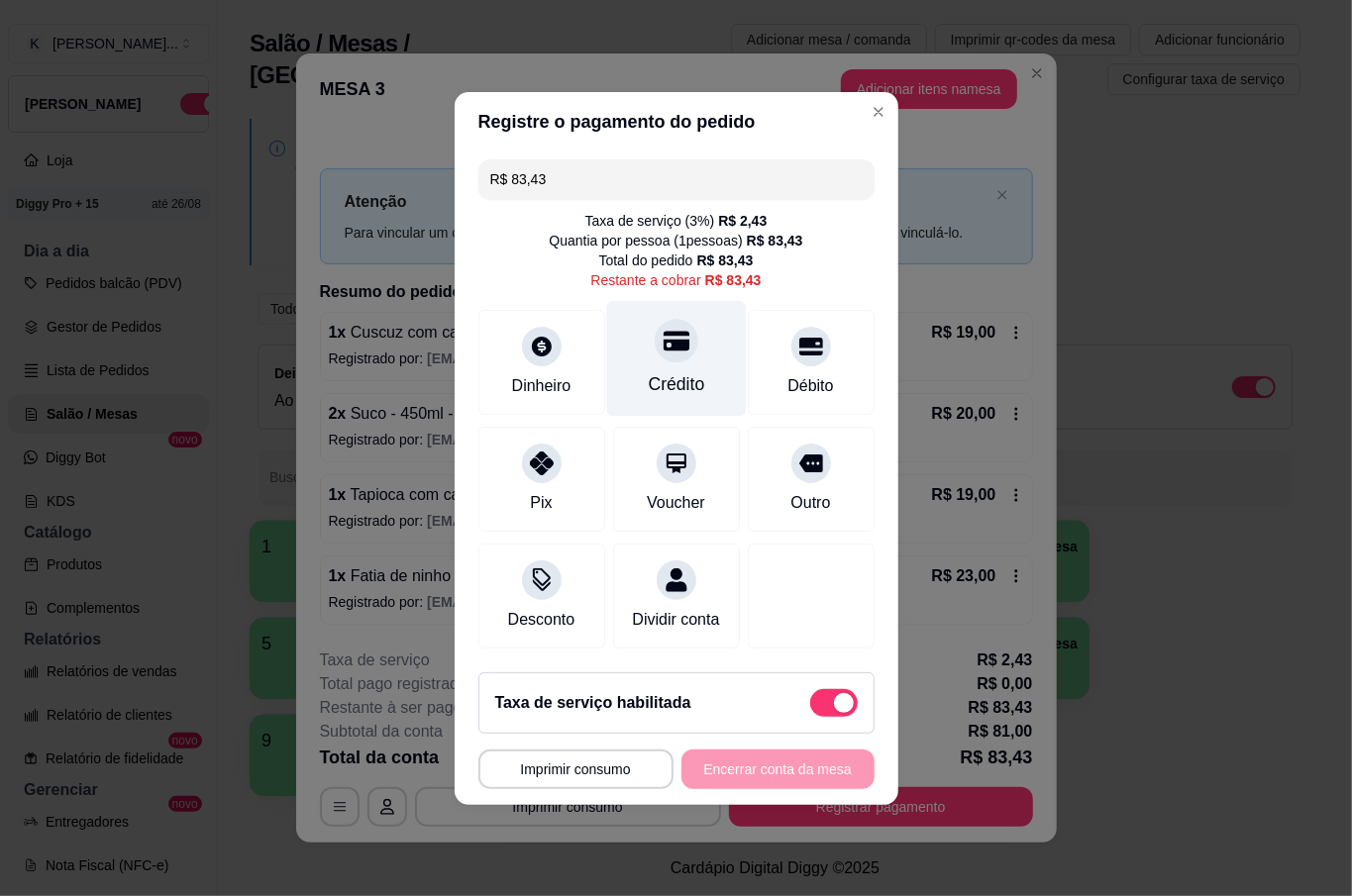 click 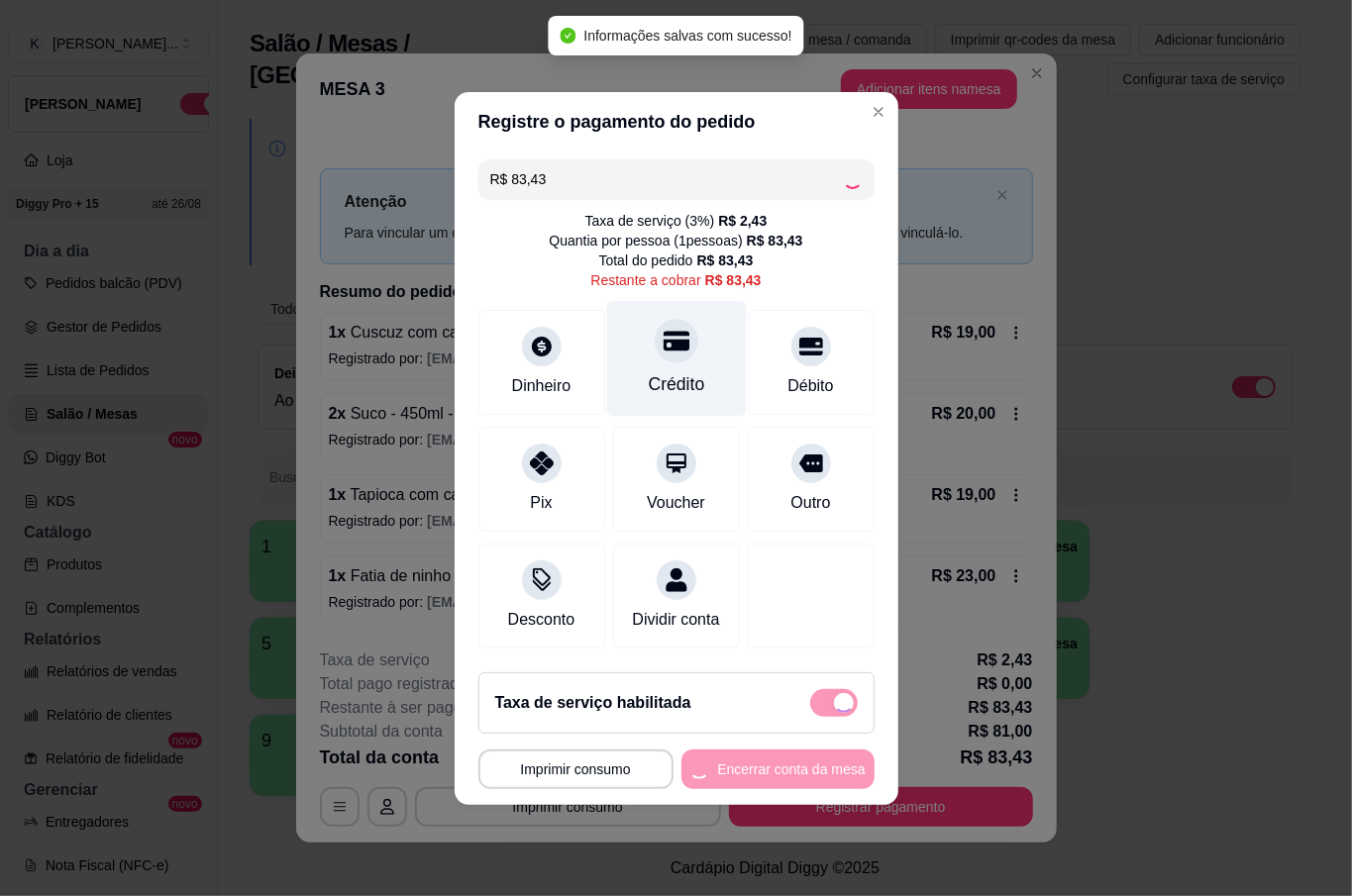 type on "R$ 0,00" 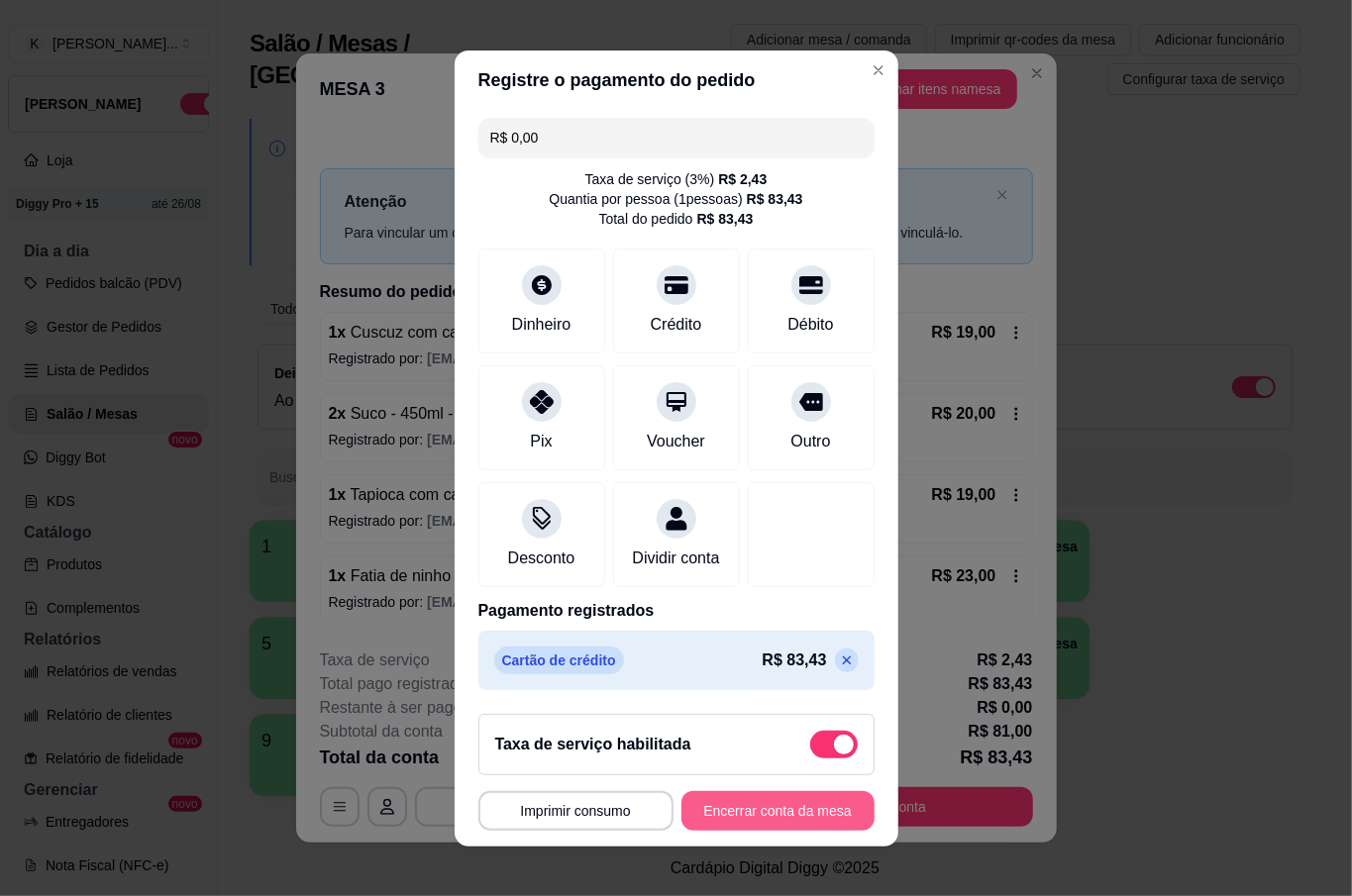 click on "Encerrar conta da mesa" at bounding box center [778, 811] 